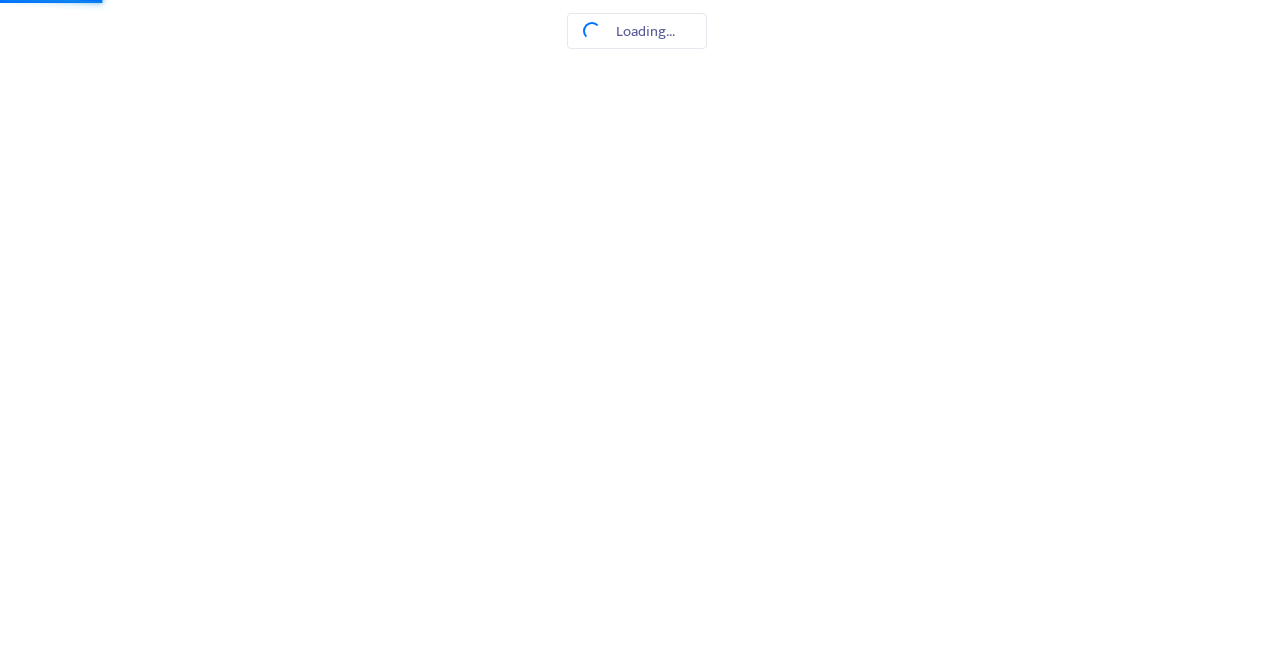 scroll, scrollTop: 0, scrollLeft: 0, axis: both 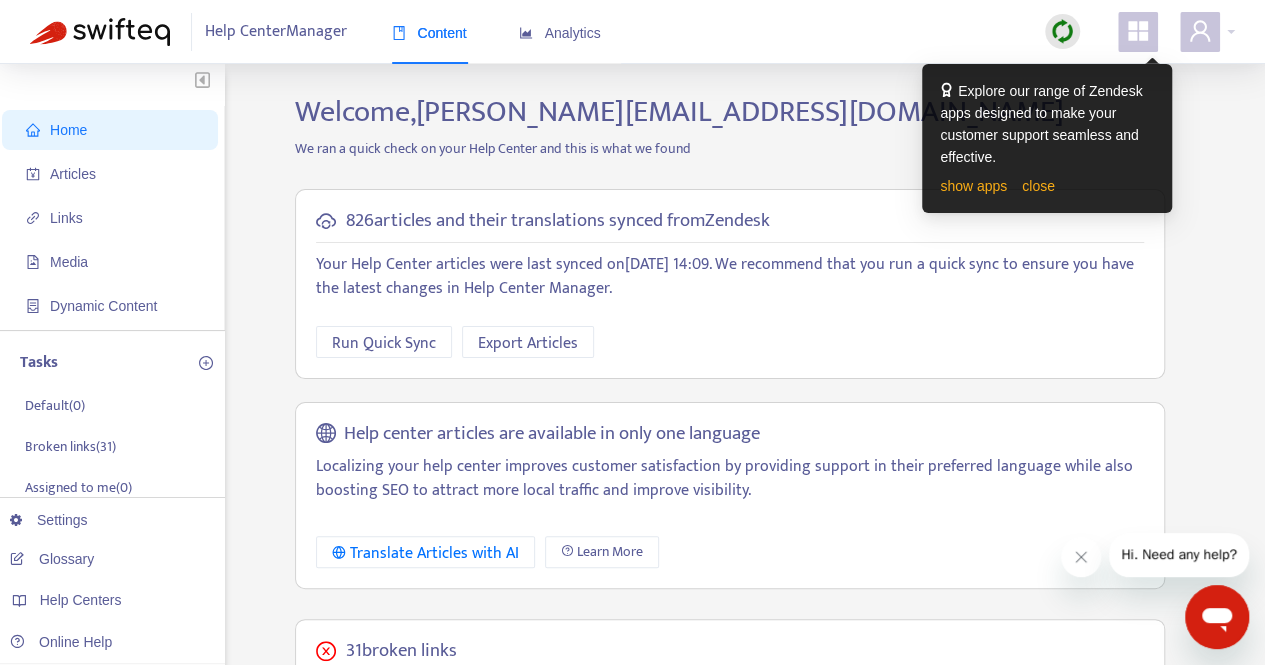 click on "Home Articles Links Media Dynamic Content Tasks Default  ( 0 ) Broken links  ( 31 ) Assigned to me  ( 0 ) Completed  ( 0 ) All tasks  ( 31 ) Settings Glossary Help Centers Online Help Welcome,  d.despotovic@lottomatica.com We ran a quick check on your Help Center and this is what we found 826  articles and their translations synced from  Zendesk Your Help Center articles were last synced on  June 3, 2025 14:09 . We recommend that you run a quick sync to ensure you have the latest changes in Help Center Manager. Run Quick Sync Export Articles Help center articles are available in only one language Localizing your help center improves customer satisfaction by providing support in their preferred language while also boosting SEO to attract more local traffic and improve visibility.  Translate Articles with AI  Learn More 31  broken links Broken links negatively impact Customer Experience and SEO.   We recommend that you fix all the broken links in your Help Center to give your customer the best experience. 4 683" at bounding box center (632, 668) 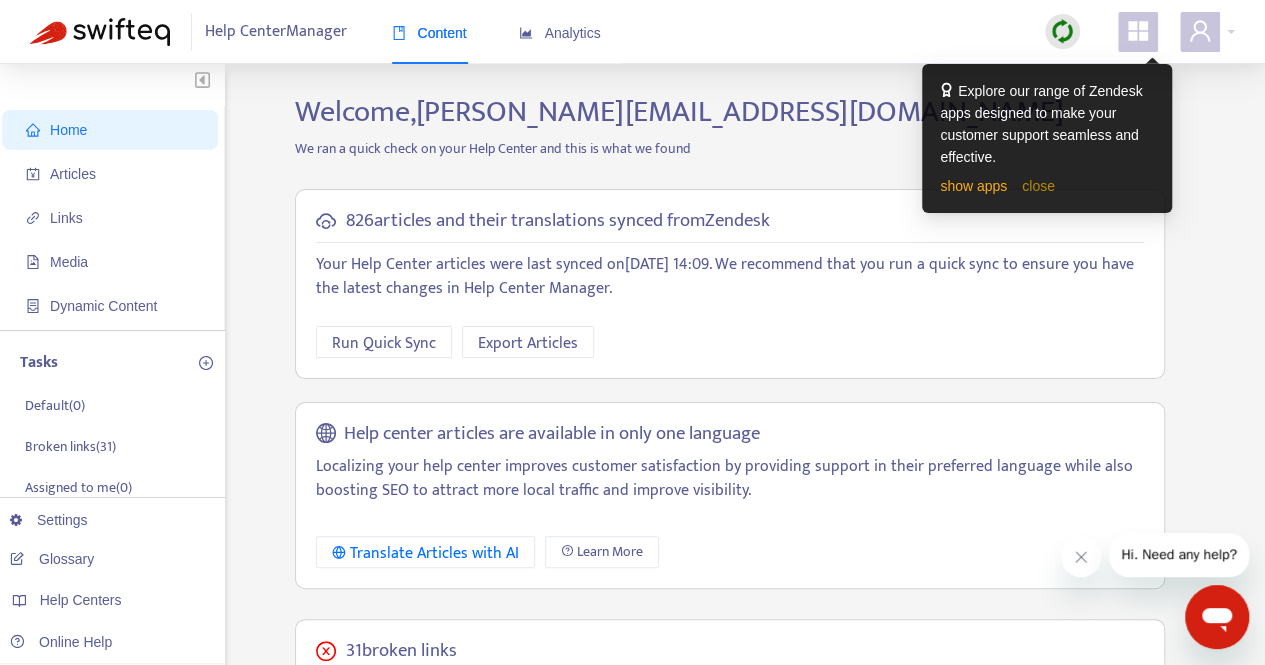 click on "show apps close" at bounding box center (1047, 186) 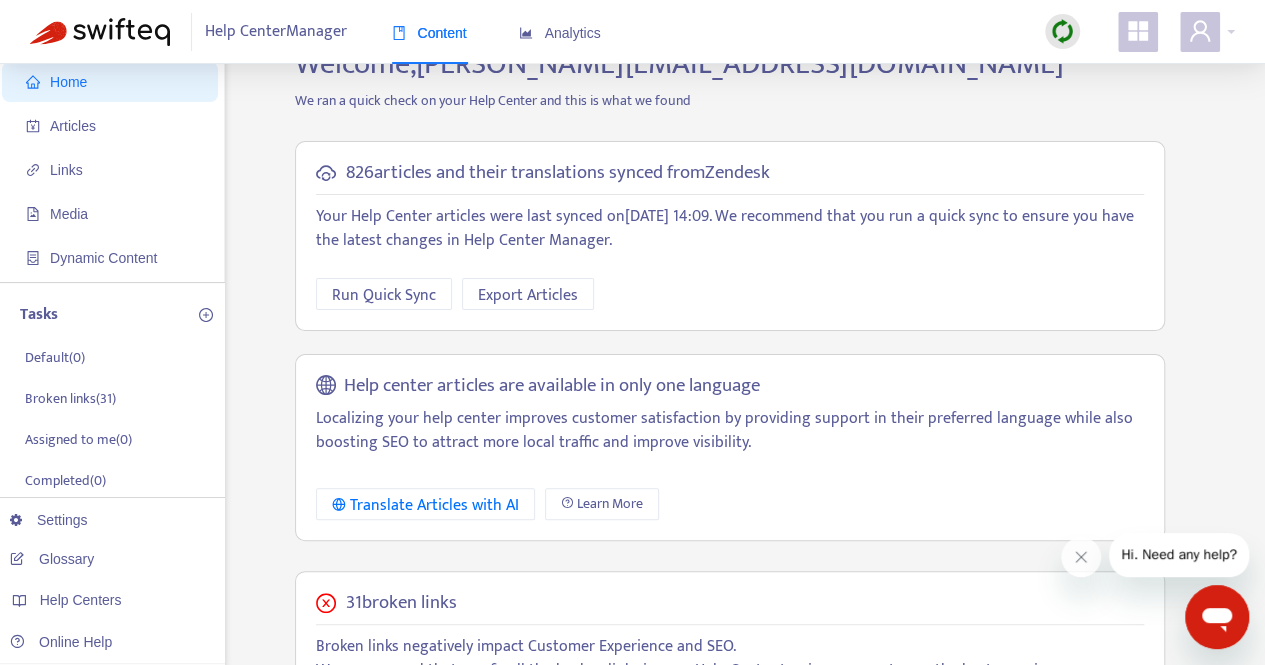 scroll, scrollTop: 0, scrollLeft: 0, axis: both 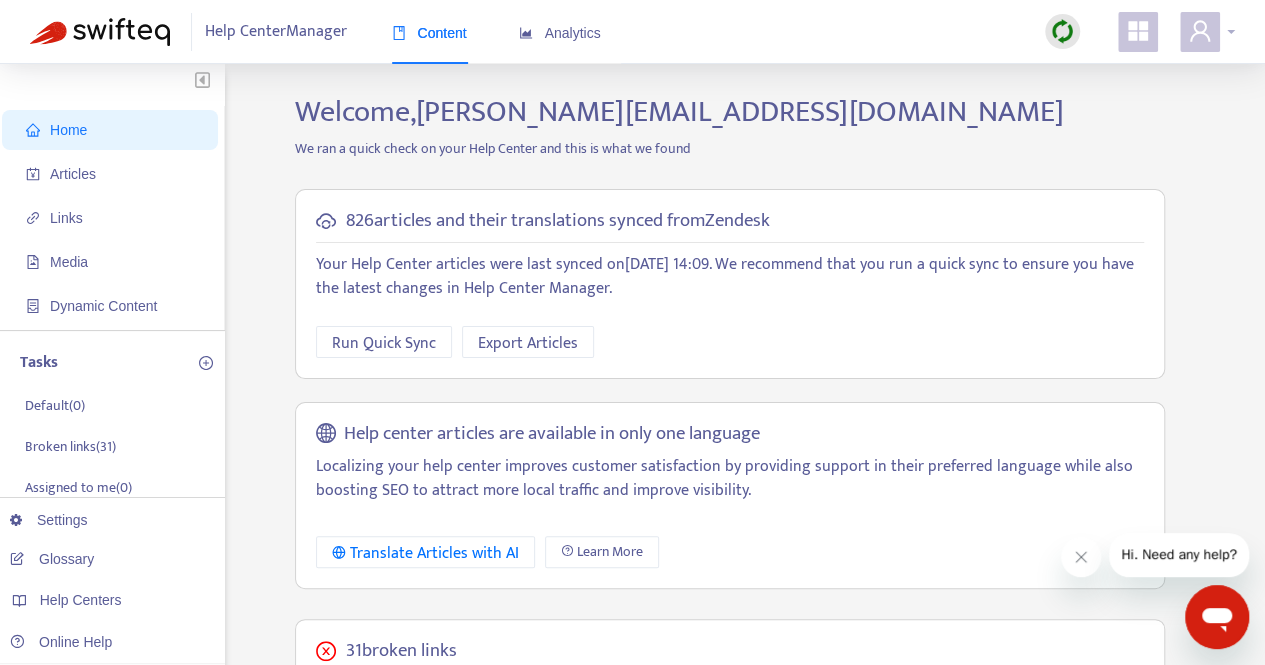 click at bounding box center [1207, 32] 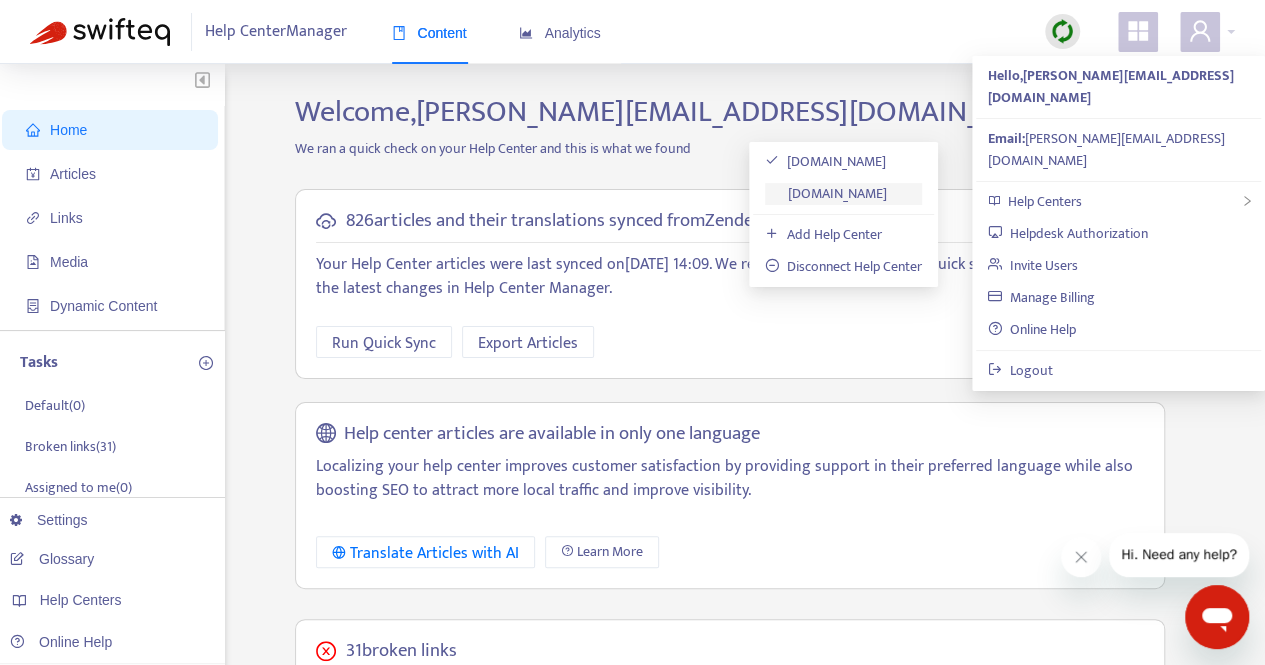 click on "[DOMAIN_NAME]" at bounding box center (826, 193) 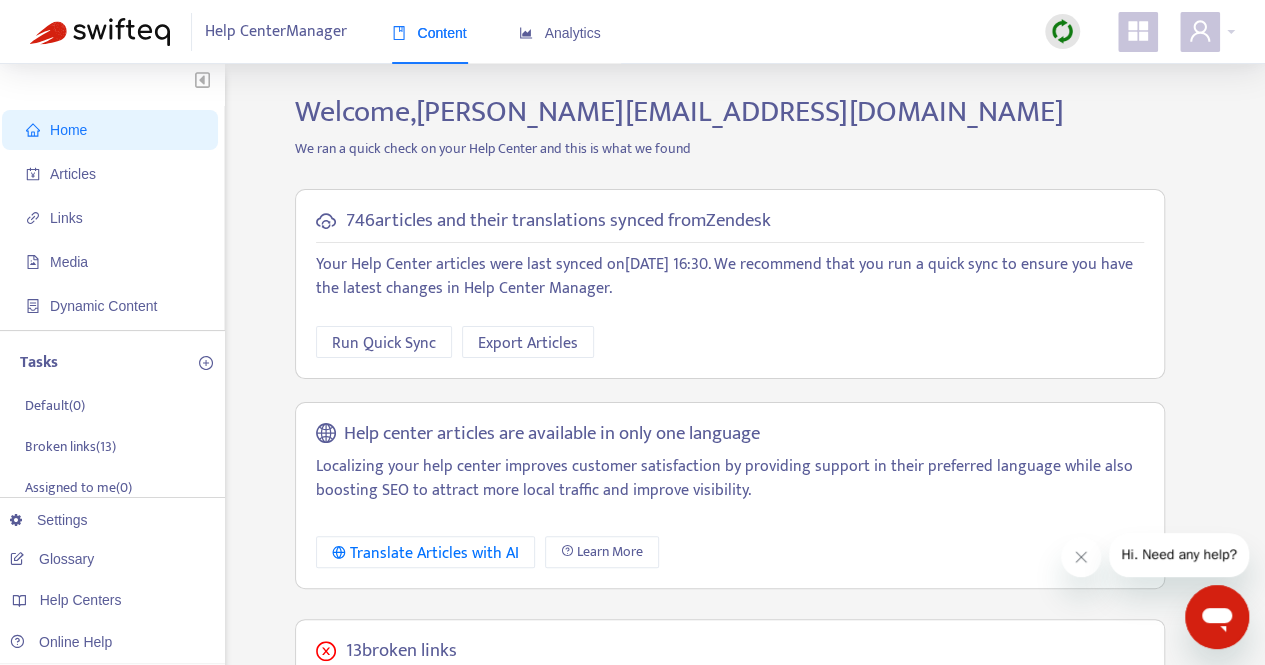 click at bounding box center [1138, 32] 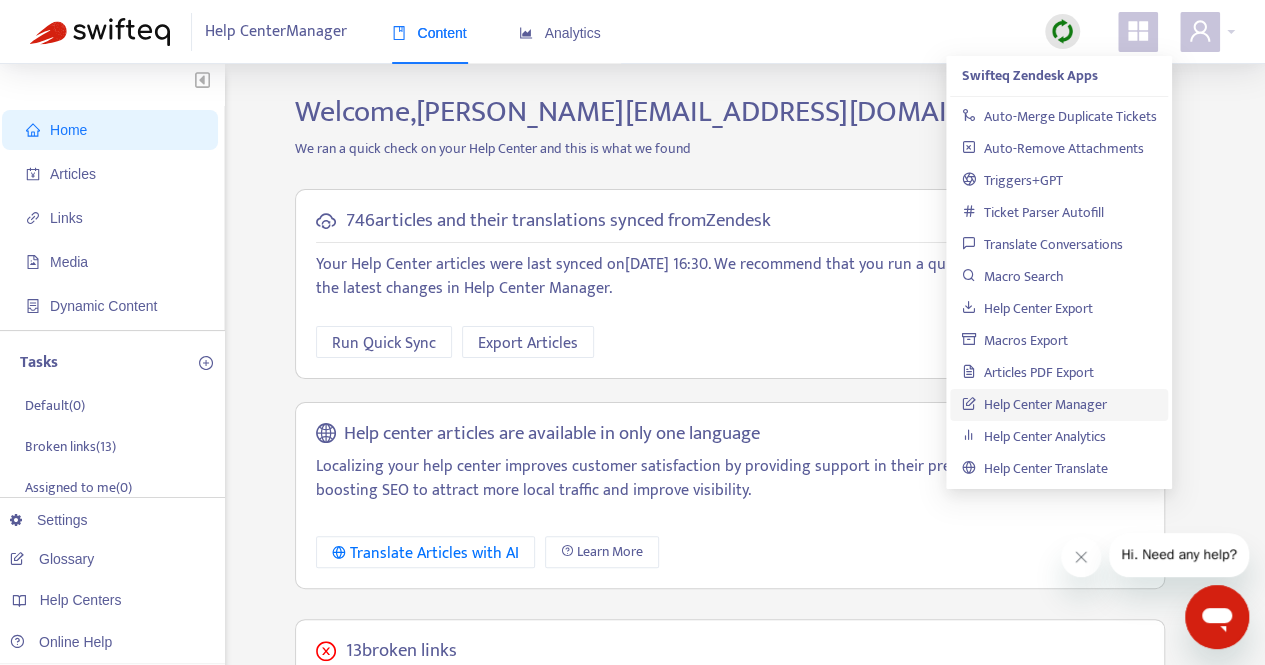 click on "Home Articles Links Media Dynamic Content Tasks Default  ( 0 ) Broken links  ( 13 ) Assigned to me  ( 0 ) Completed  ( 0 ) All tasks  ( 13 ) Settings Glossary Help Centers Online Help Welcome,  d.despotovic@lottomatica.com We ran a quick check on your Help Center and this is what we found 746  articles and their translations synced from  Zendesk Your Help Center articles were last synced on  June 6, 2025 16:30 . We recommend that you run a quick sync to ensure you have the latest changes in Help Center Manager. Run Quick Sync Export Articles Help center articles are available in only one language Localizing your help center improves customer satisfaction by providing support in their preferred language while also boosting SEO to attract more local traffic and improve visibility.  Translate Articles with AI  Learn More 13  broken links Broken links negatively impact Customer Experience and SEO.   We recommend that you fix all the broken links in your Help Center to give your customer the best experience. 4 232" at bounding box center [632, 683] 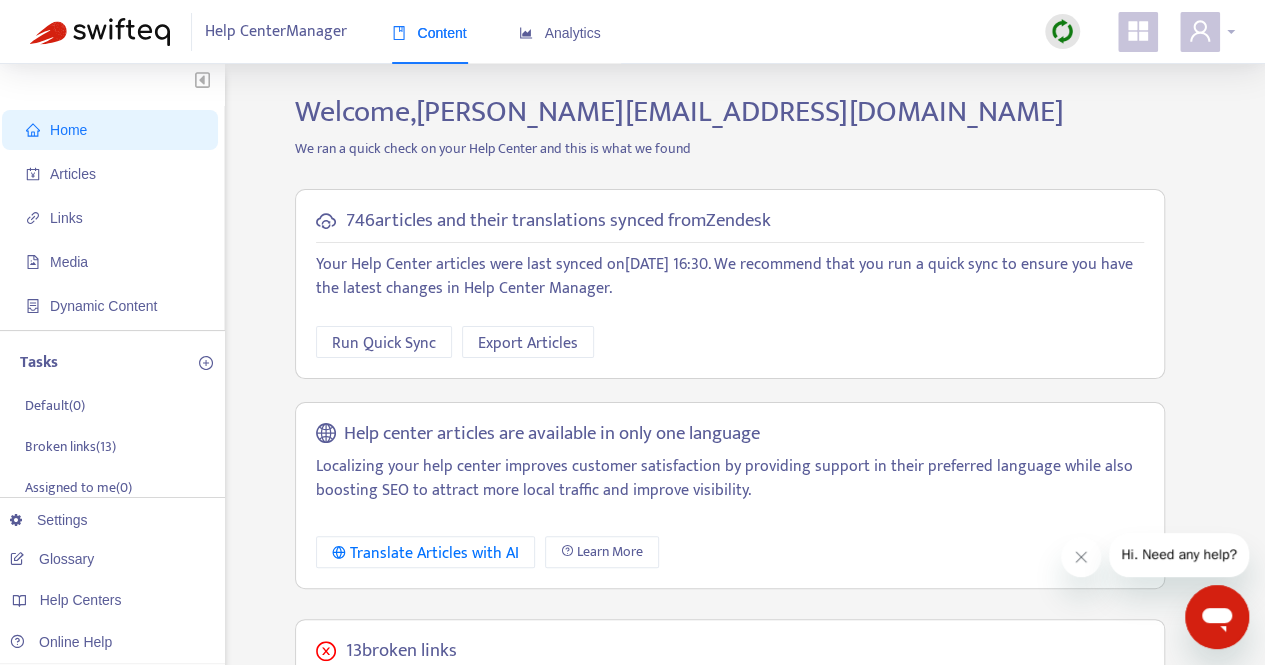 click at bounding box center (1207, 32) 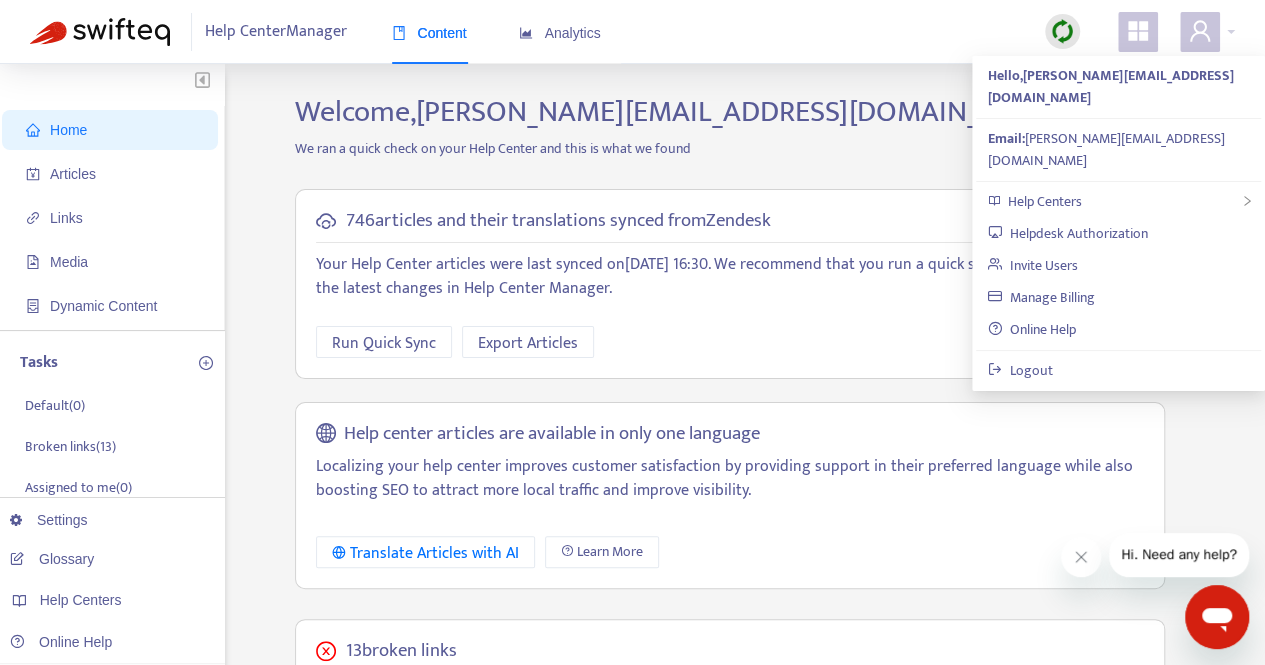 click on "Home Articles Links Media Dynamic Content Tasks Default  ( 0 ) Broken links  ( 13 ) Assigned to me  ( 0 ) Completed  ( 0 ) All tasks  ( 13 ) Settings Glossary Help Centers Online Help Welcome,  d.despotovic@lottomatica.com We ran a quick check on your Help Center and this is what we found 746  articles and their translations synced from  Zendesk Your Help Center articles were last synced on  June 6, 2025 16:30 . We recommend that you run a quick sync to ensure you have the latest changes in Help Center Manager. Run Quick Sync Export Articles Help center articles are available in only one language Localizing your help center improves customer satisfaction by providing support in their preferred language while also boosting SEO to attract more local traffic and improve visibility.  Translate Articles with AI  Learn More 13  broken links Broken links negatively impact Customer Experience and SEO.   We recommend that you fix all the broken links in your Help Center to give your customer the best experience. 4 232" at bounding box center (632, 683) 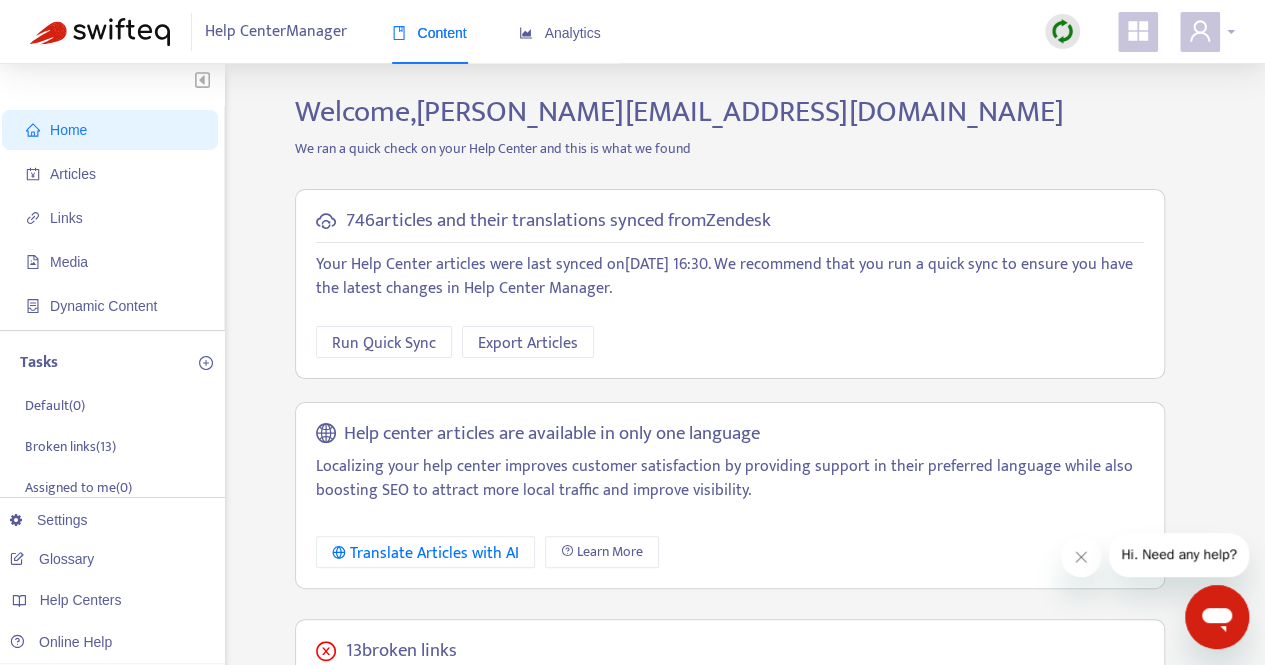 click on "Help Center  Manager Content Analytics" at bounding box center [632, 32] 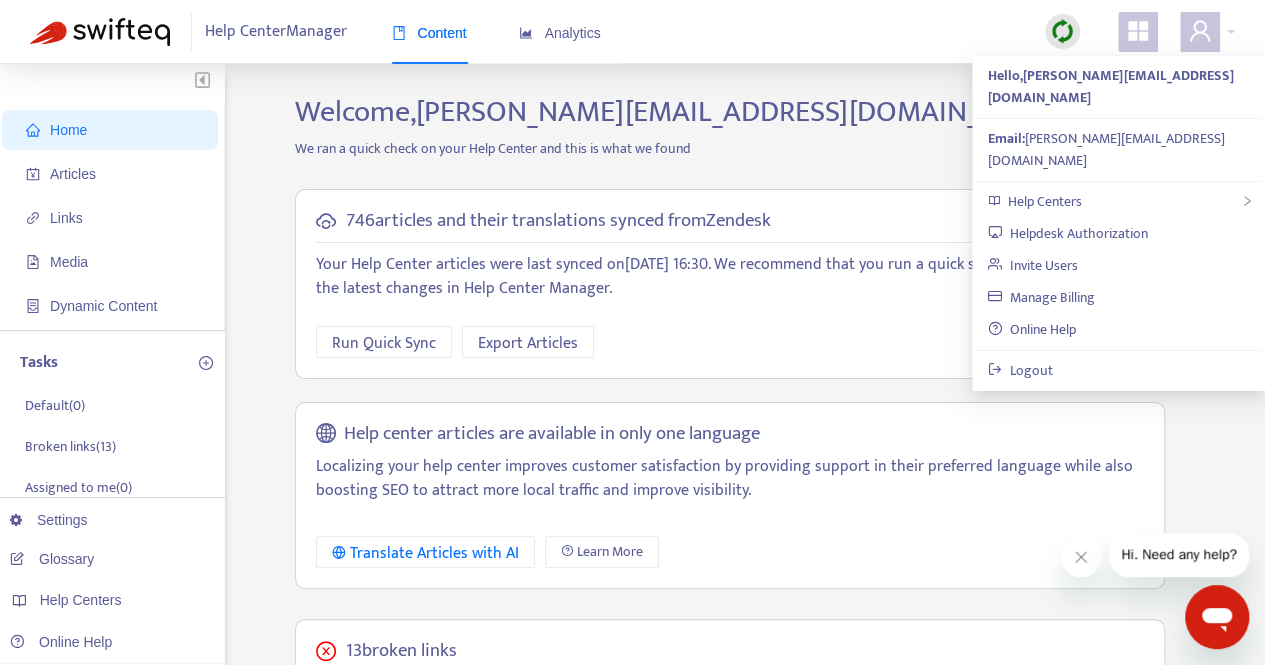 click on "Home Articles Links Media Dynamic Content Tasks Default  ( 0 ) Broken links  ( 13 ) Assigned to me  ( 0 ) Completed  ( 0 ) All tasks  ( 13 ) Settings Glossary Help Centers Online Help Welcome,  d.despotovic@lottomatica.com We ran a quick check on your Help Center and this is what we found 746  articles and their translations synced from  Zendesk Your Help Center articles were last synced on  June 6, 2025 16:30 . We recommend that you run a quick sync to ensure you have the latest changes in Help Center Manager. Run Quick Sync Export Articles Help center articles are available in only one language Localizing your help center improves customer satisfaction by providing support in their preferred language while also boosting SEO to attract more local traffic and improve visibility.  Translate Articles with AI  Learn More 13  broken links Broken links negatively impact Customer Experience and SEO.   We recommend that you fix all the broken links in your Help Center to give your customer the best experience. 4 232" at bounding box center [632, 683] 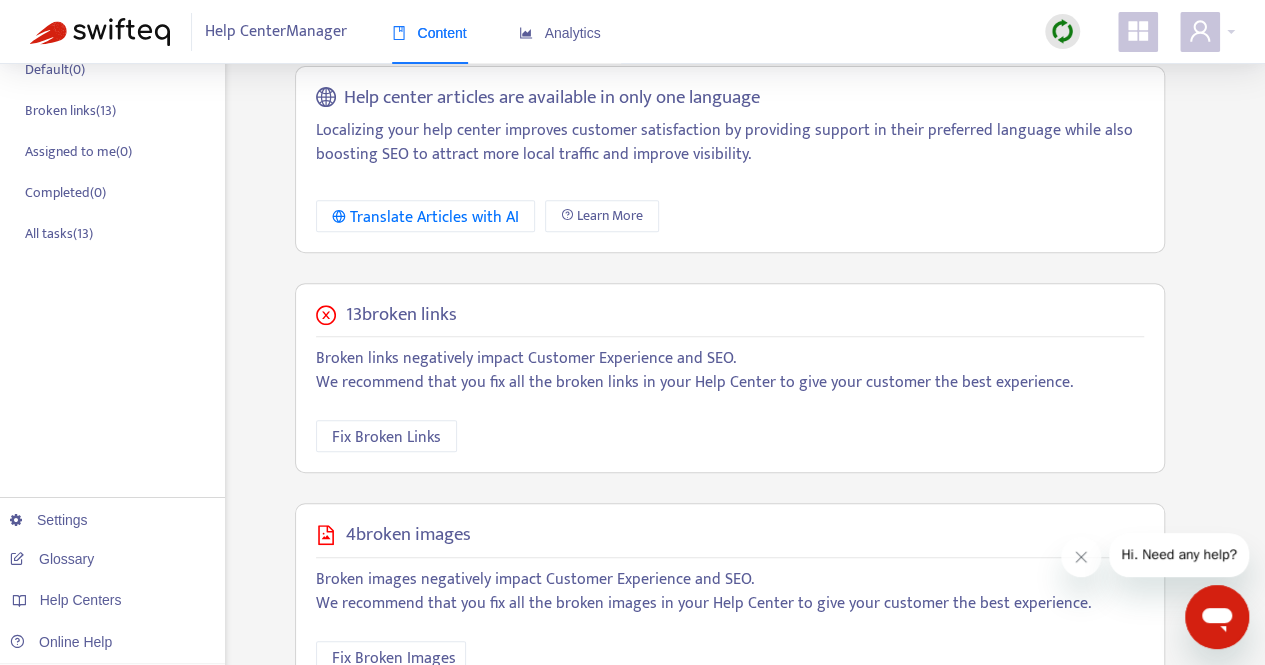 scroll, scrollTop: 304, scrollLeft: 0, axis: vertical 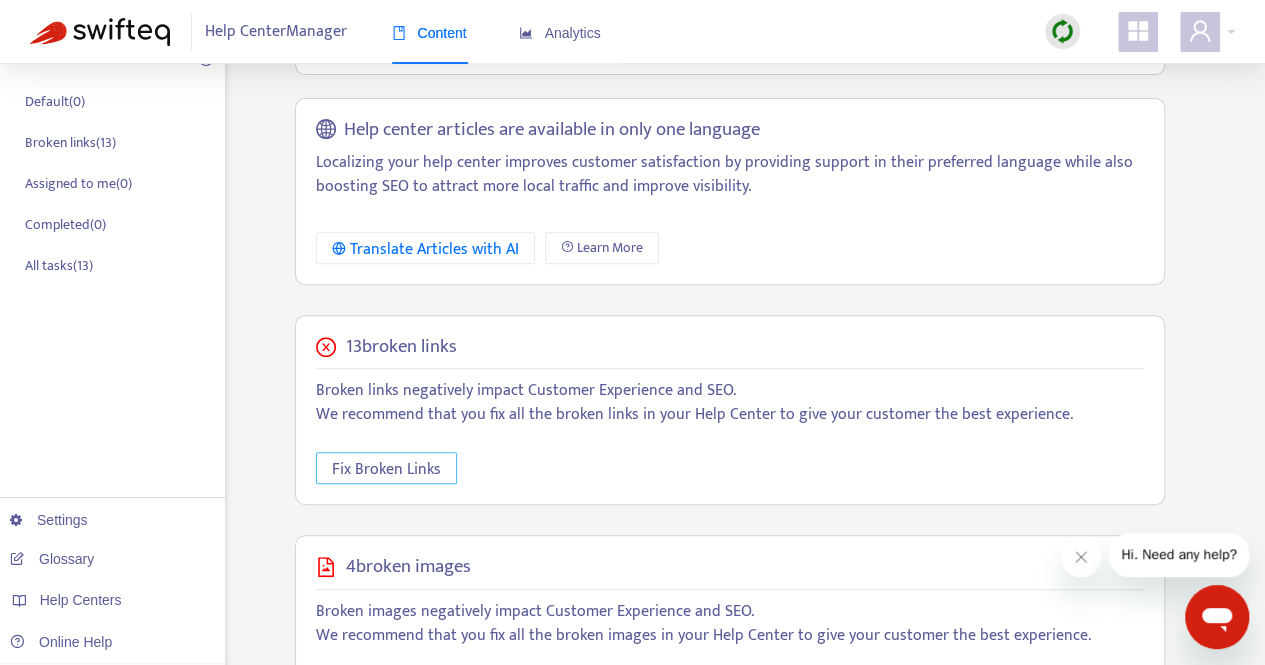 click on "Fix Broken Links" at bounding box center (386, 469) 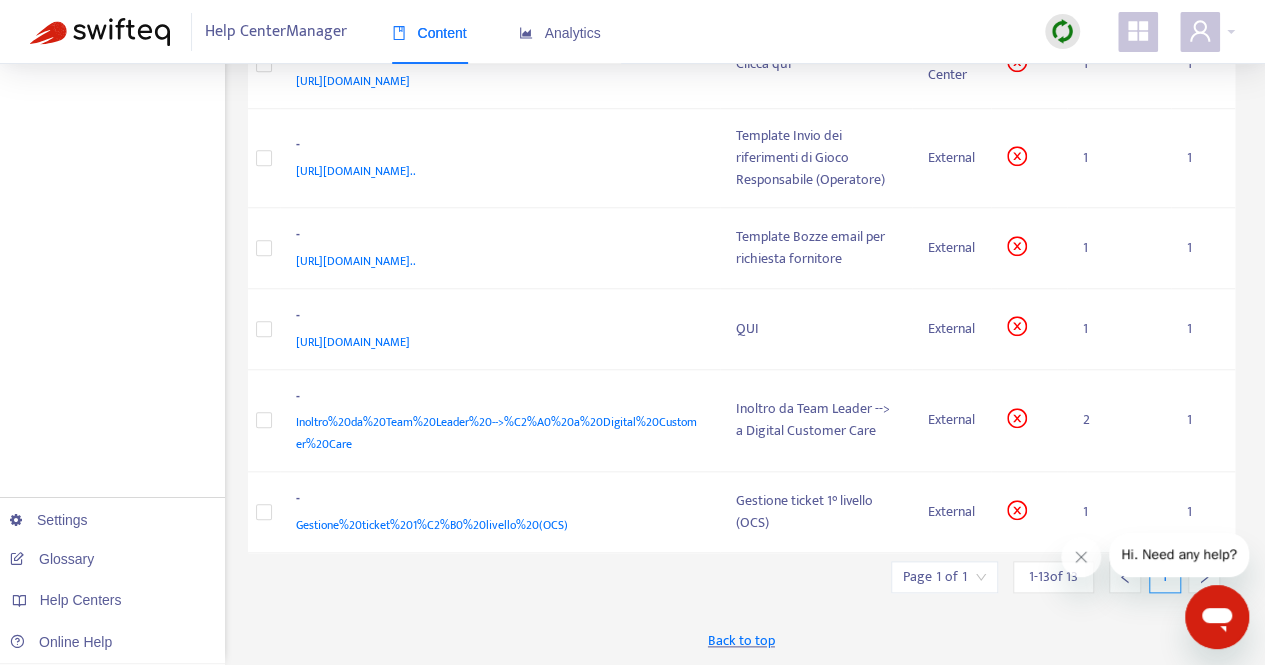scroll, scrollTop: 836, scrollLeft: 0, axis: vertical 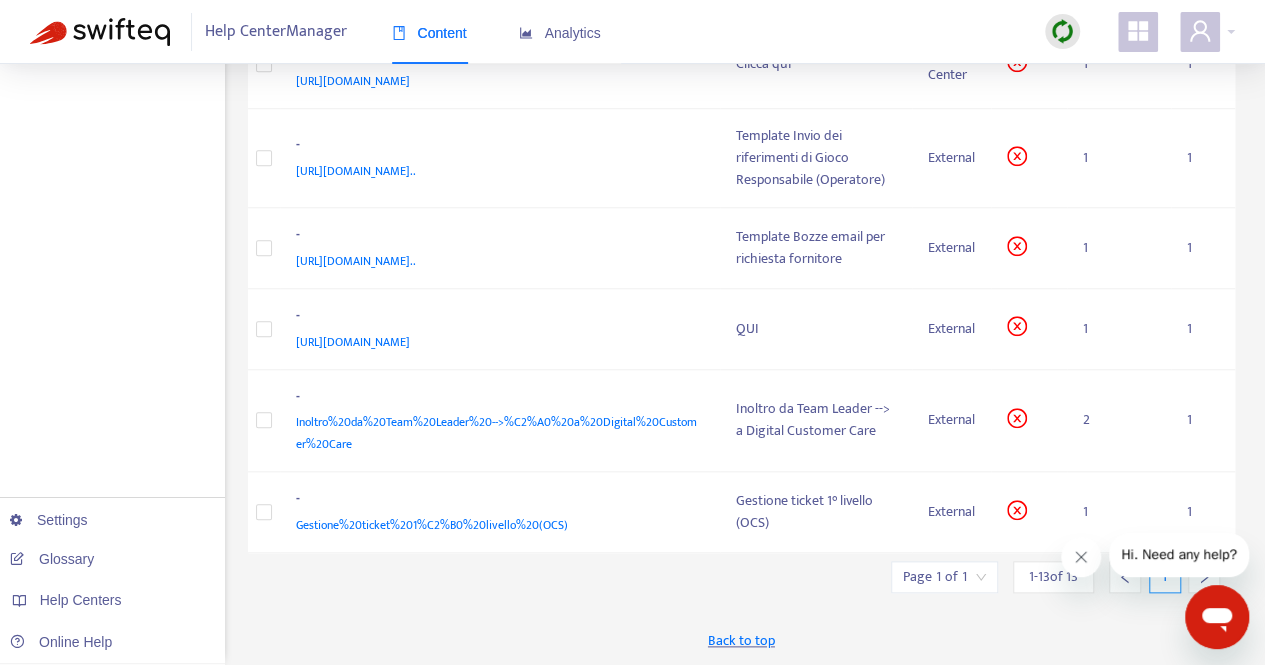 click 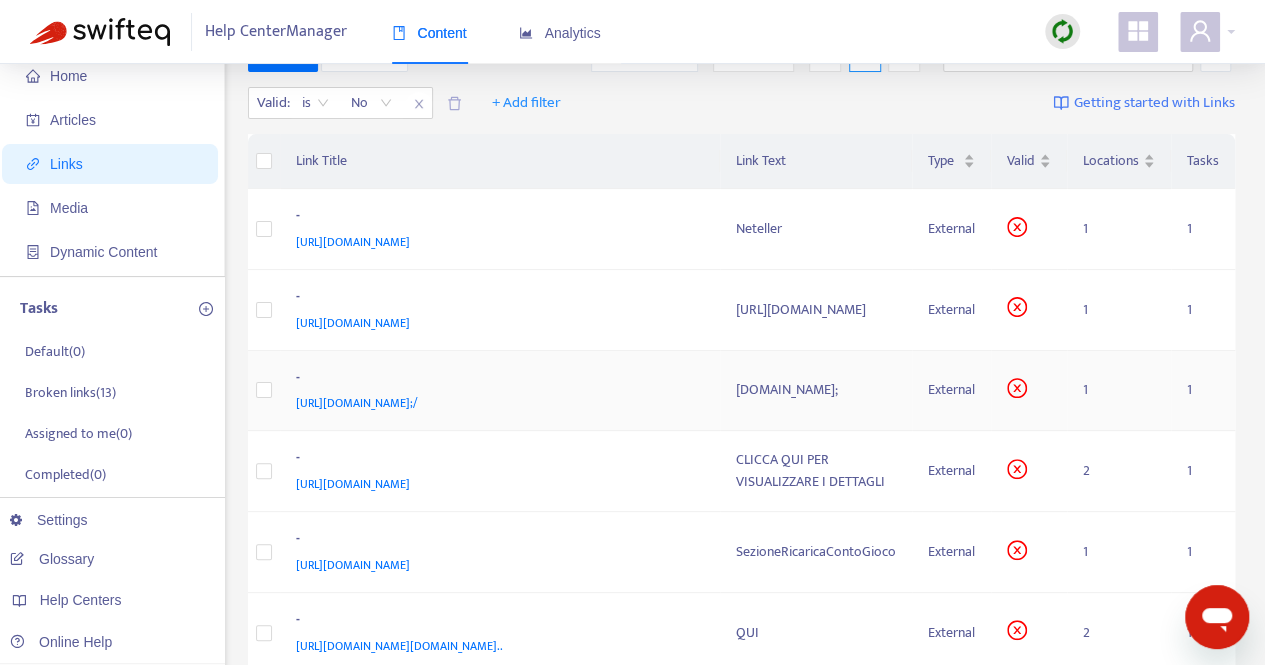 scroll, scrollTop: 0, scrollLeft: 0, axis: both 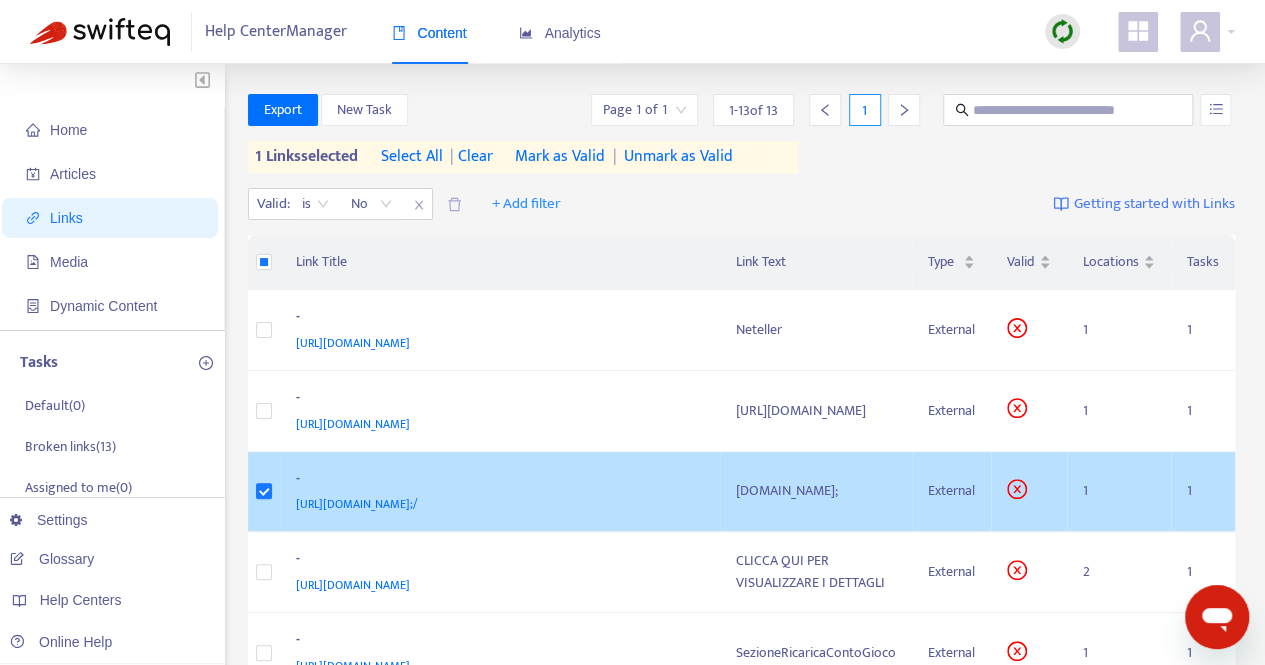 click on "External" at bounding box center [951, 491] 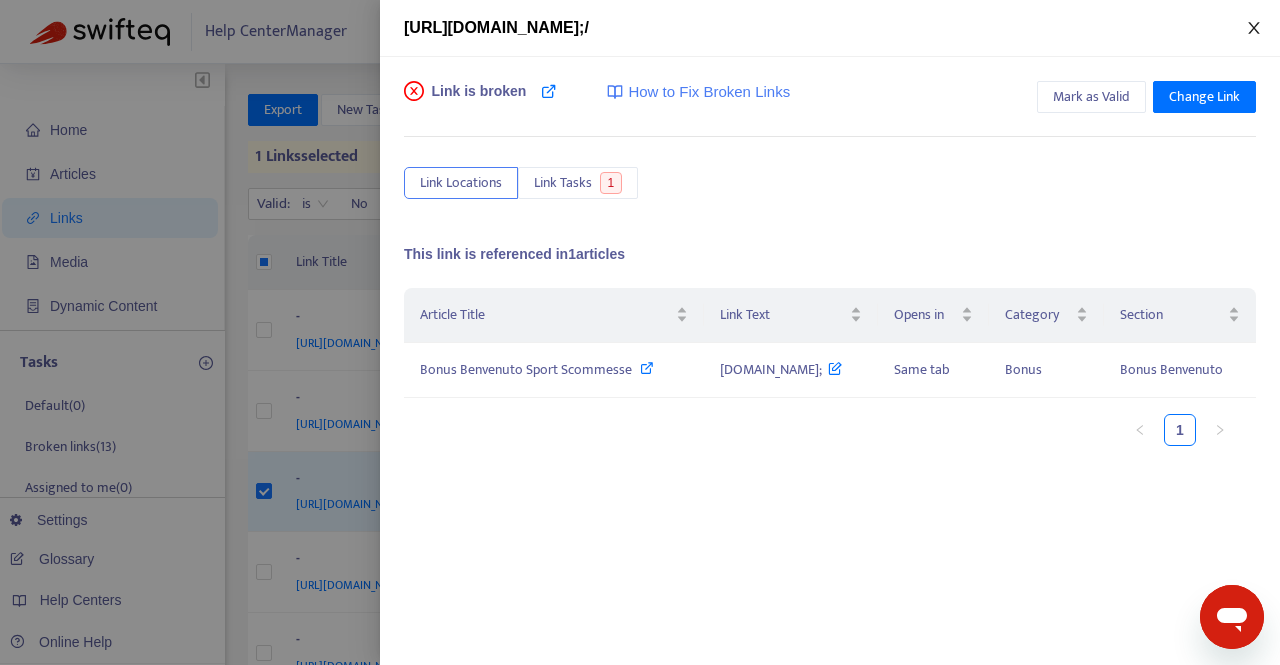 click 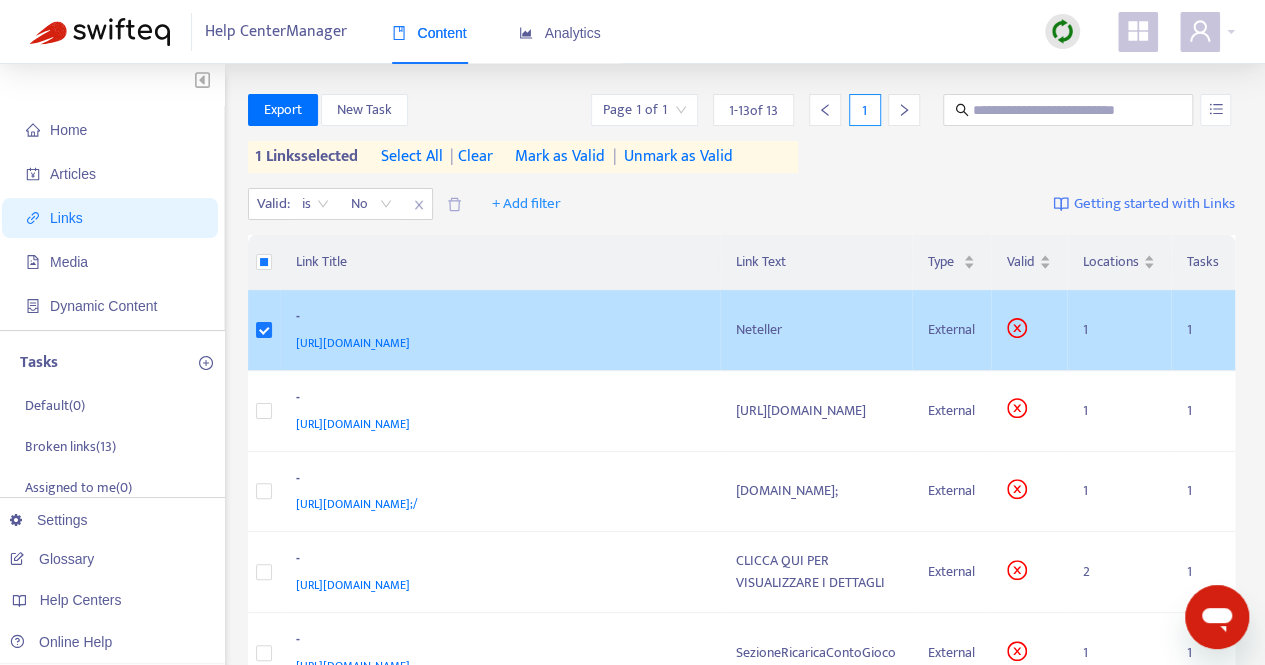 click on "[URL][DOMAIN_NAME]" at bounding box center [353, 343] 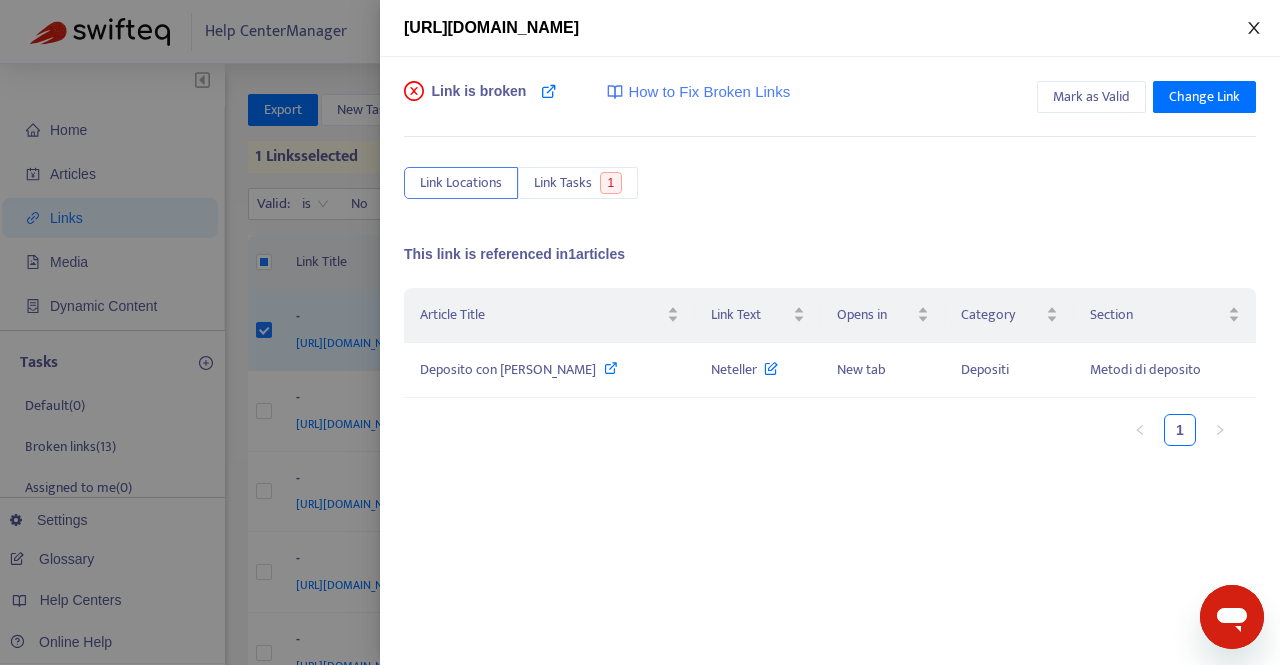 click 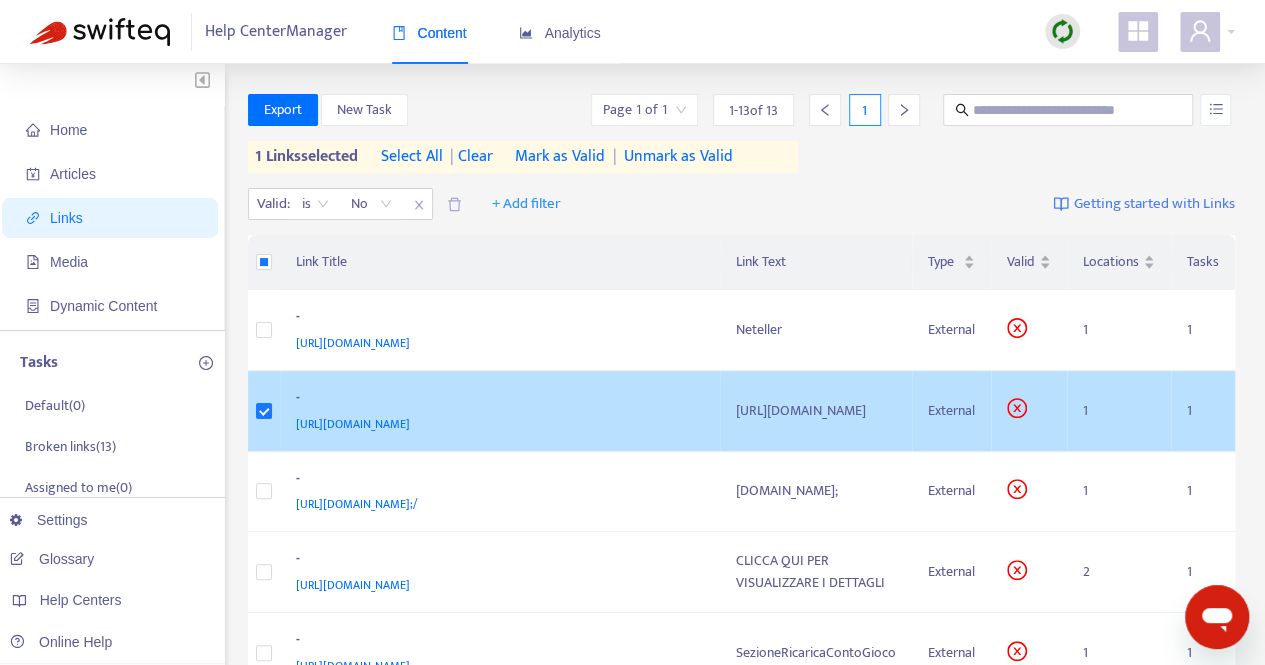 click on "1" at bounding box center [1119, 411] 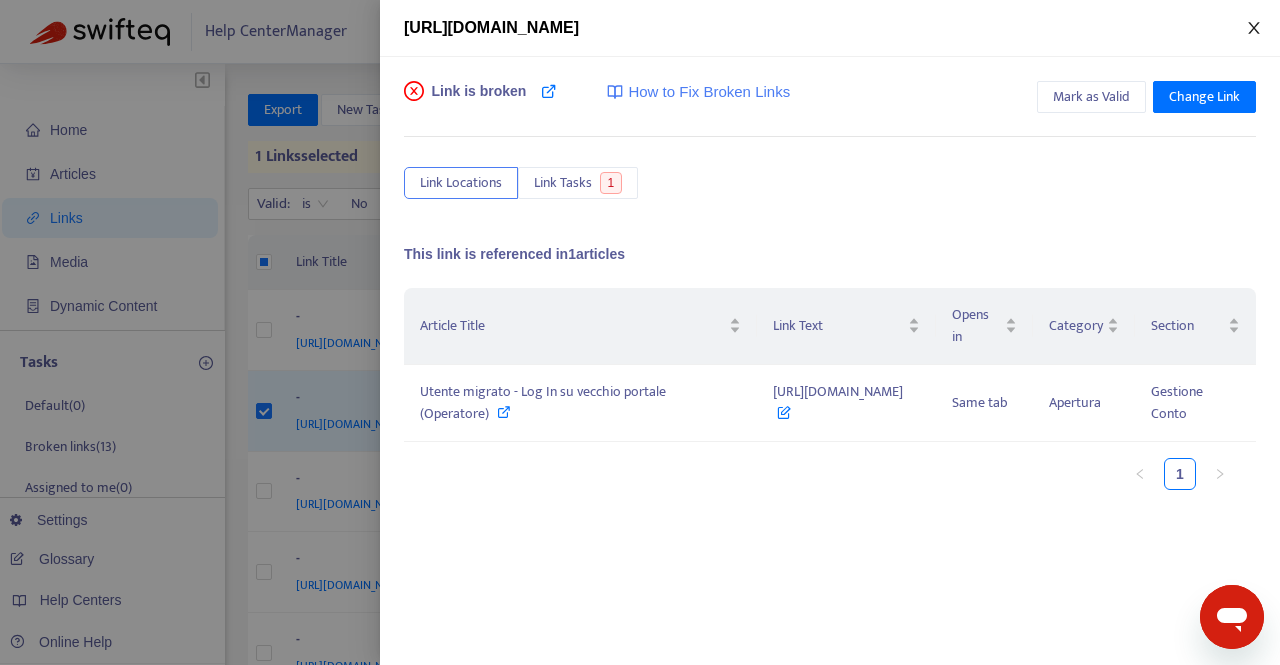 click 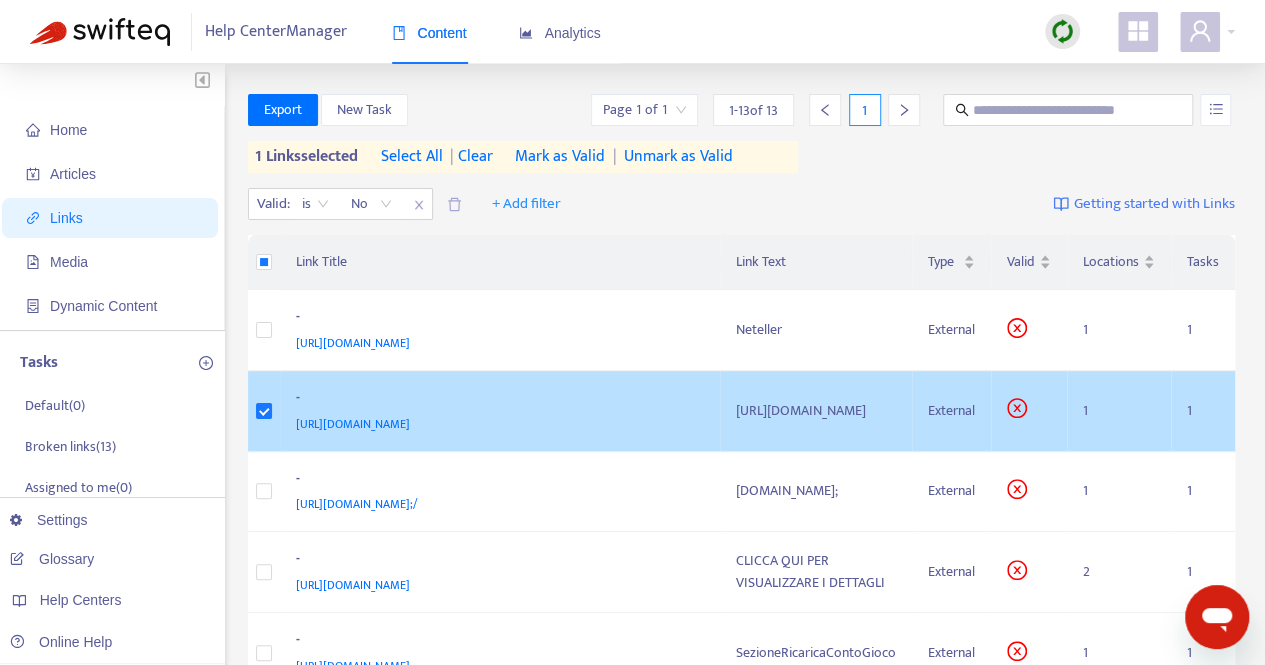 click on "1" at bounding box center [1119, 411] 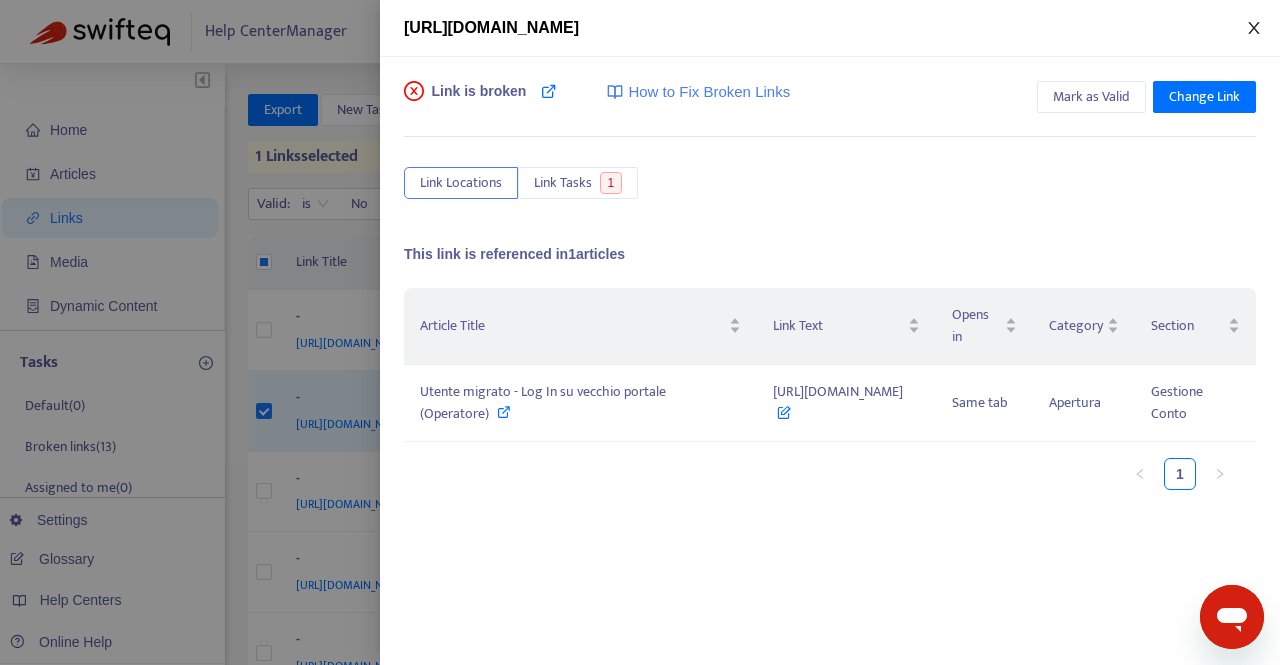 click 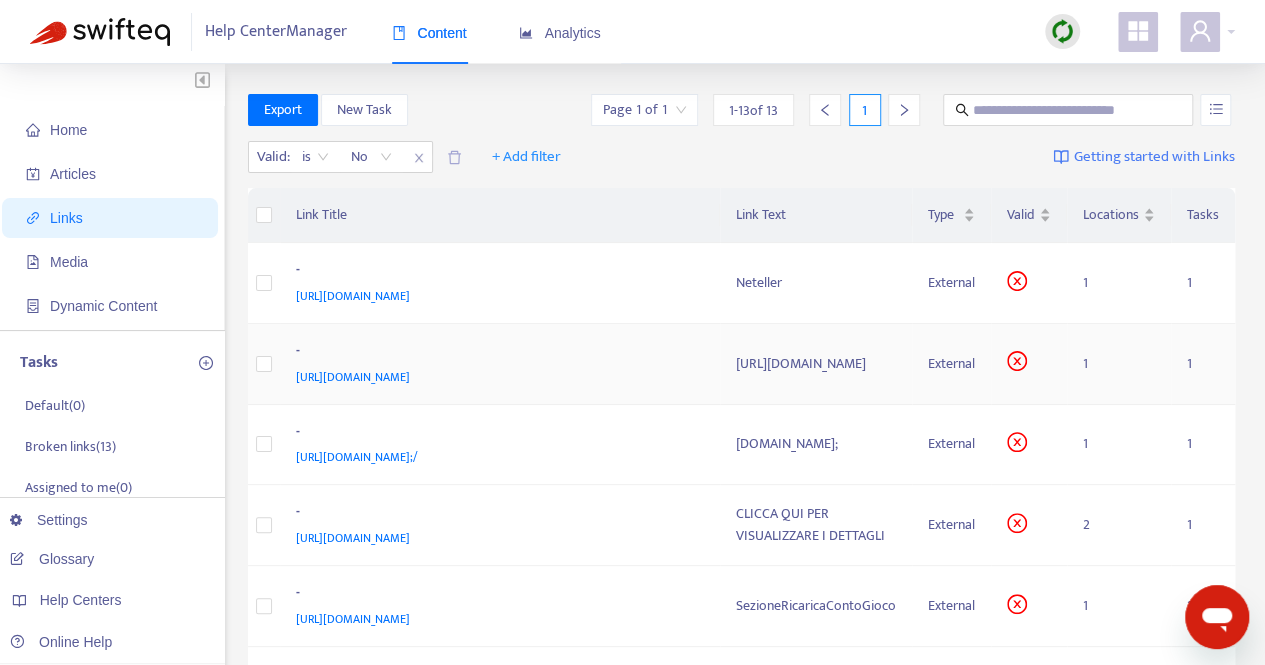 scroll, scrollTop: 100, scrollLeft: 0, axis: vertical 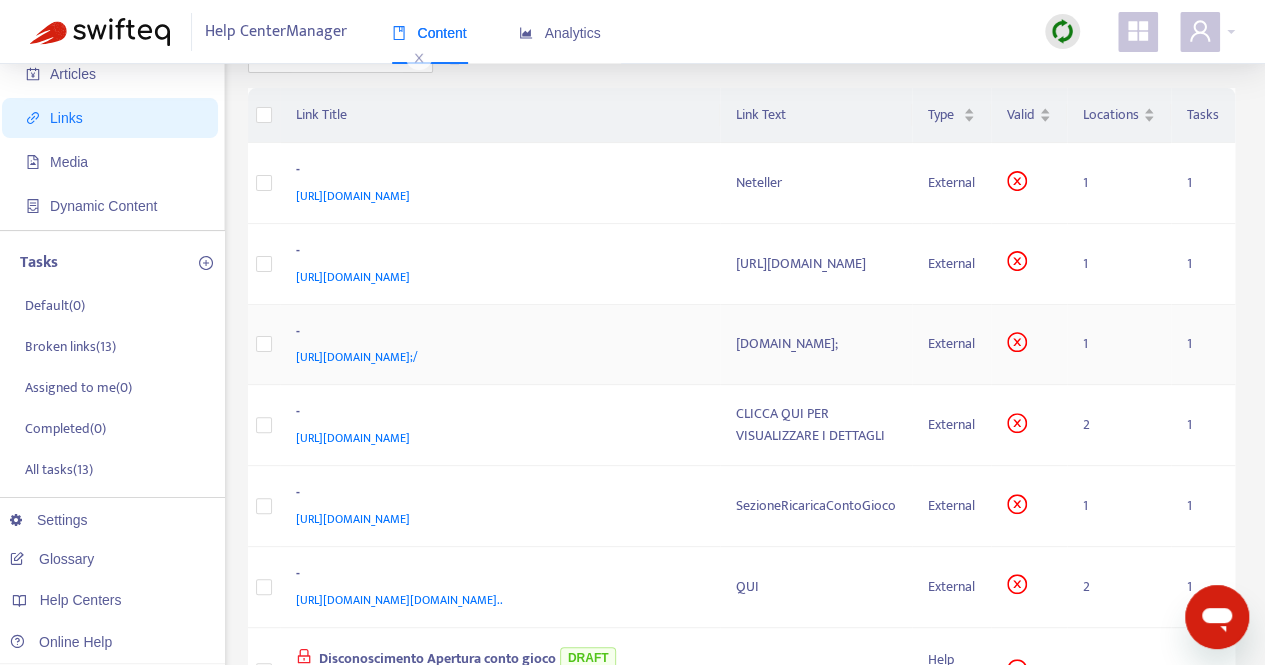 click on "1" at bounding box center [1119, 345] 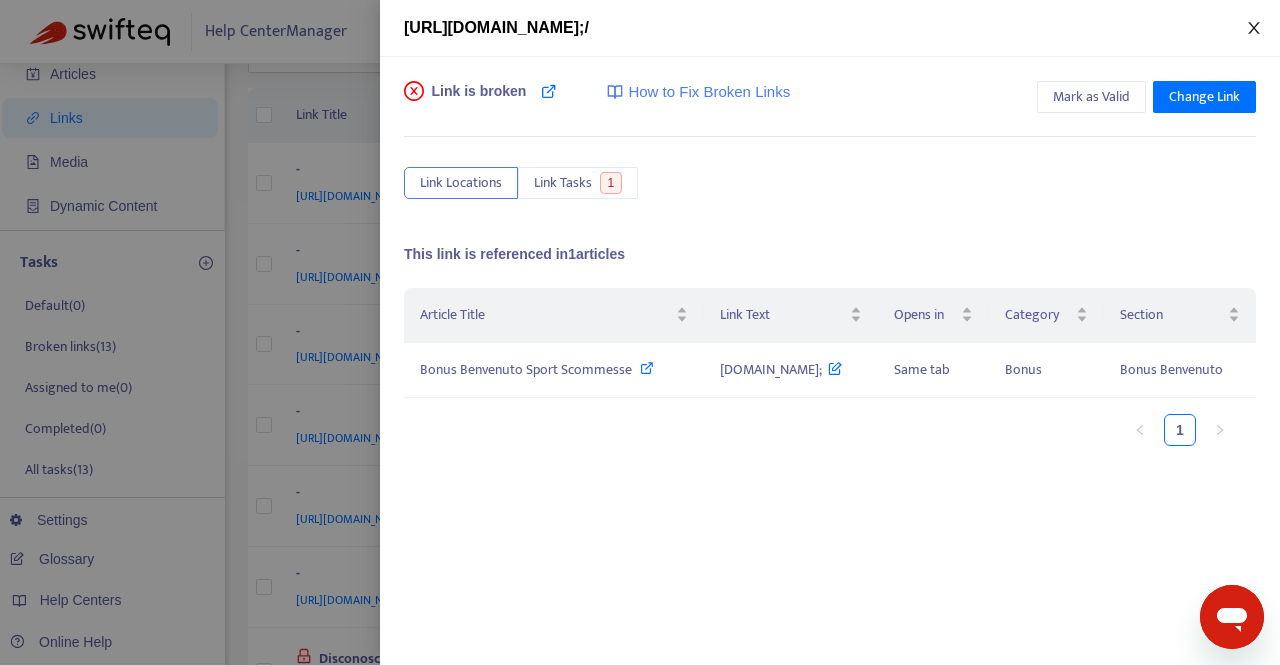 click 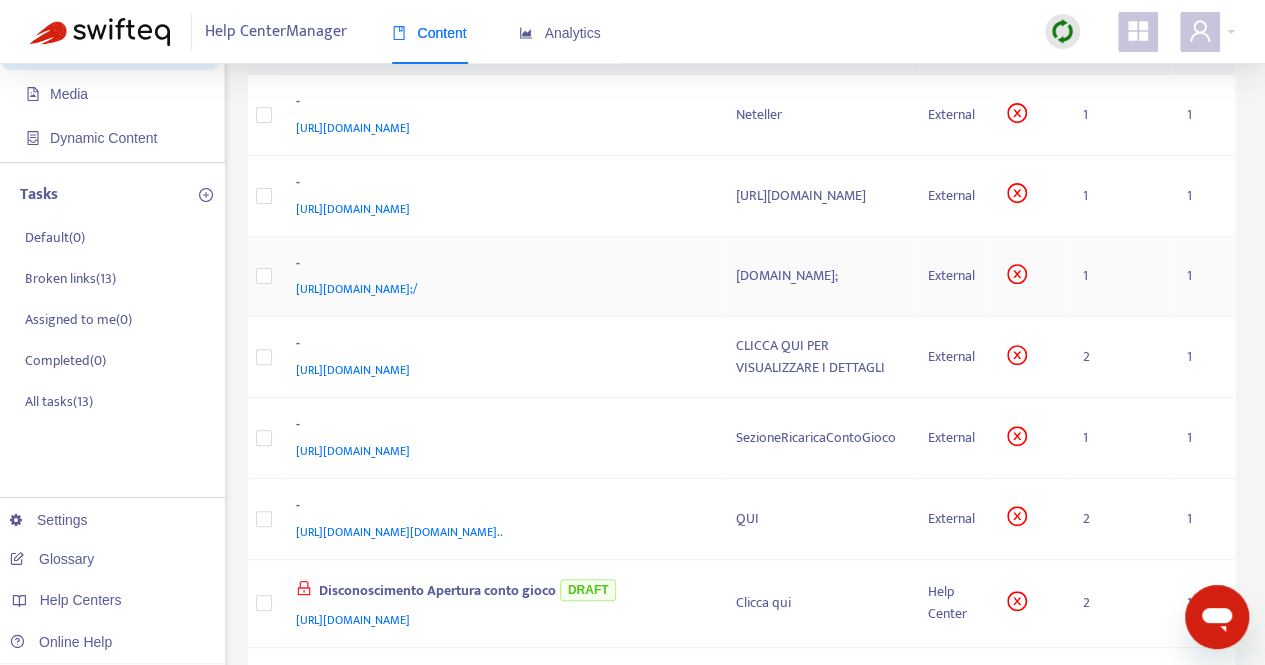 scroll, scrollTop: 200, scrollLeft: 0, axis: vertical 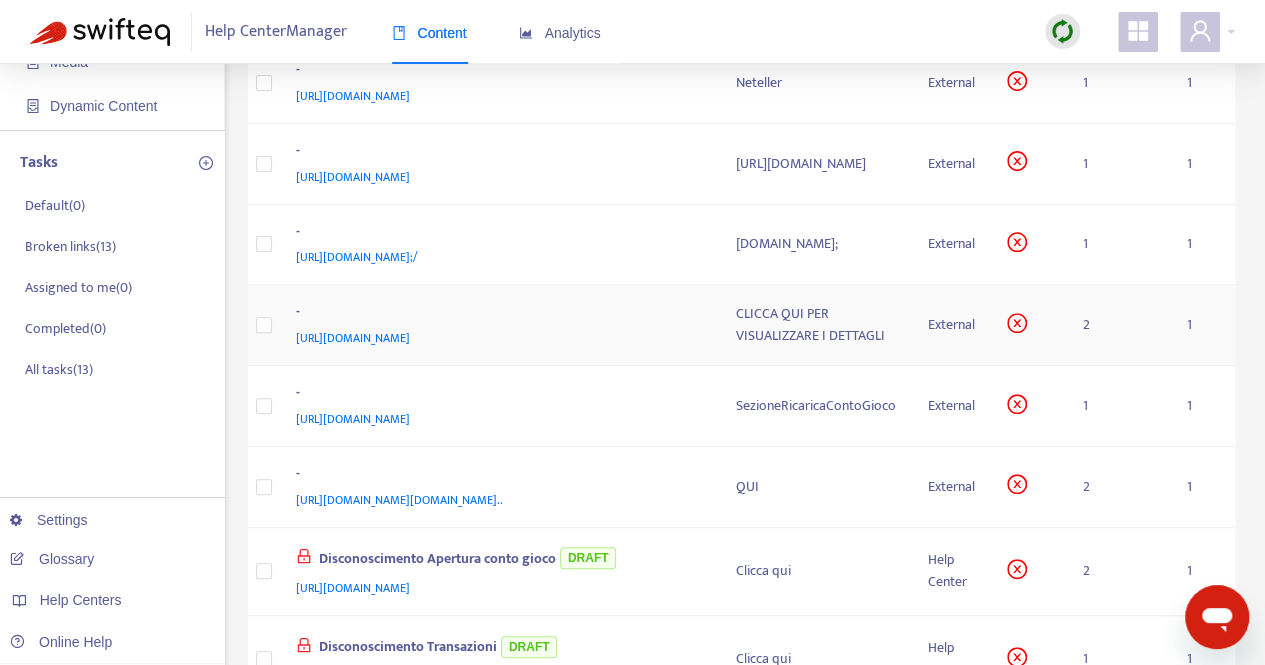 click on "2" at bounding box center (1119, 325) 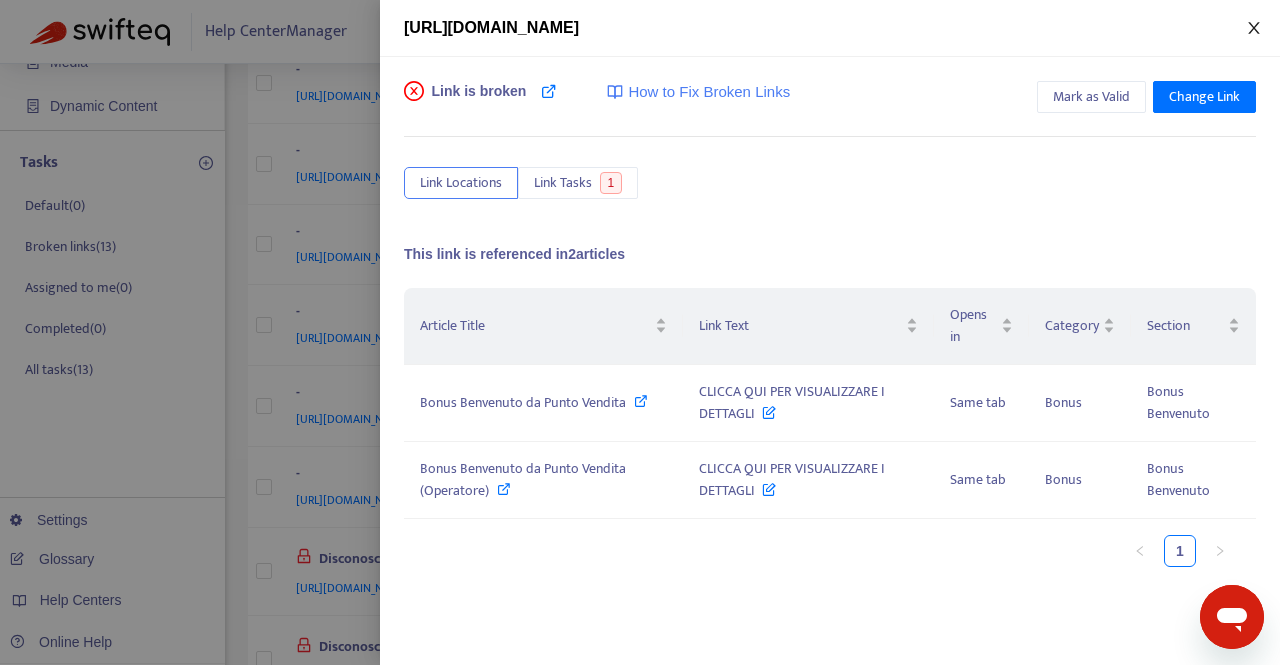 click 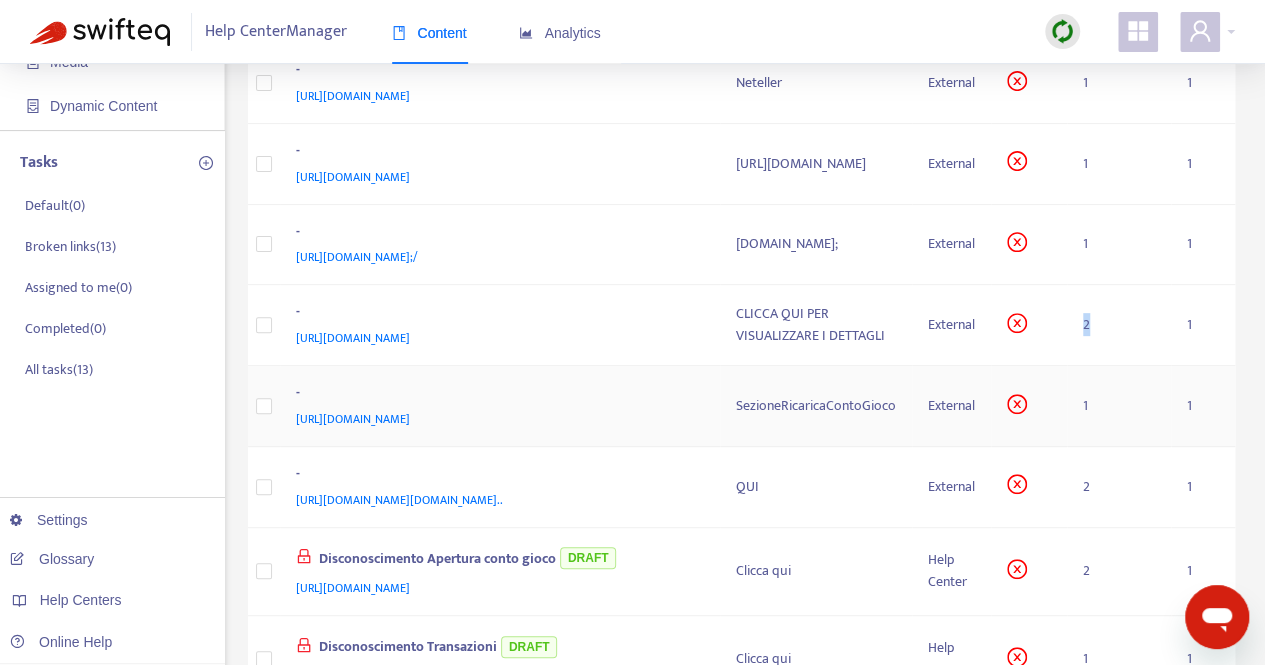 scroll, scrollTop: 300, scrollLeft: 0, axis: vertical 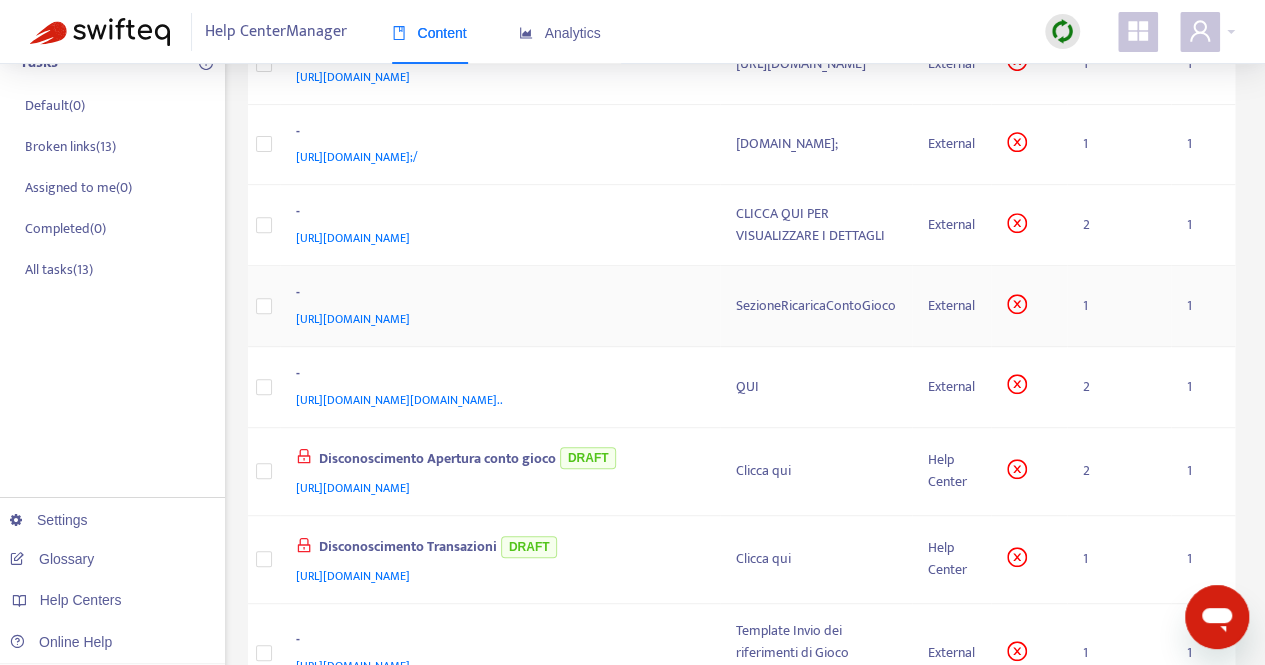click on "1" at bounding box center [1119, 306] 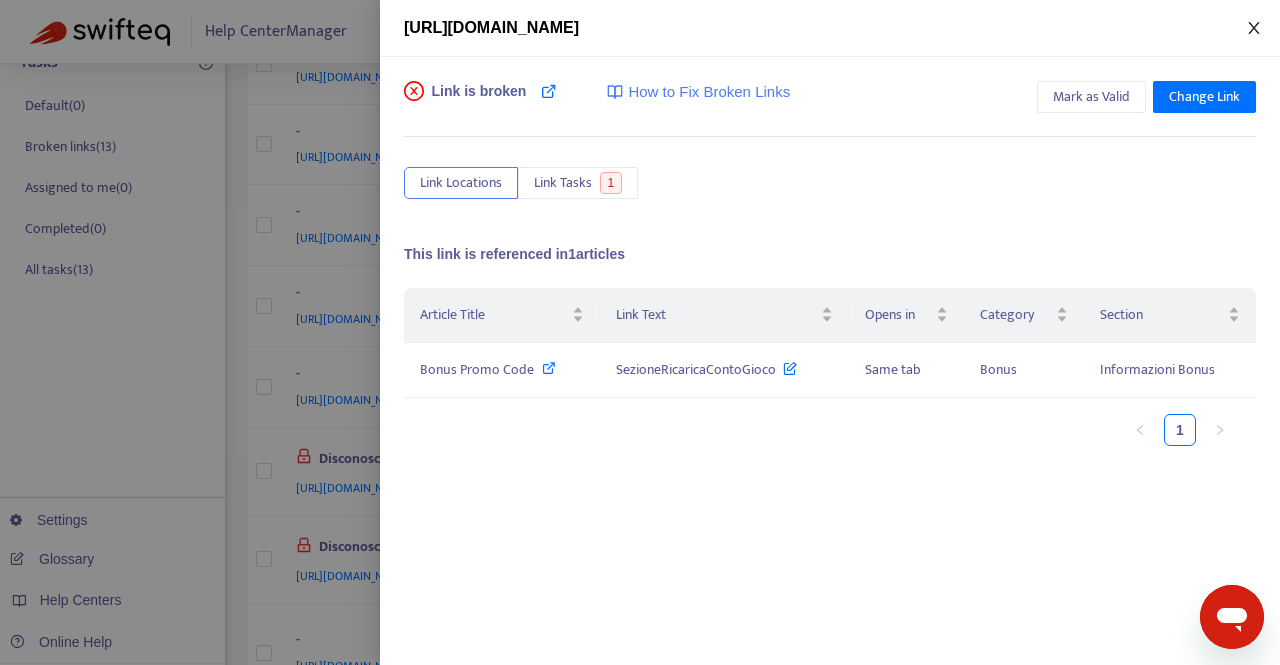 click 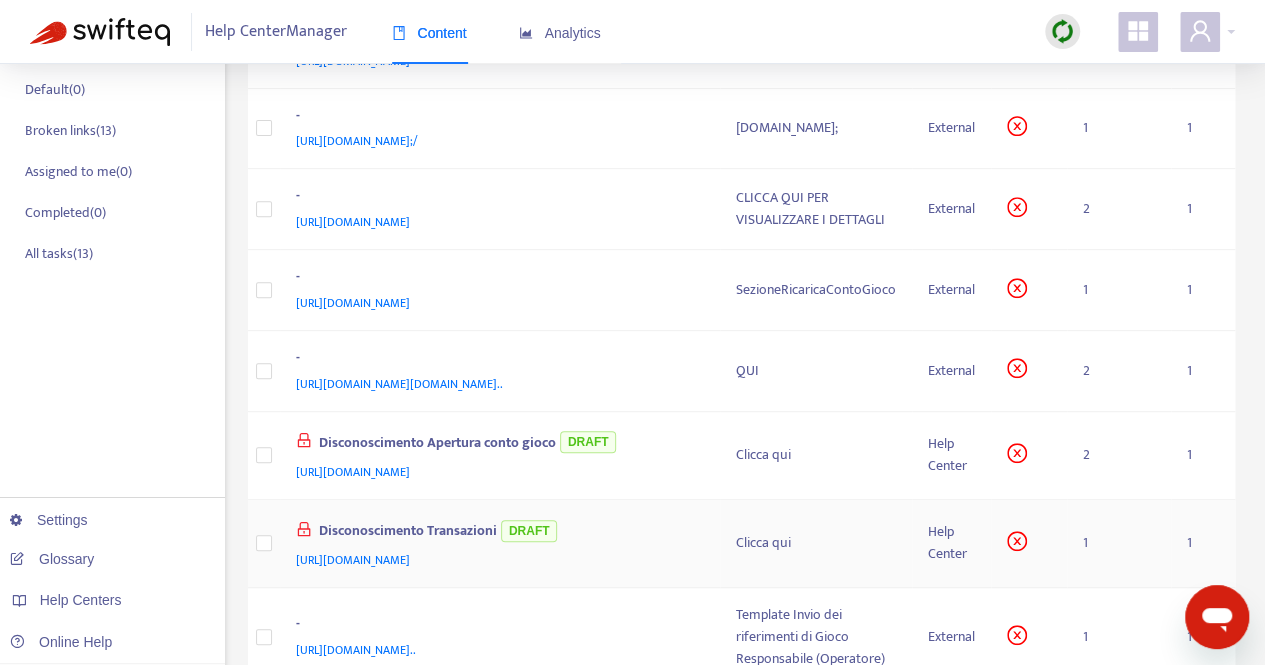 scroll, scrollTop: 300, scrollLeft: 0, axis: vertical 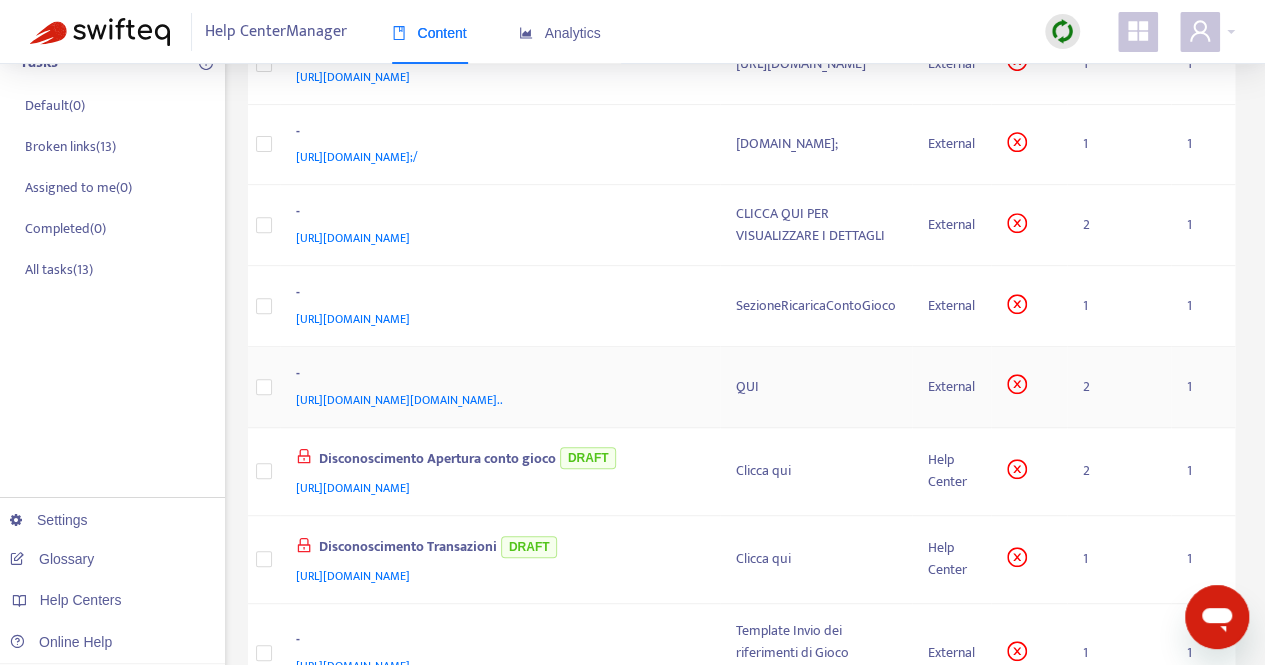 click on "2" at bounding box center (1119, 387) 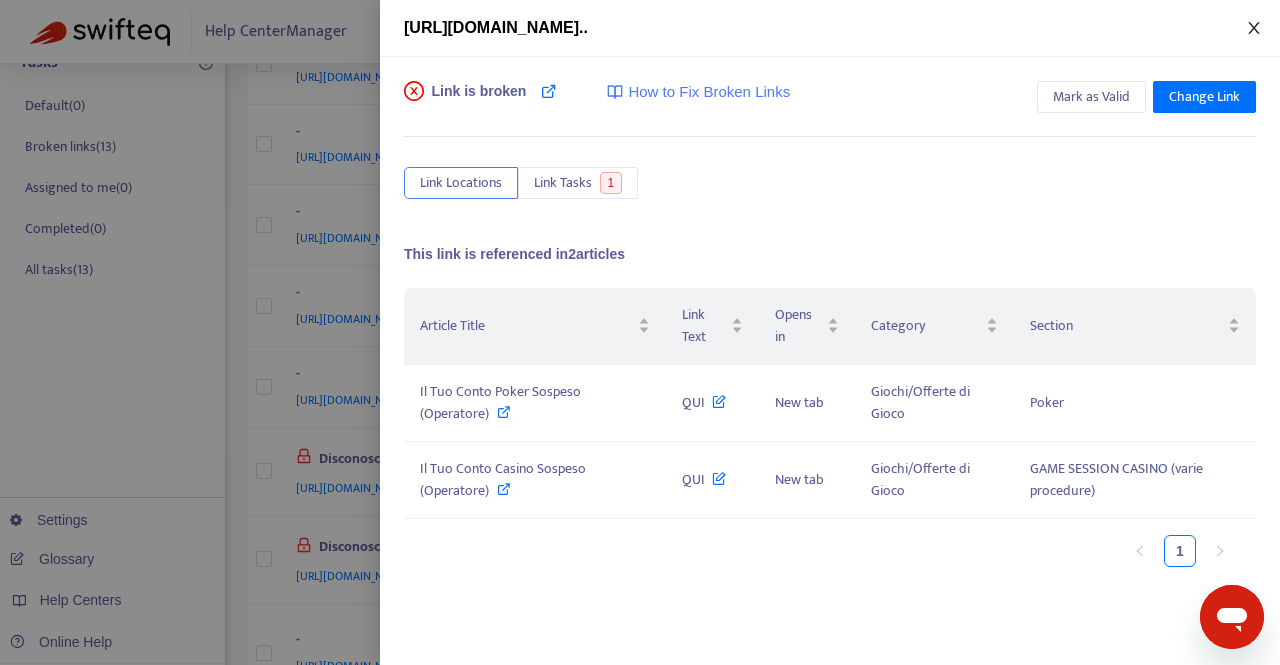 click 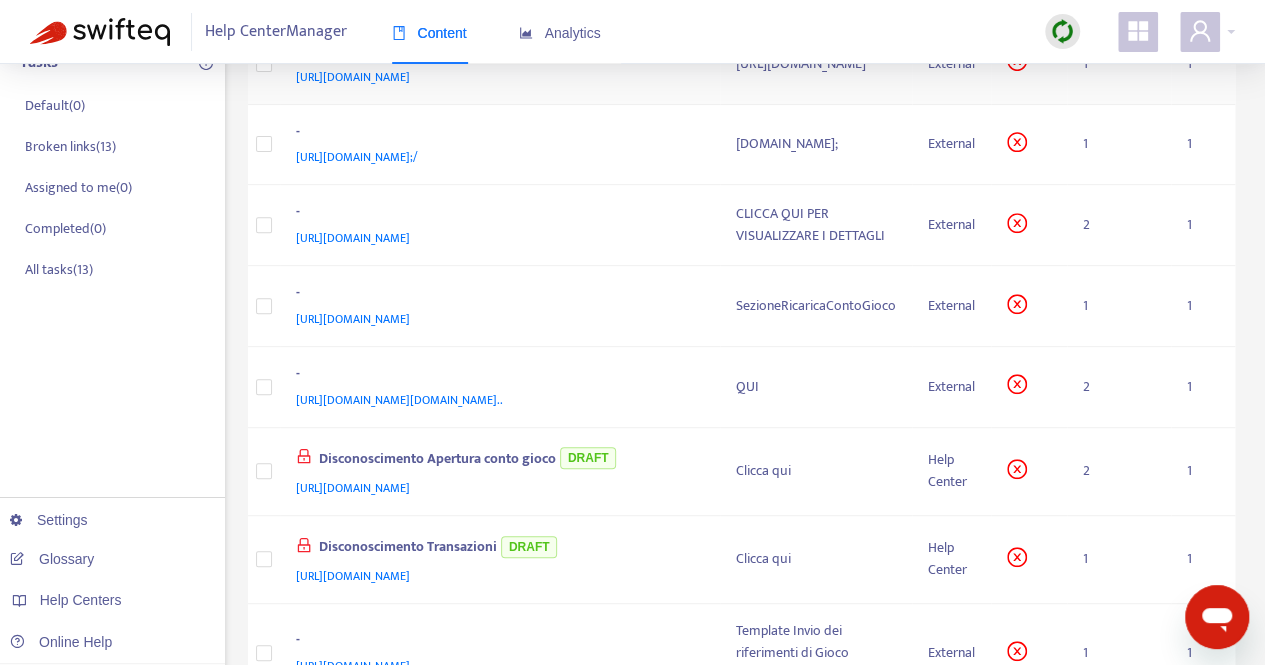 scroll, scrollTop: 0, scrollLeft: 0, axis: both 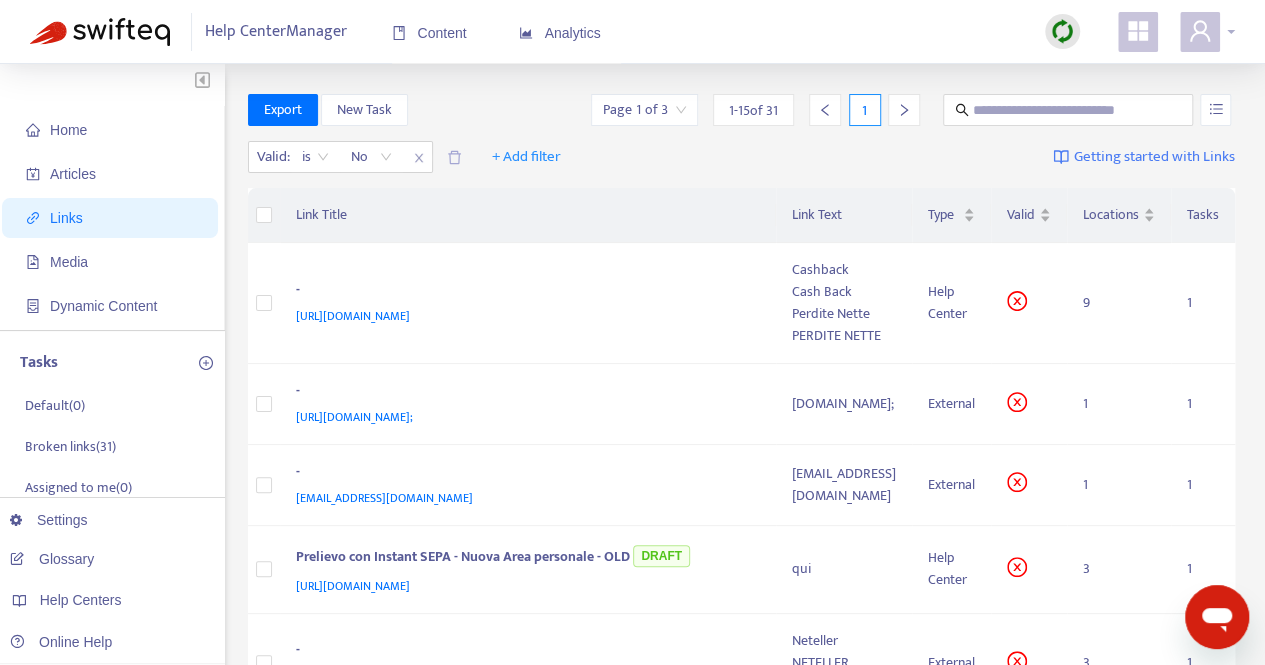 click at bounding box center [1207, 32] 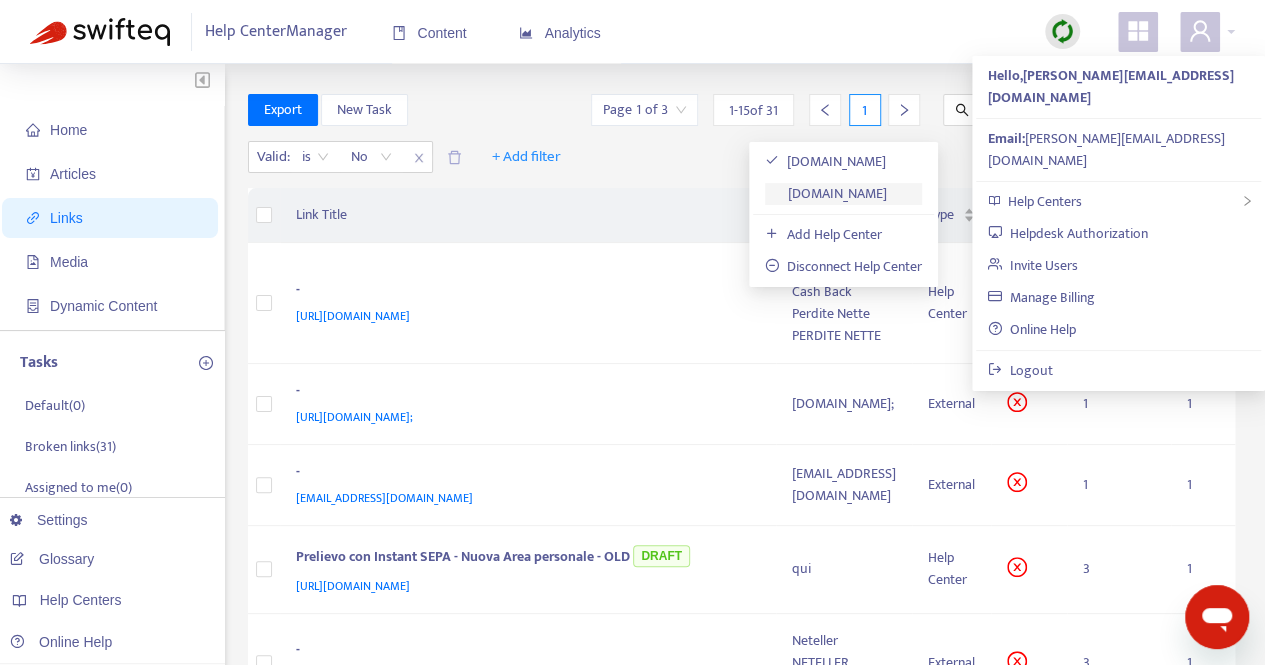 click on "[DOMAIN_NAME]" at bounding box center (826, 193) 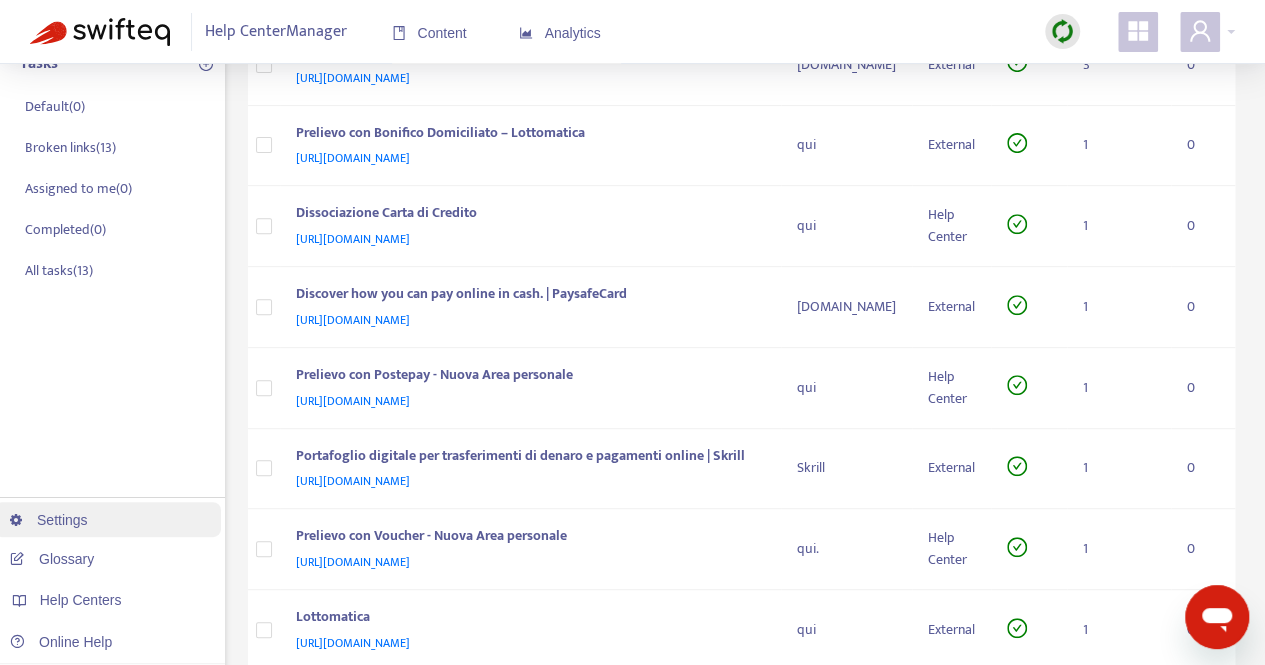scroll, scrollTop: 100, scrollLeft: 0, axis: vertical 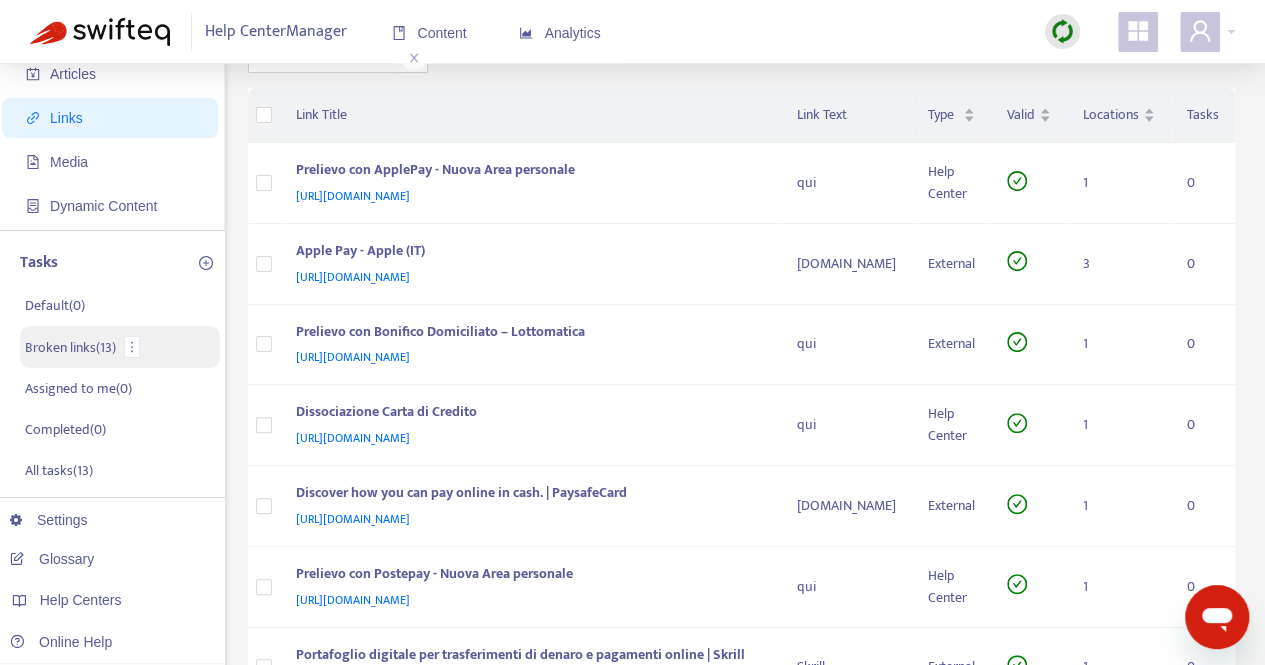 click on "Broken links  ( 13 )" at bounding box center [70, 347] 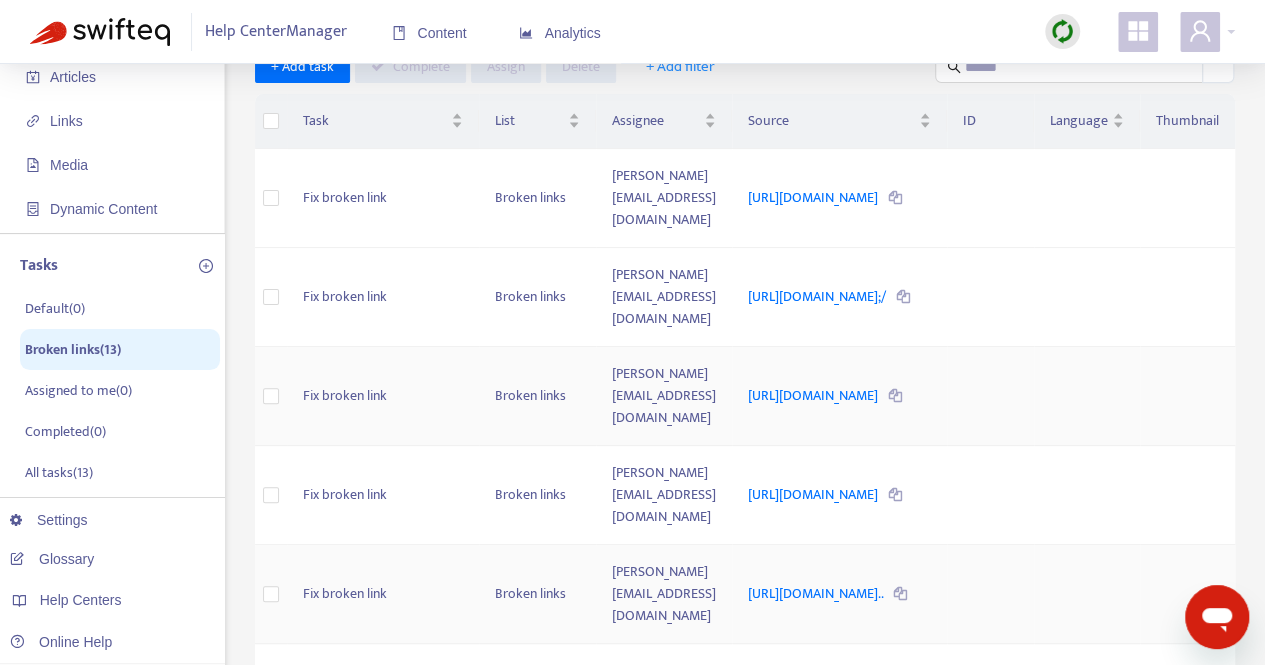 scroll, scrollTop: 0, scrollLeft: 0, axis: both 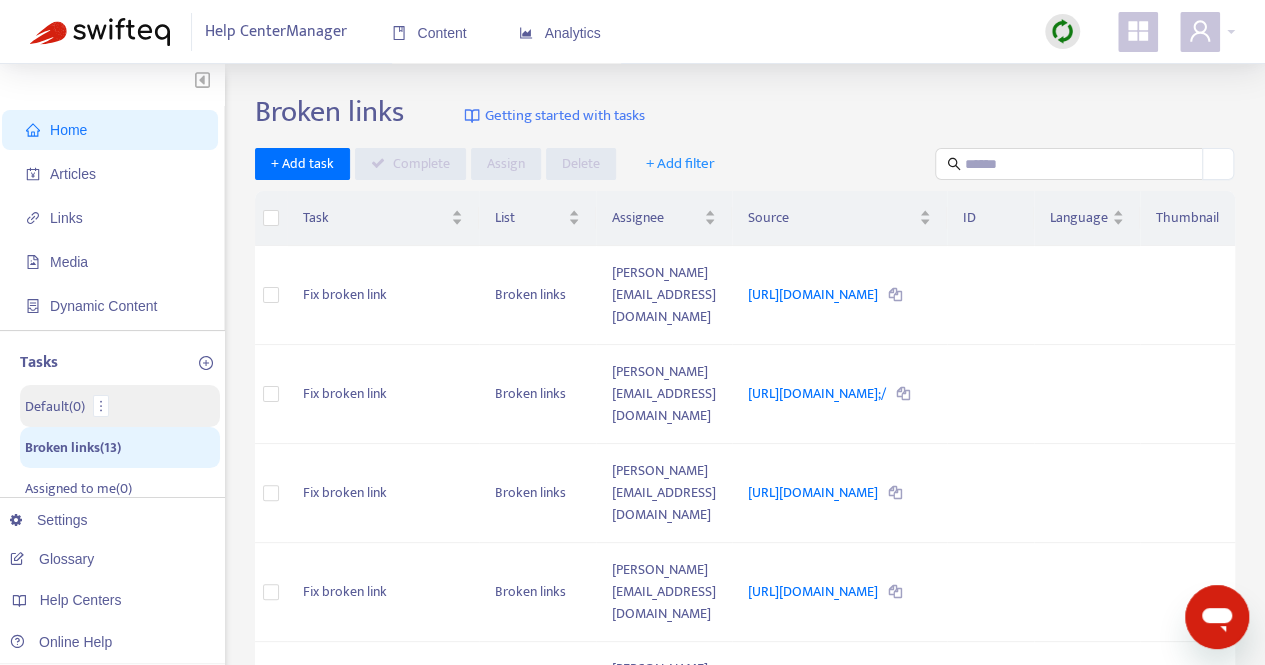 click on "Default  ( 0 )" at bounding box center (55, 406) 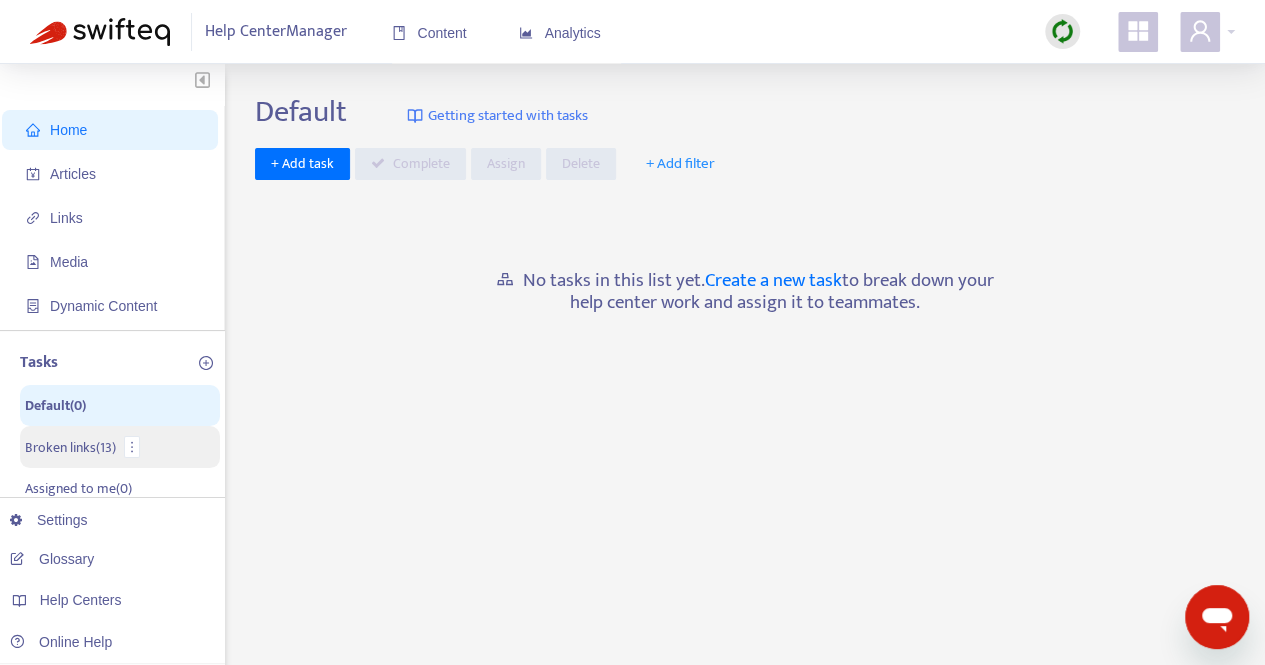 click on "Broken links  ( 13 )" at bounding box center [70, 447] 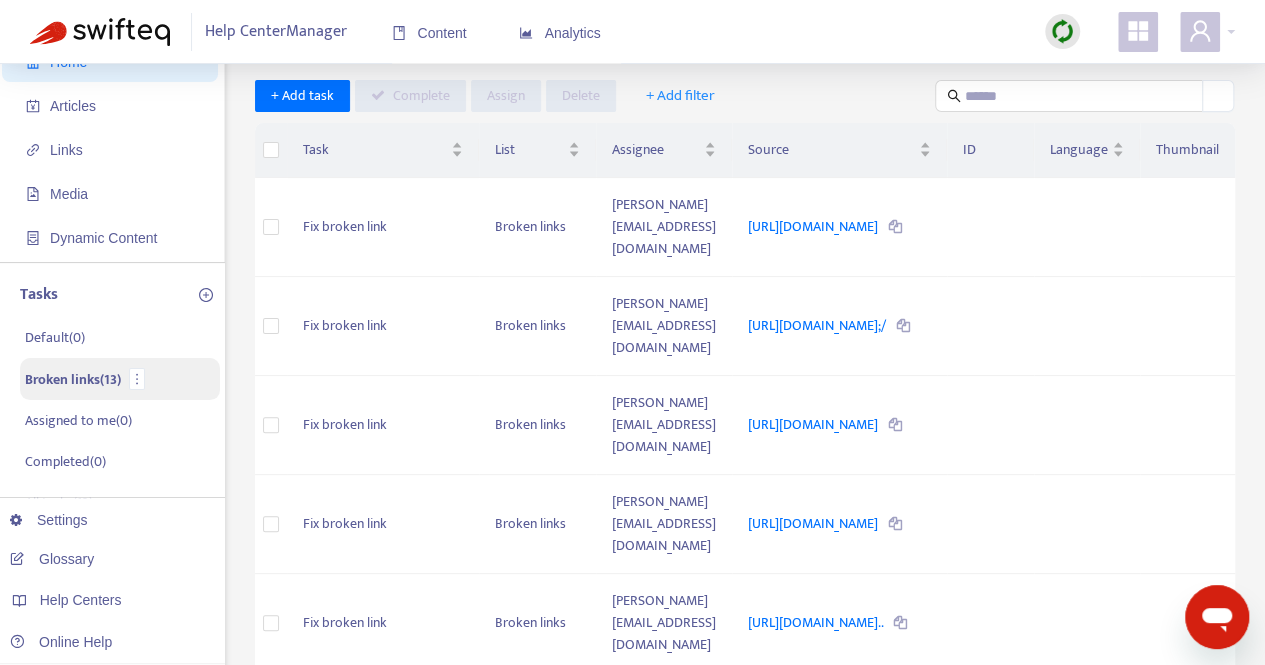 scroll, scrollTop: 100, scrollLeft: 0, axis: vertical 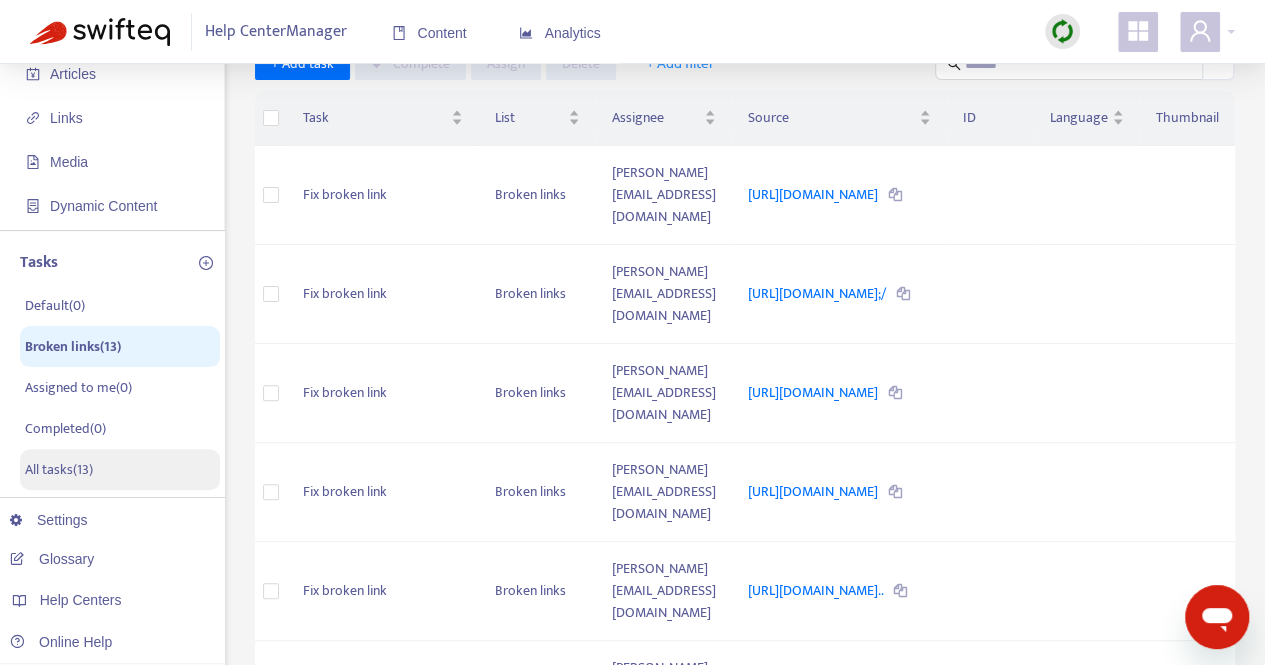 click on "All tasks  ( 13 )" at bounding box center [59, 469] 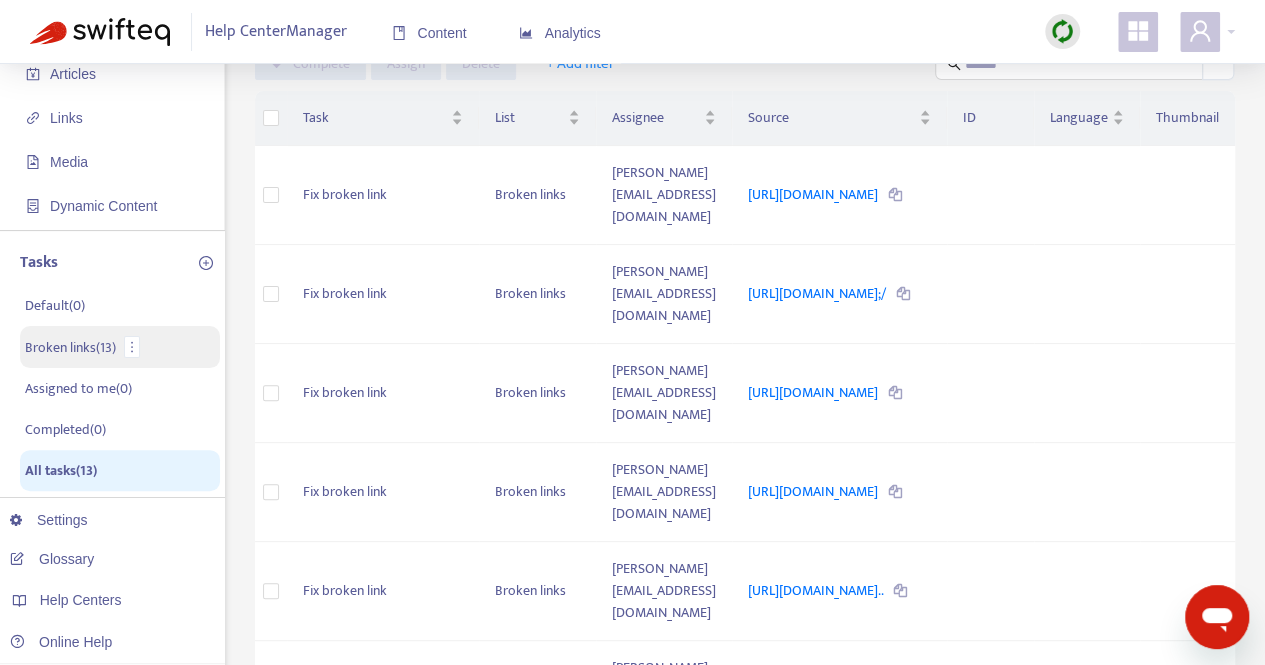 click on "Broken links  ( 13 )" at bounding box center [70, 347] 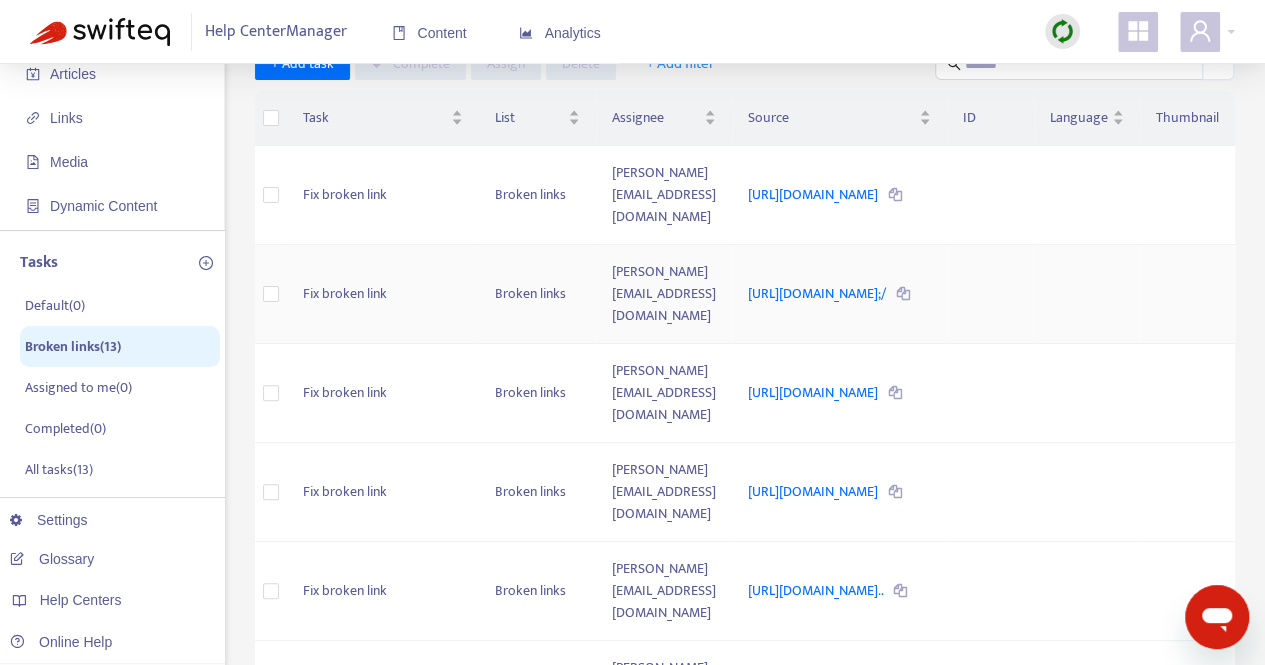 scroll, scrollTop: 0, scrollLeft: 0, axis: both 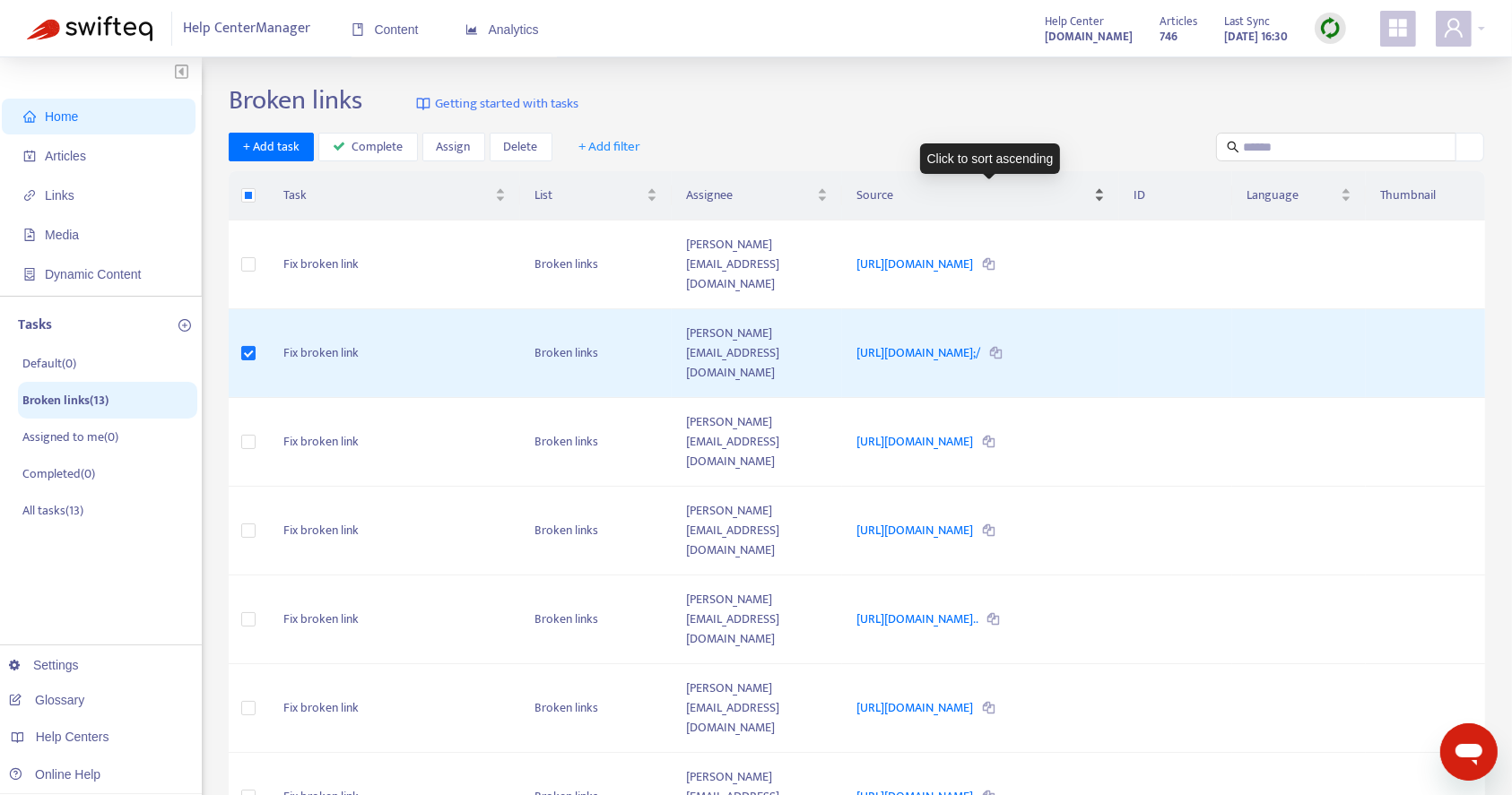 click on "Source" at bounding box center [973, 195] 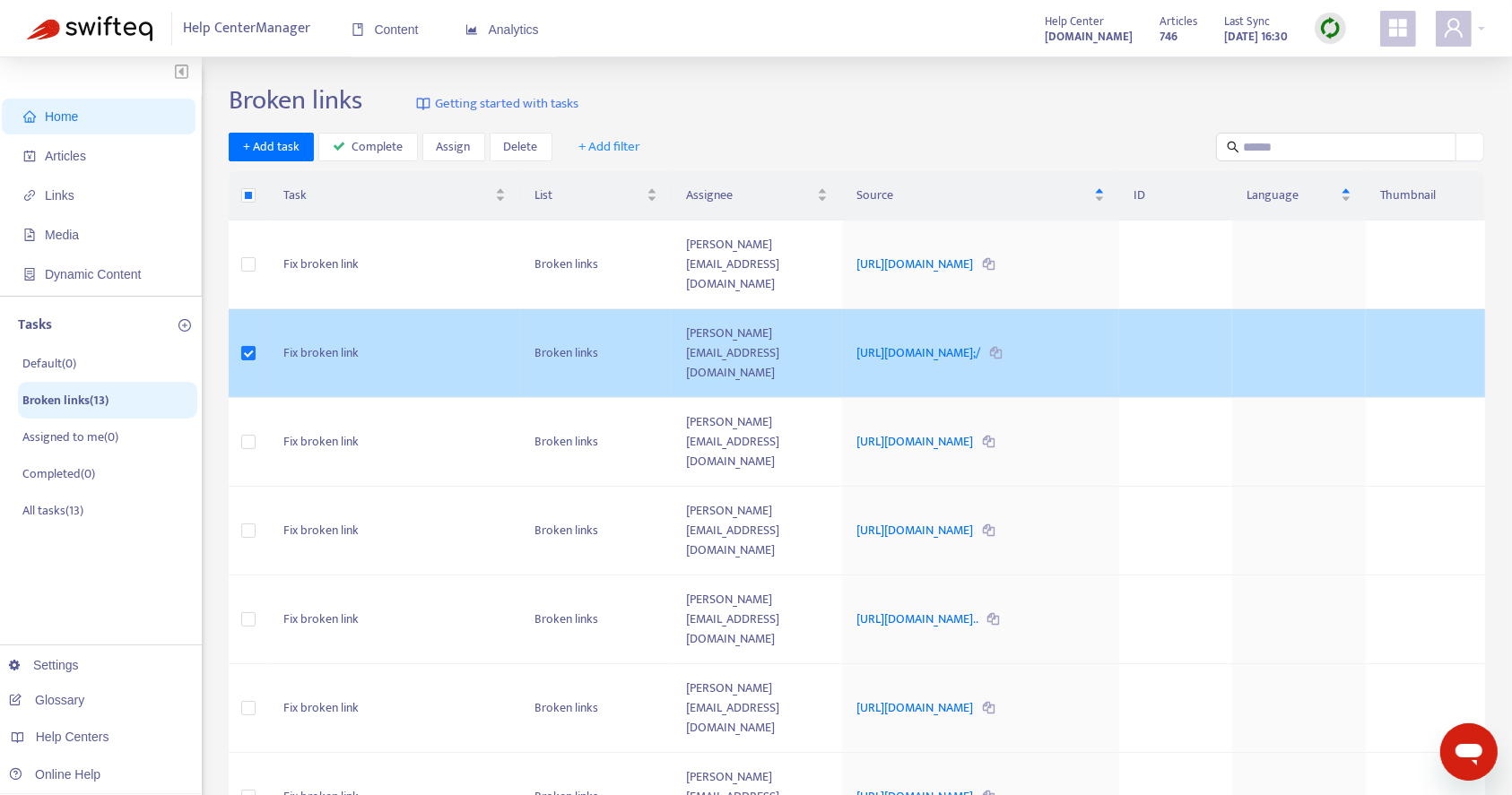 click on "Broken links" at bounding box center [595, 353] 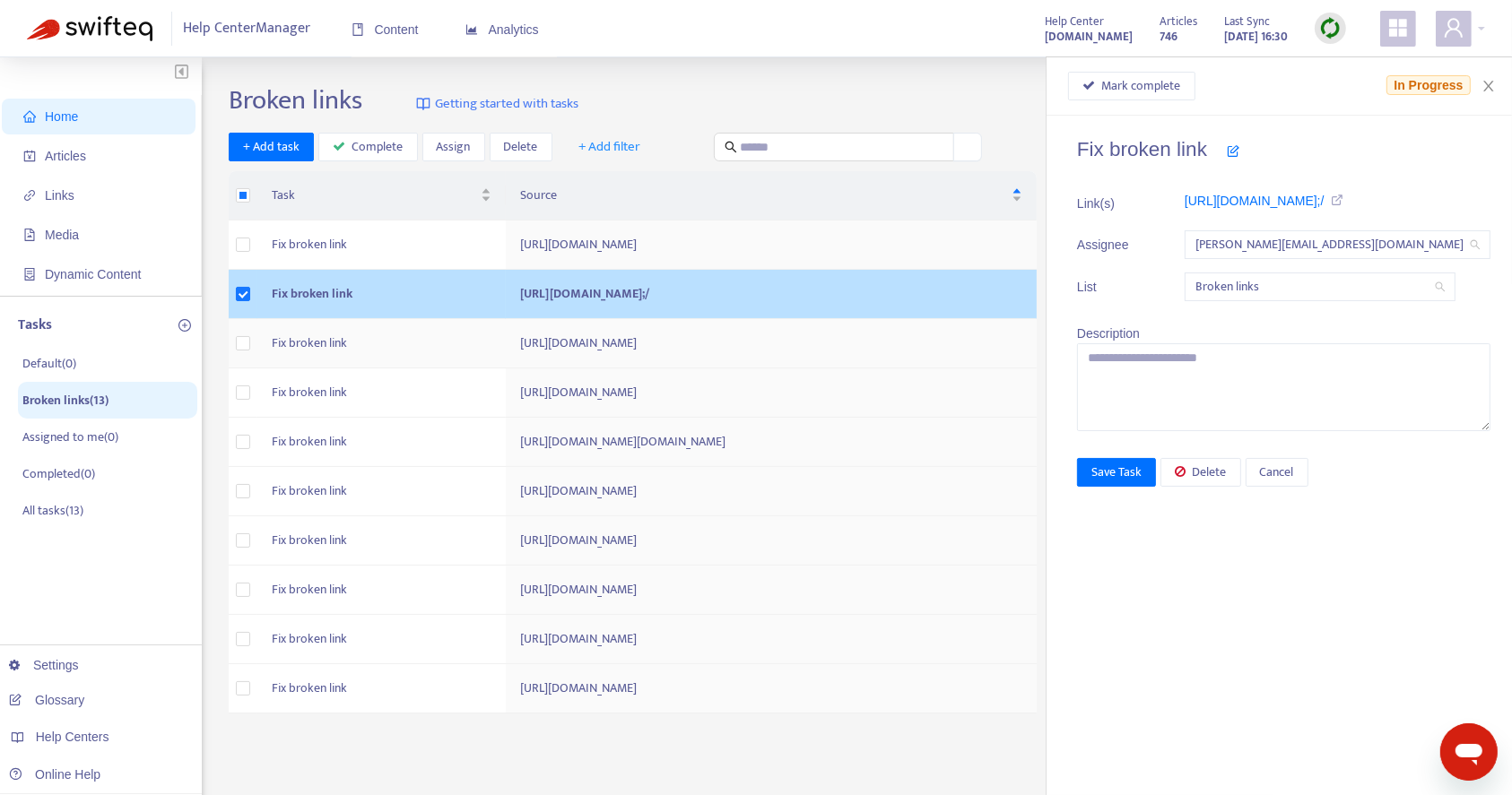 click on "[URL][DOMAIN_NAME]" at bounding box center (771, 343) 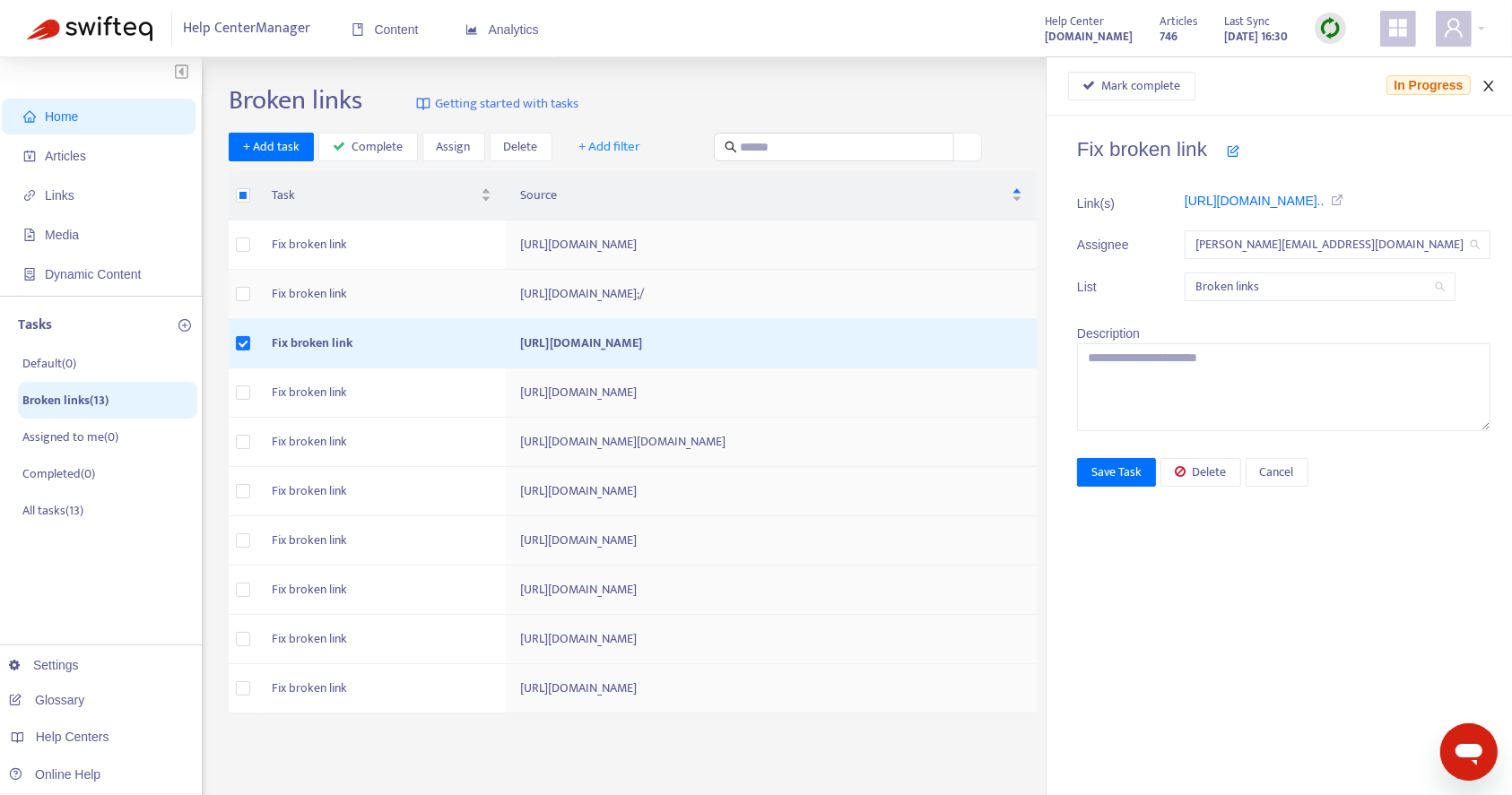 click 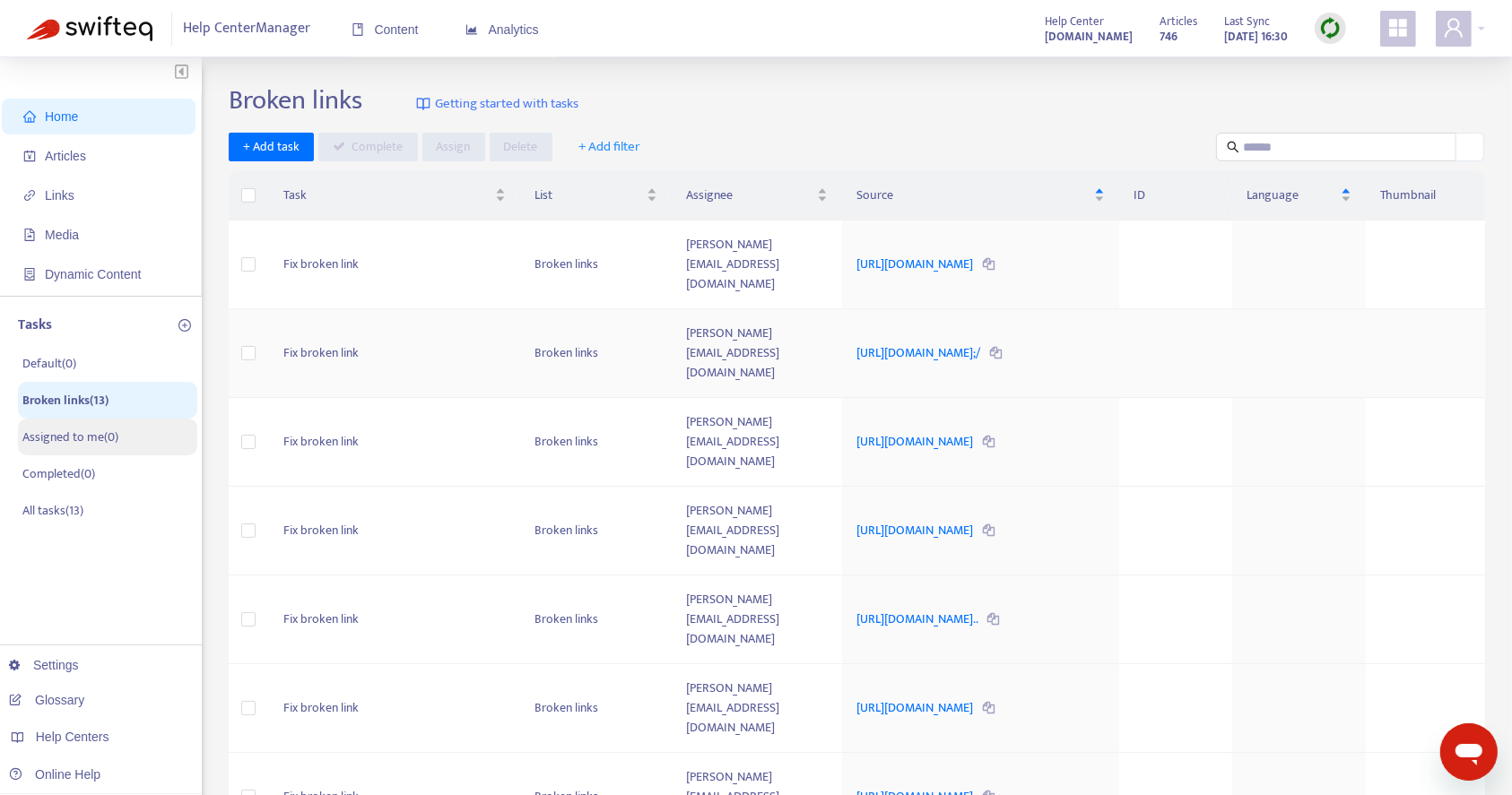 click on "Assigned to me  ( 0 )" at bounding box center (70, 436) 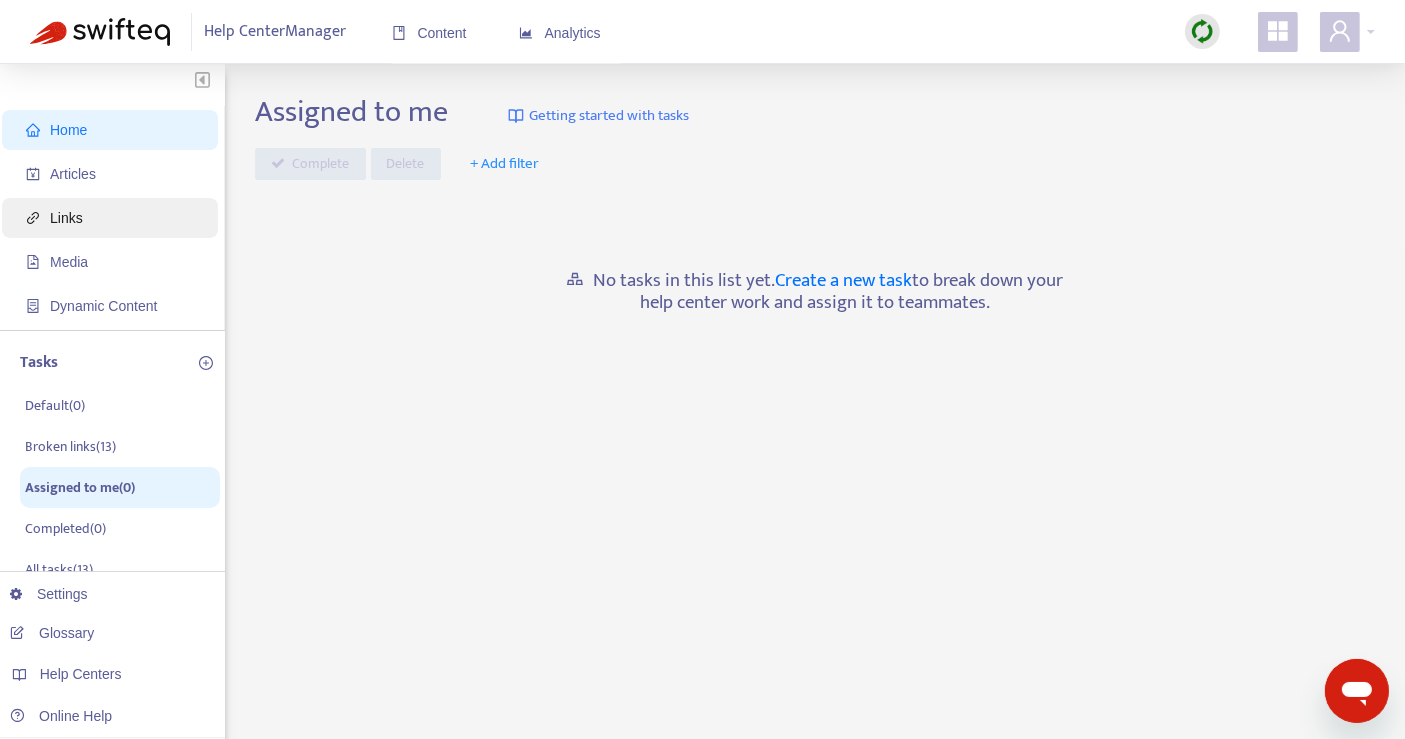click on "Links" at bounding box center (114, 218) 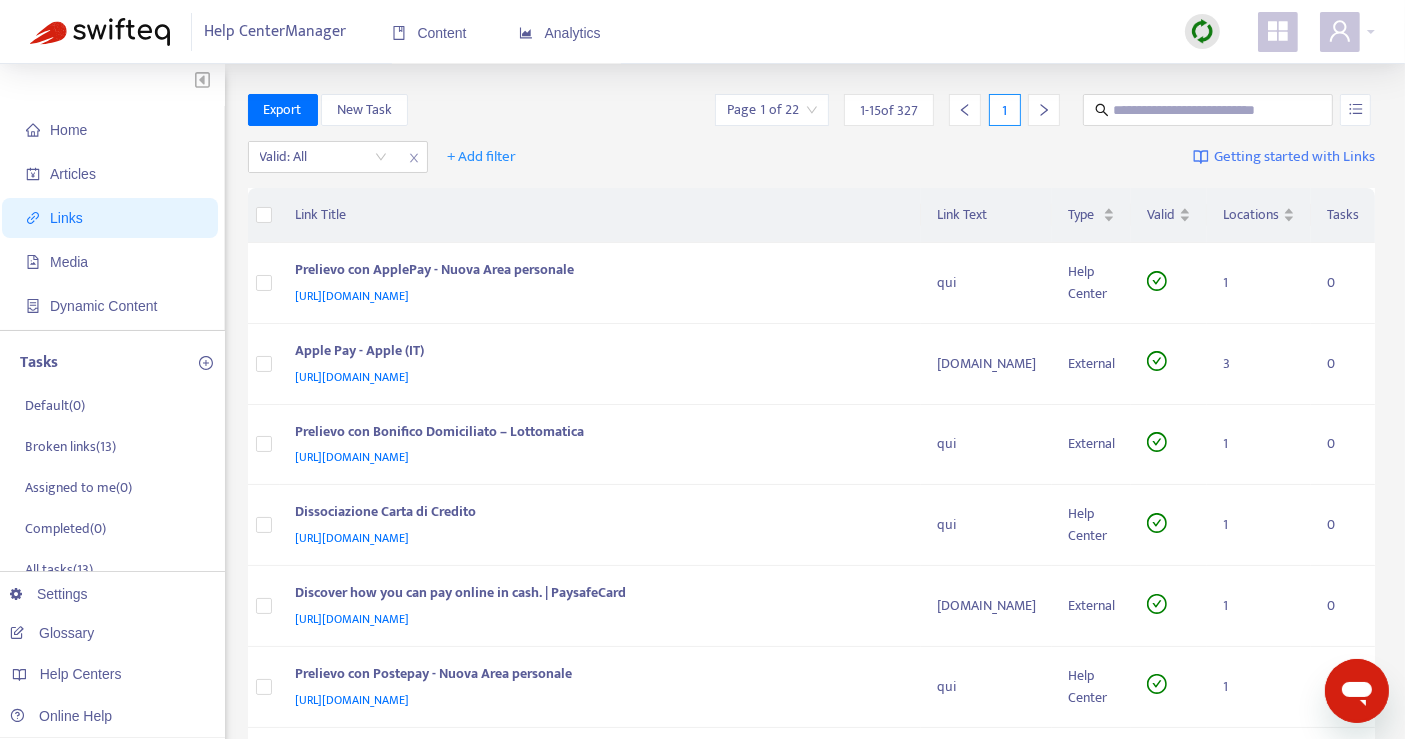 click on "Links" at bounding box center [114, 218] 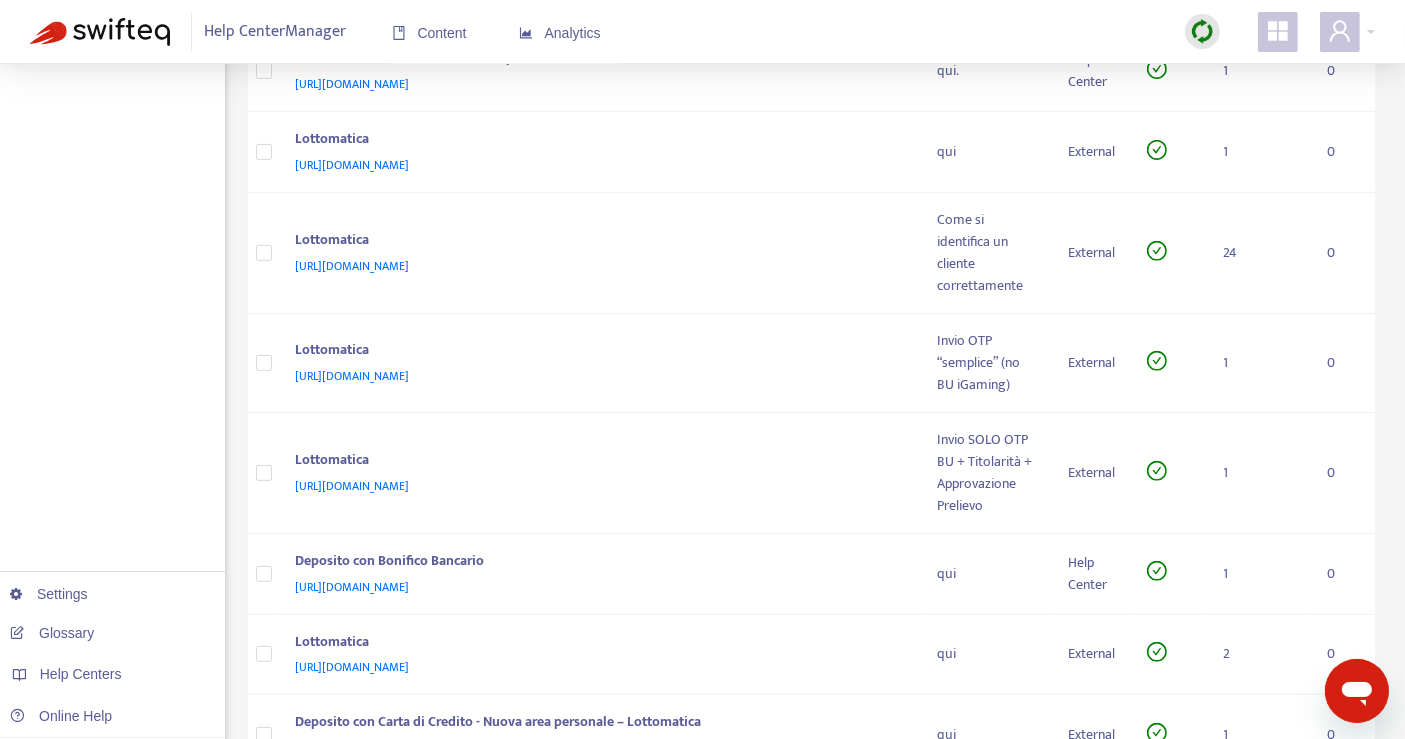 scroll, scrollTop: 840, scrollLeft: 0, axis: vertical 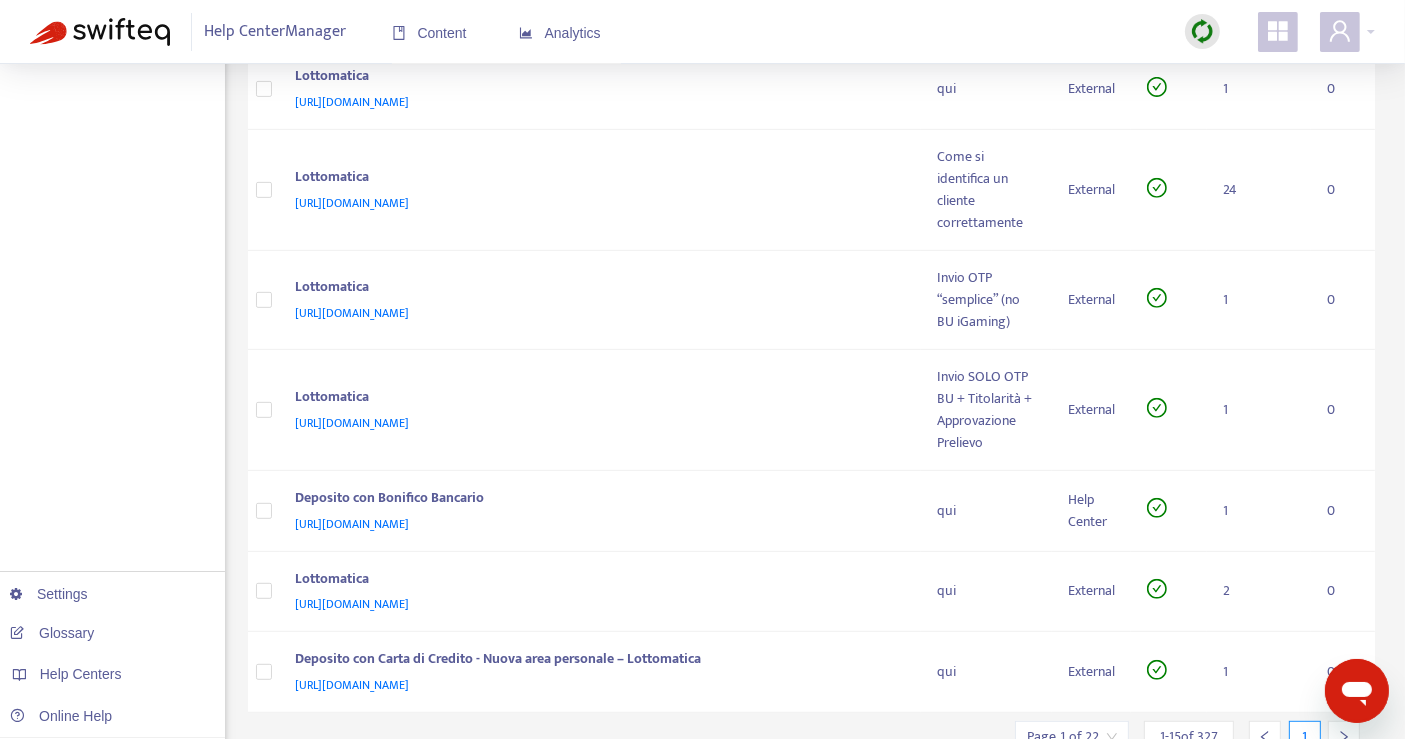 click 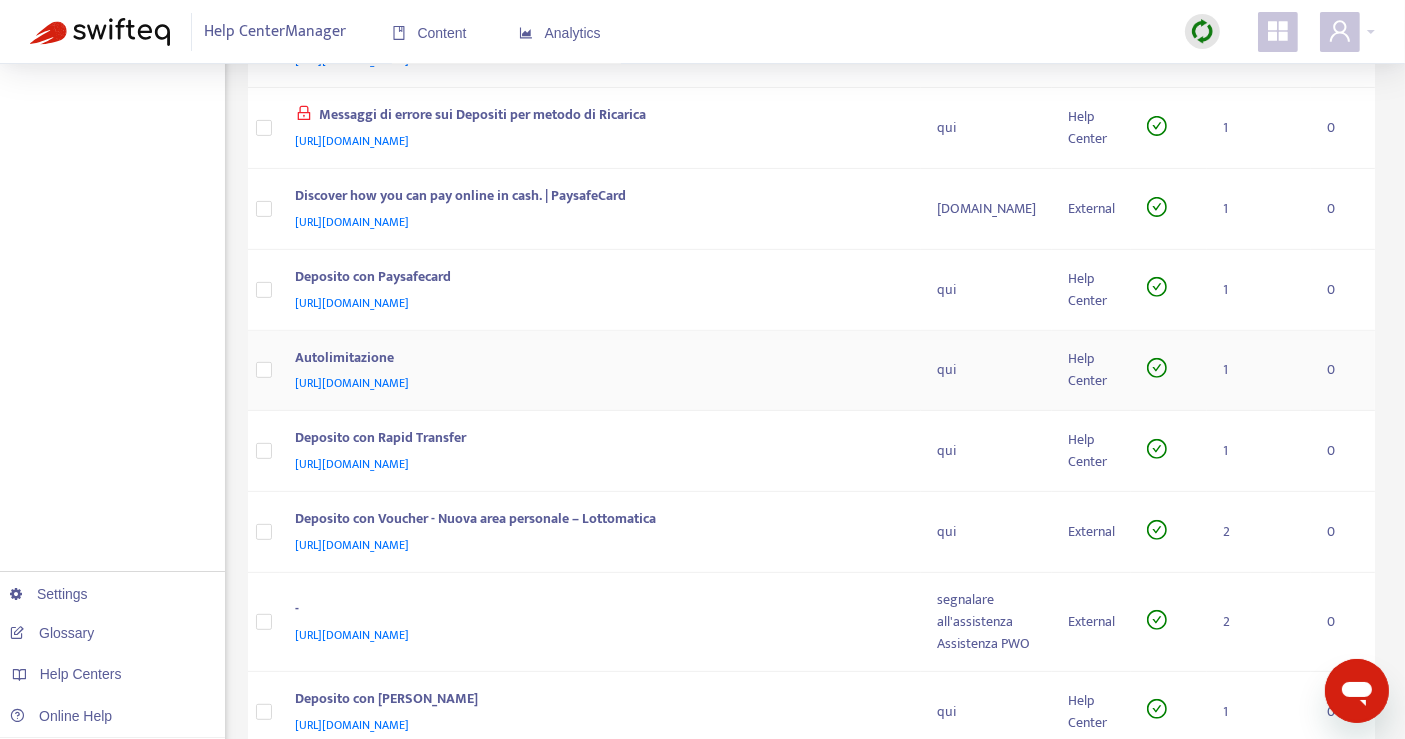 scroll, scrollTop: 840, scrollLeft: 0, axis: vertical 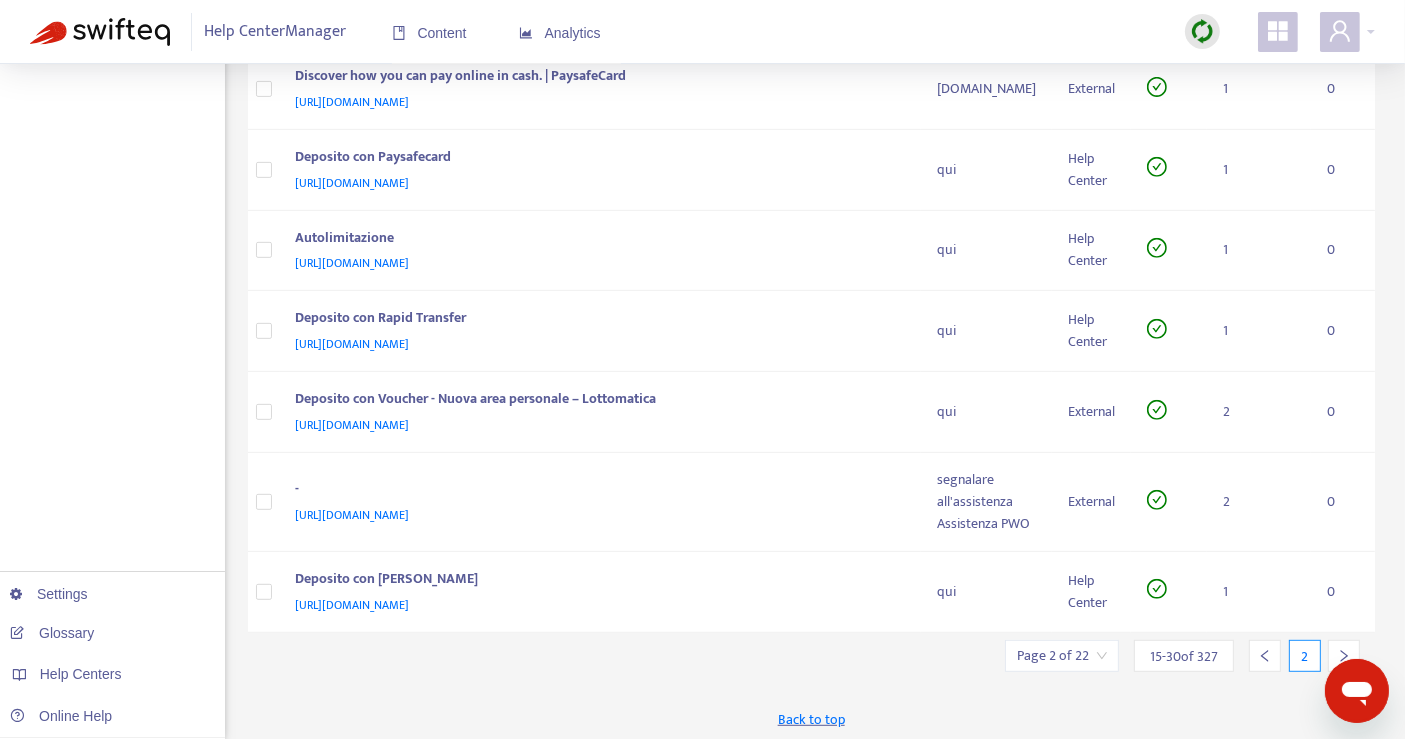 click 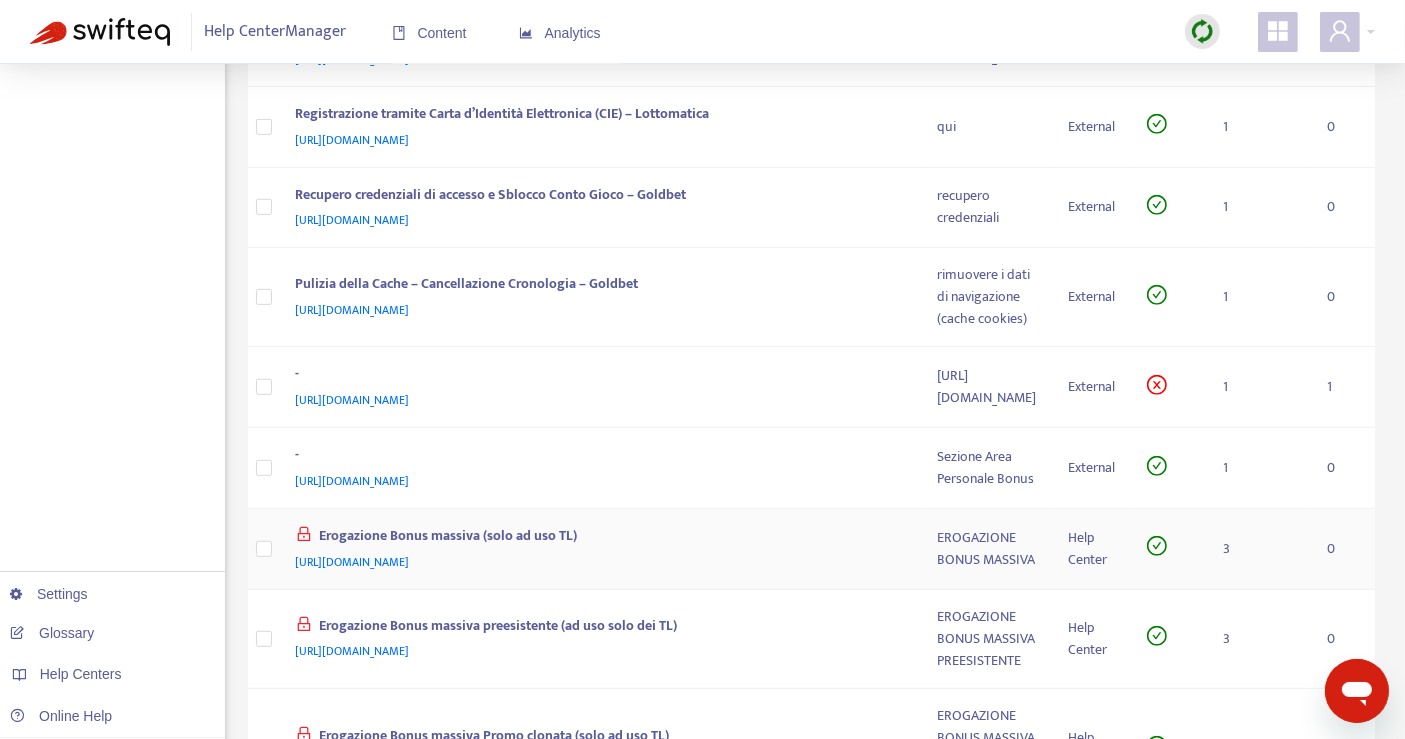 scroll, scrollTop: 884, scrollLeft: 0, axis: vertical 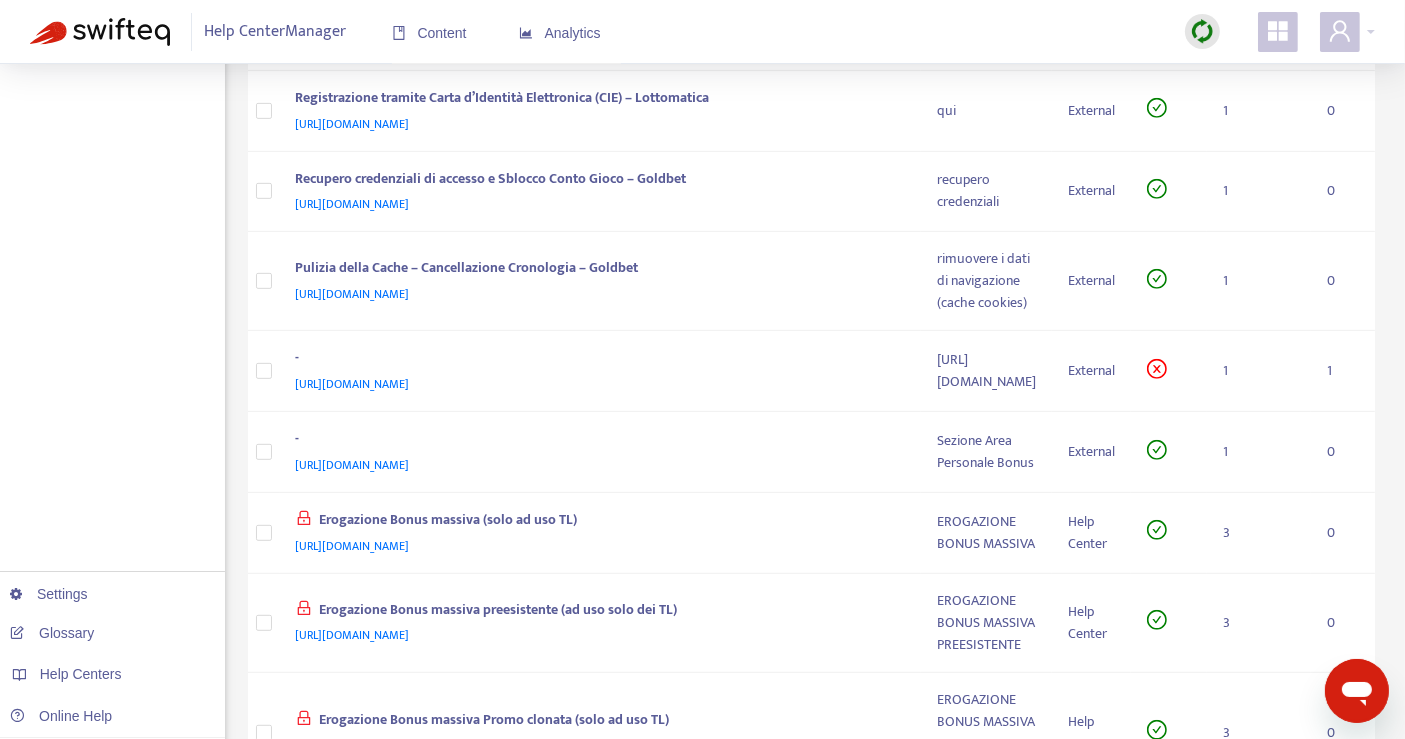 click 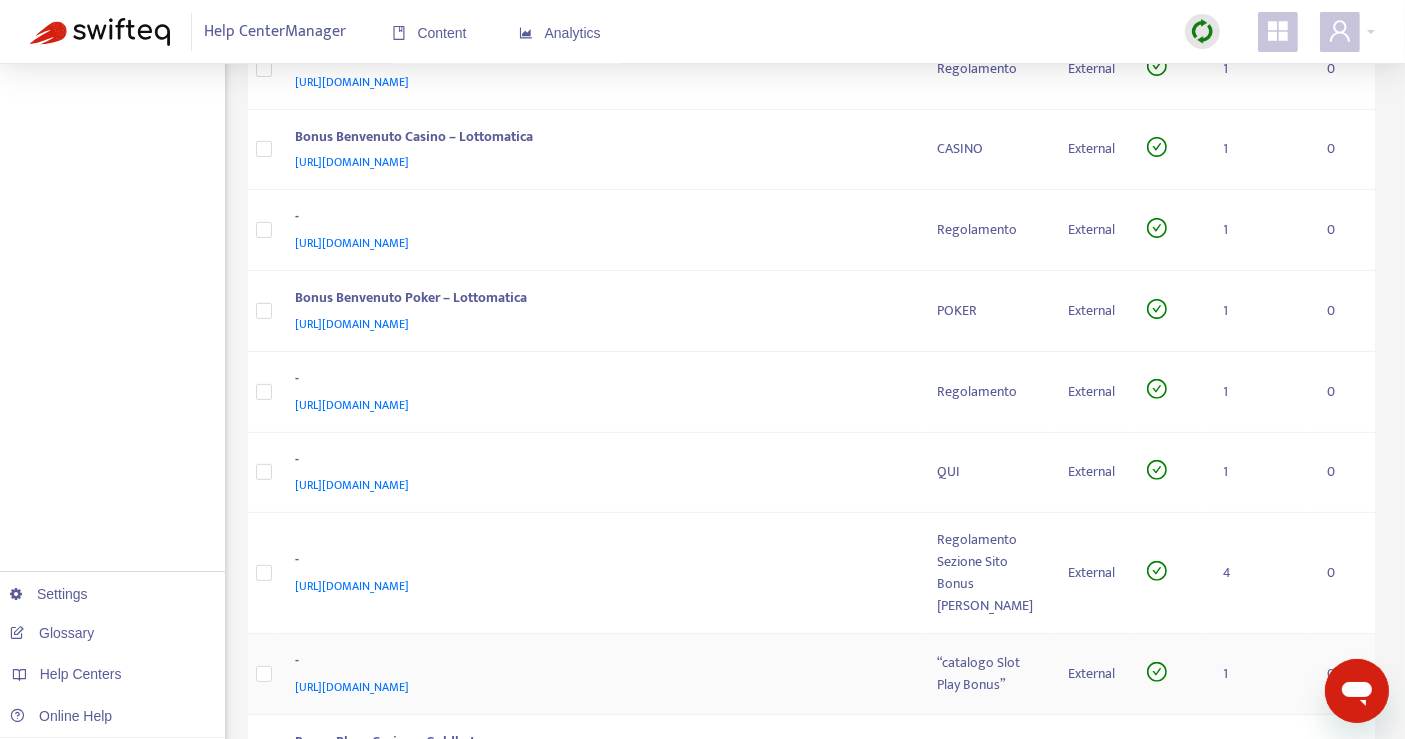 scroll, scrollTop: 840, scrollLeft: 0, axis: vertical 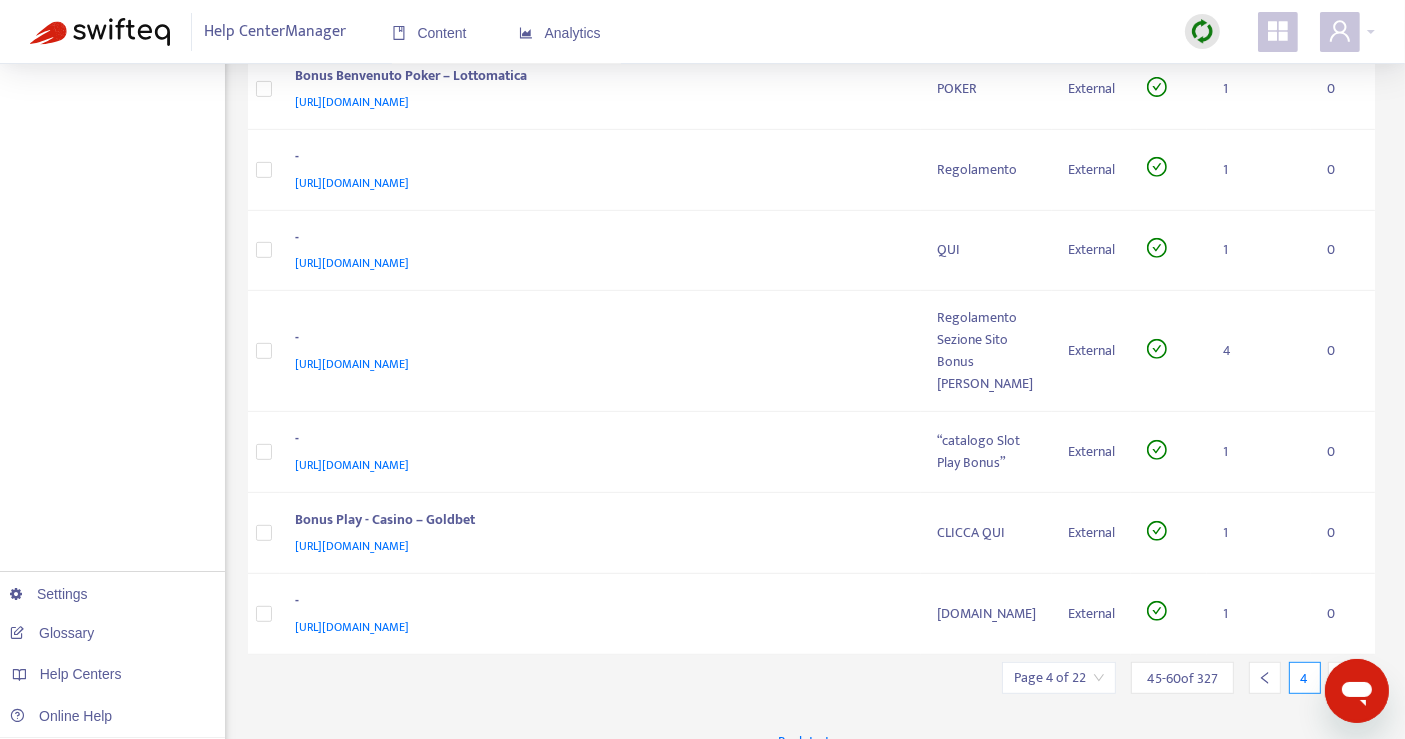 click at bounding box center (1344, 678) 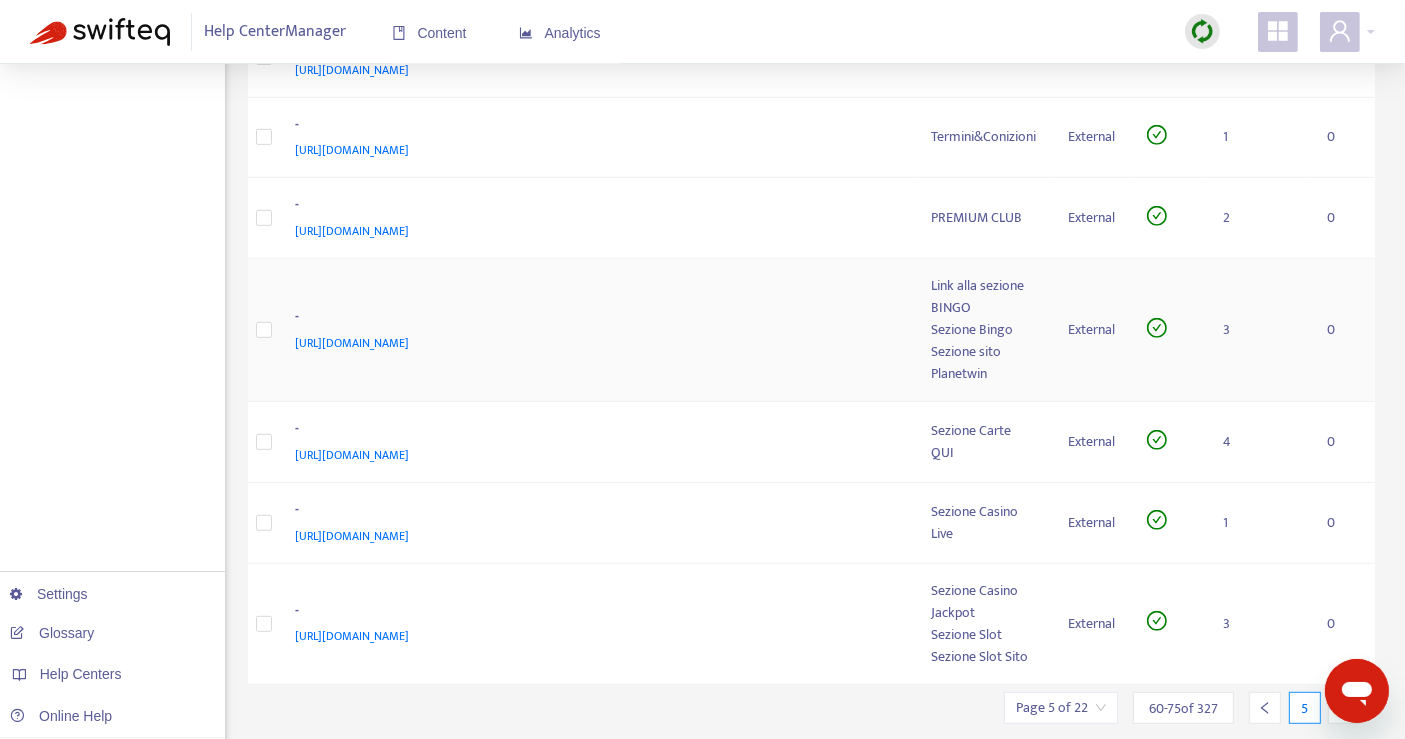 scroll, scrollTop: 980, scrollLeft: 0, axis: vertical 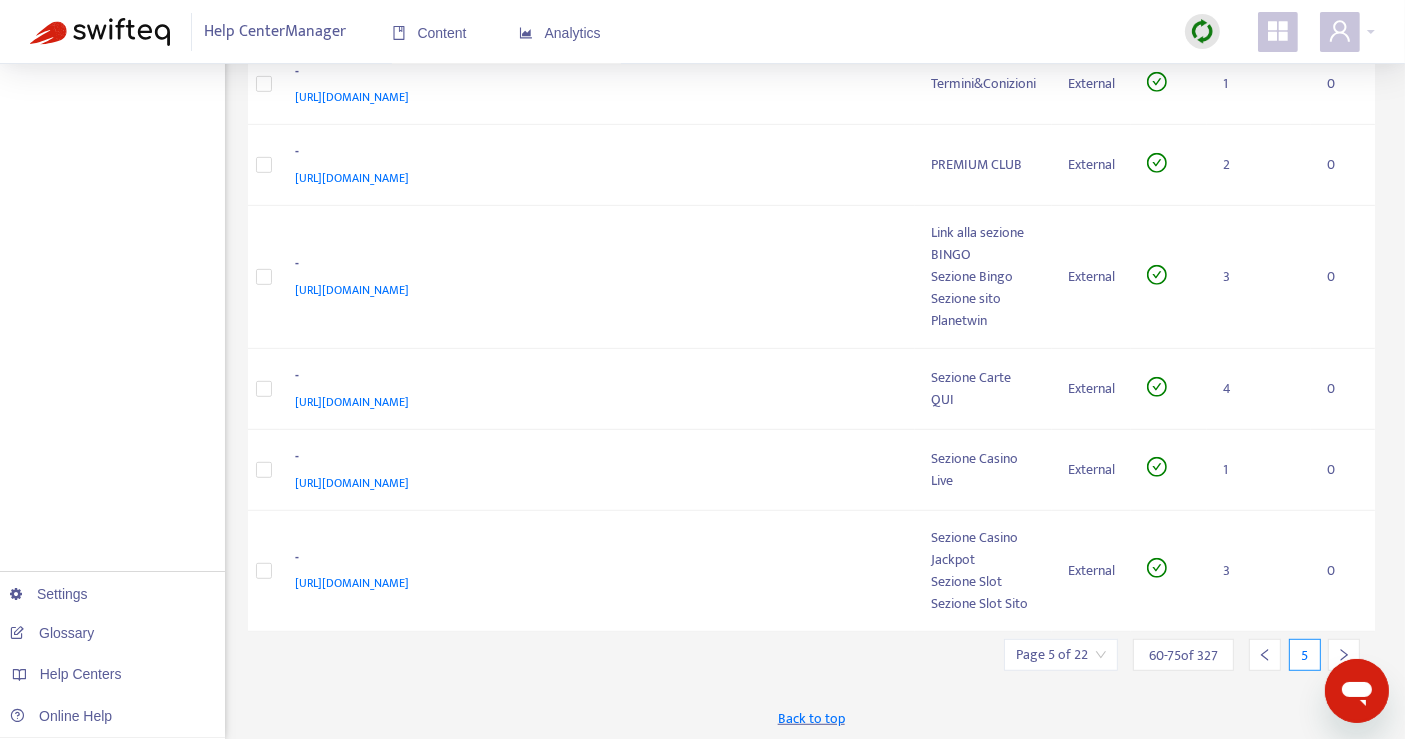 click 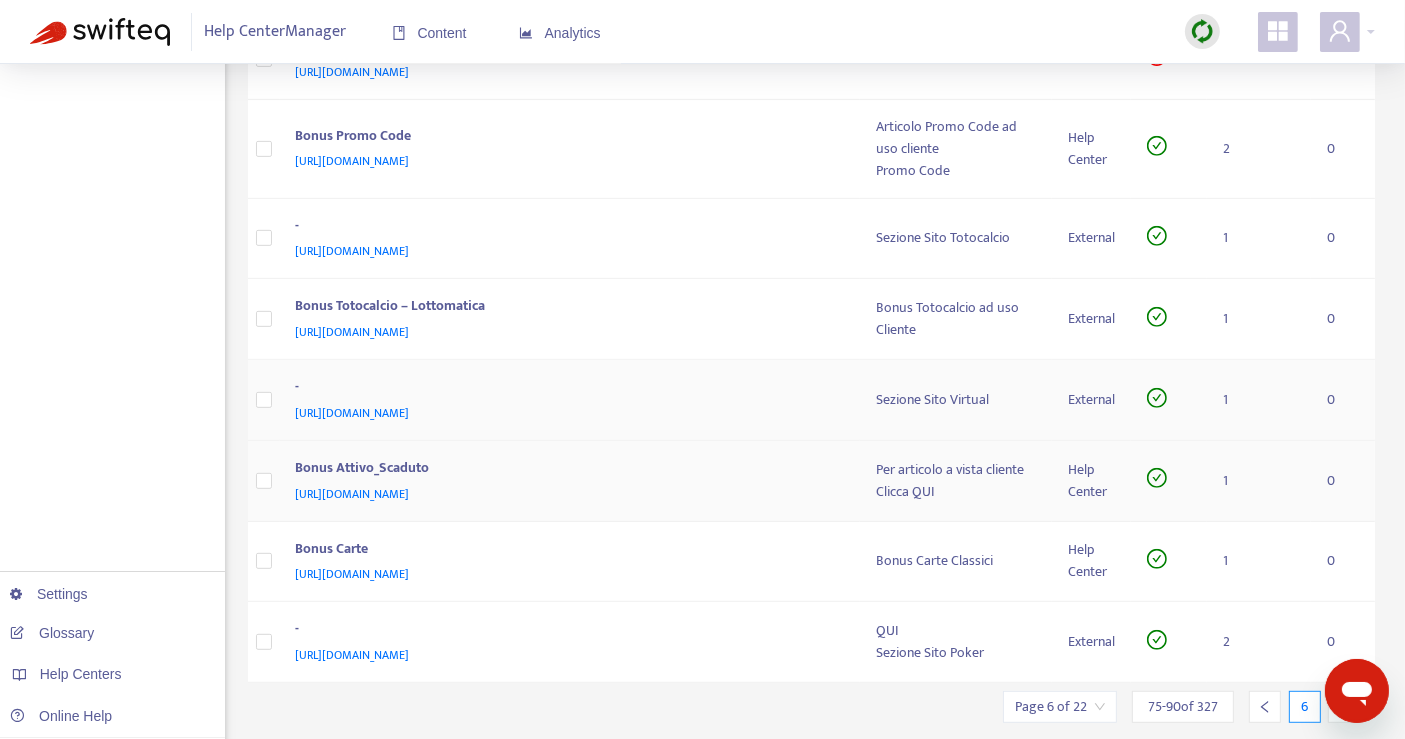 scroll, scrollTop: 899, scrollLeft: 0, axis: vertical 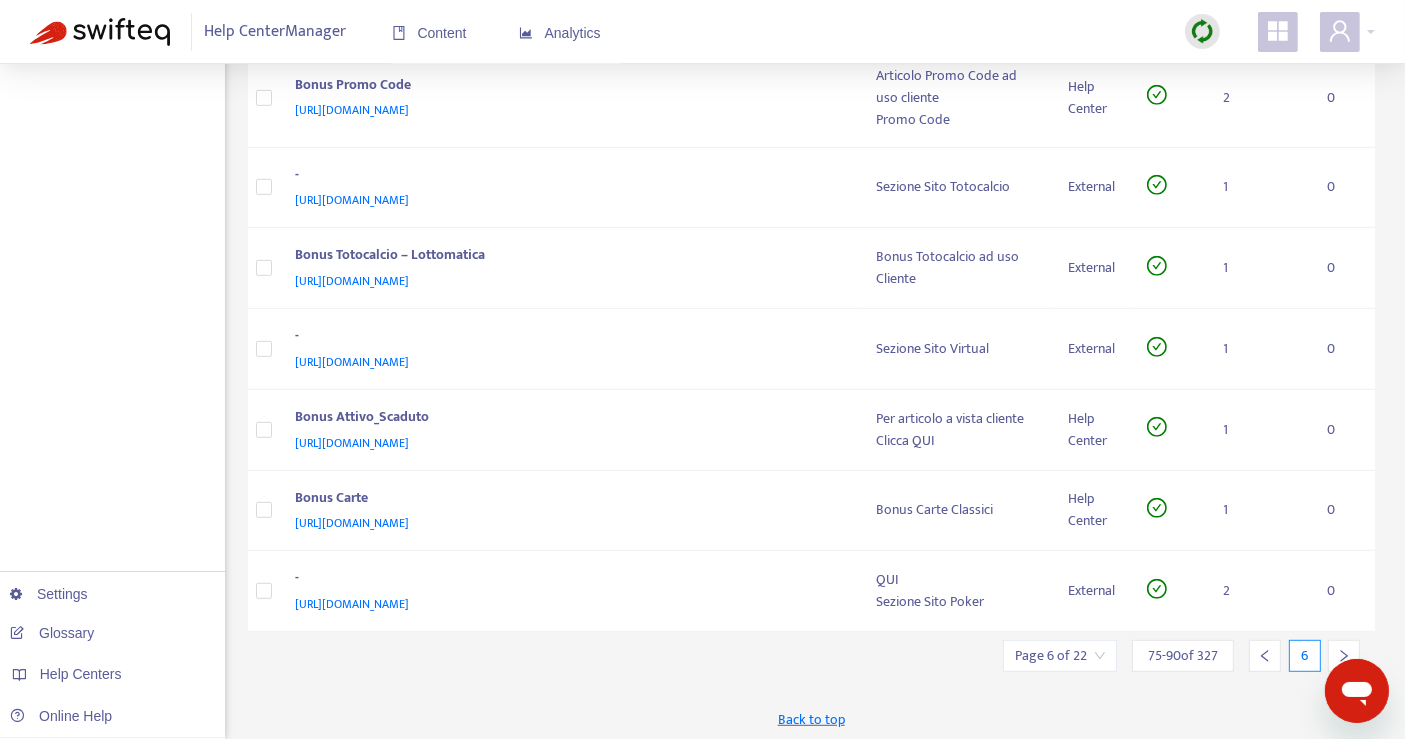 click 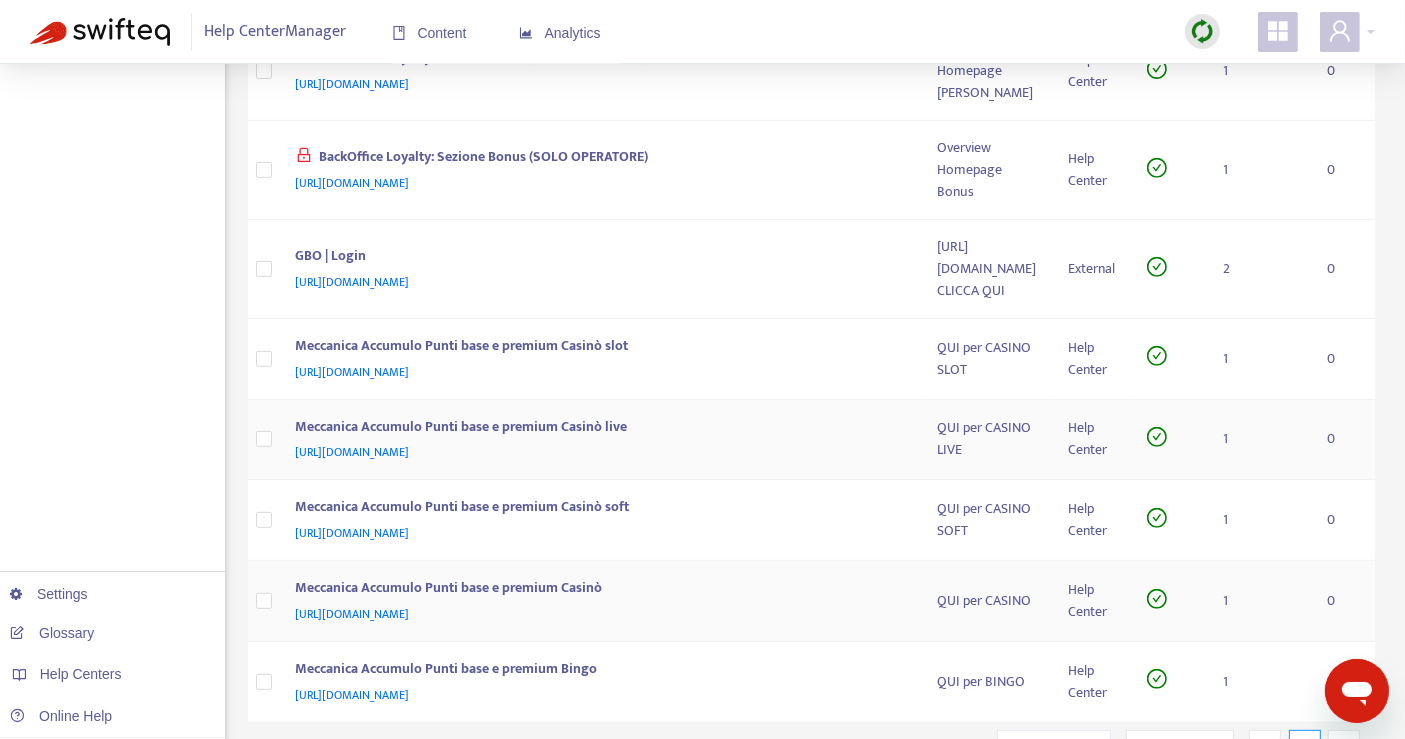 scroll, scrollTop: 880, scrollLeft: 0, axis: vertical 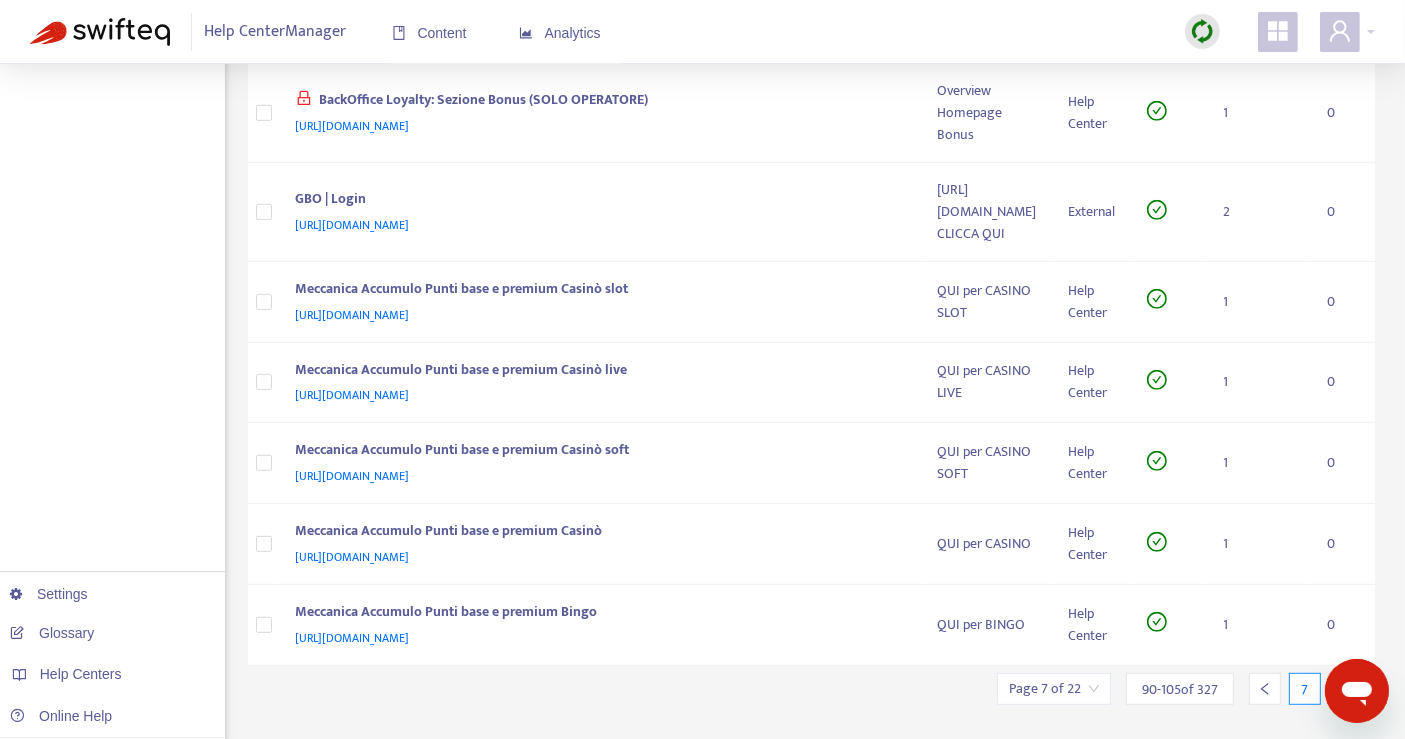 click 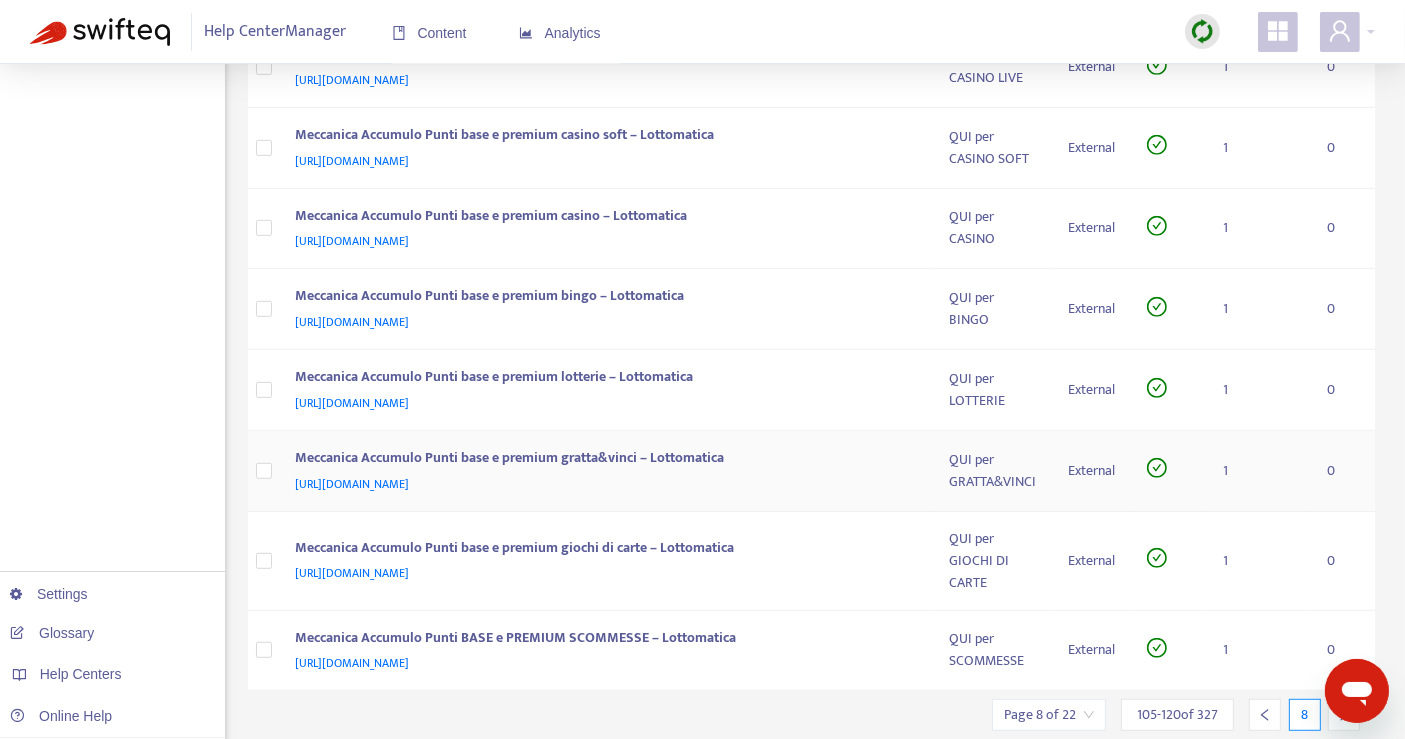 scroll, scrollTop: 939, scrollLeft: 0, axis: vertical 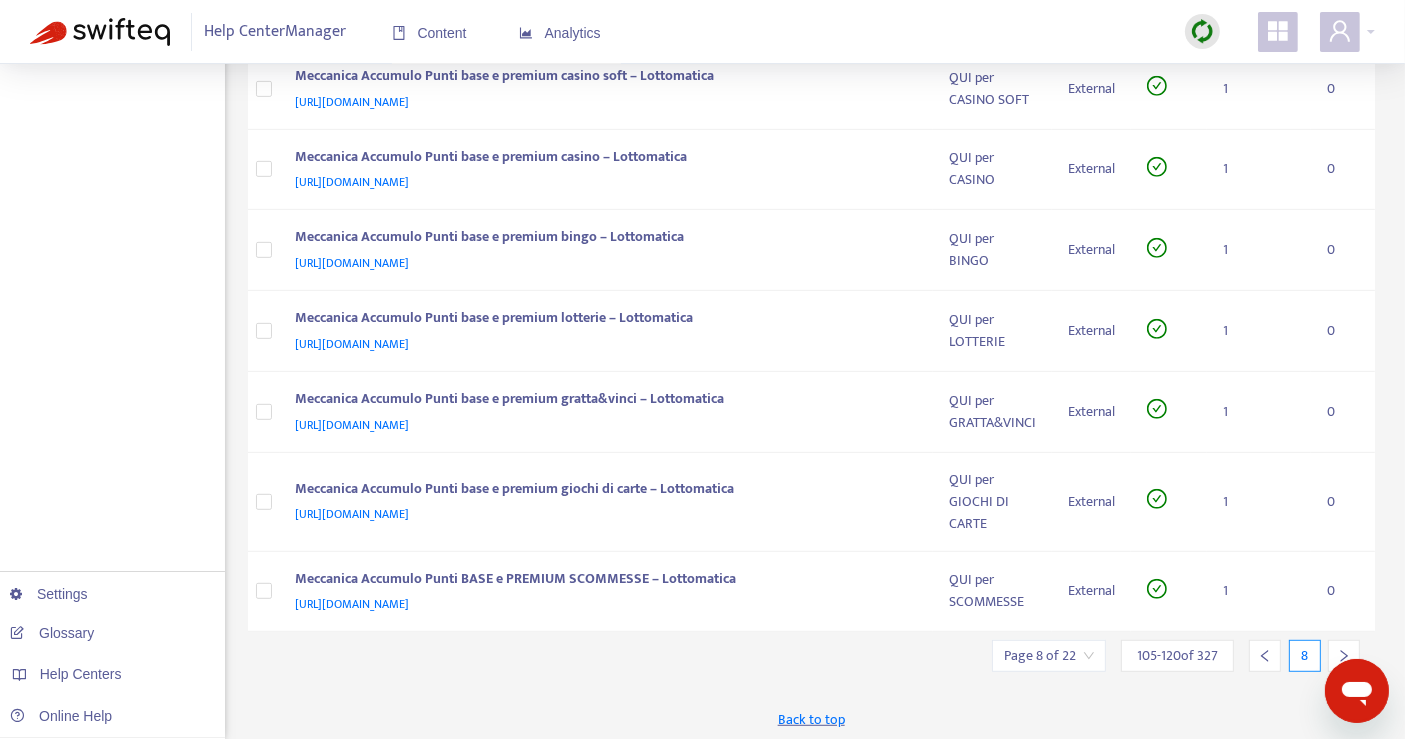 click 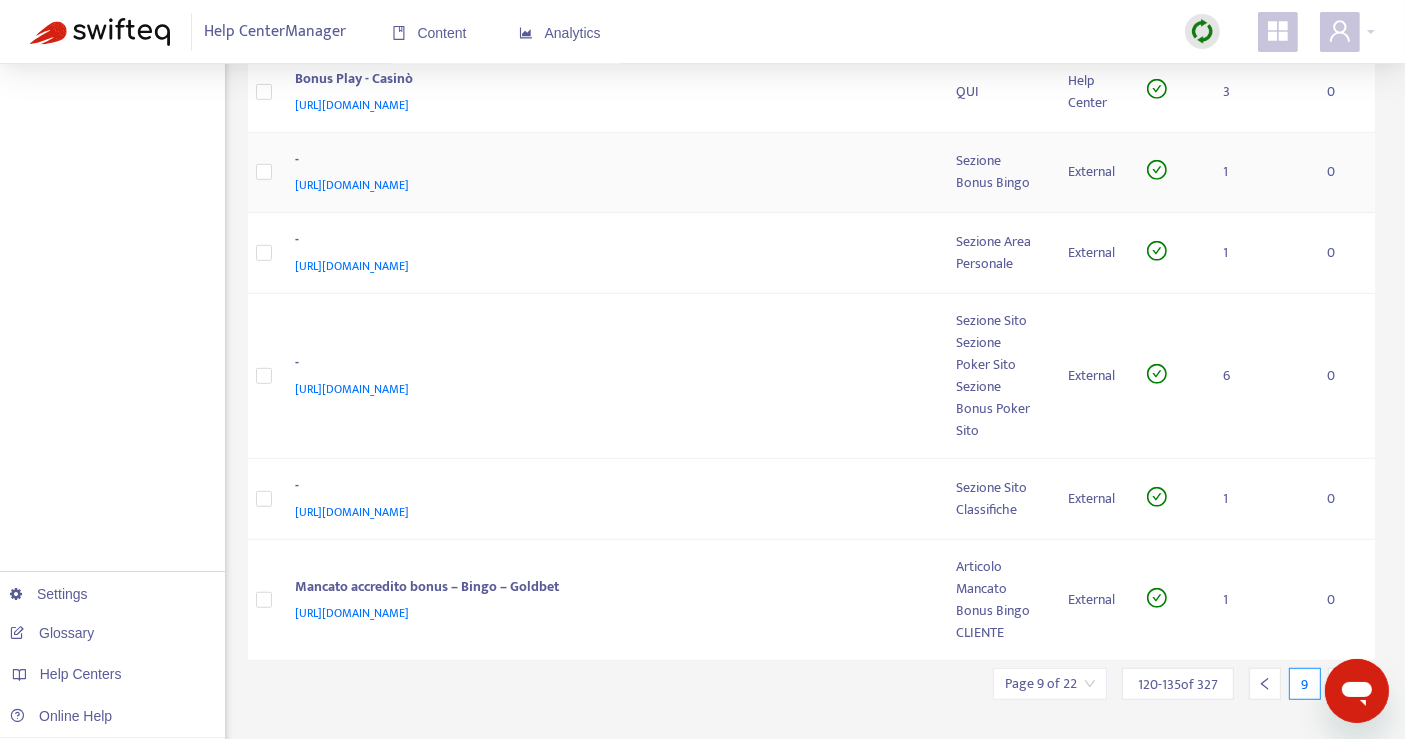 scroll, scrollTop: 1151, scrollLeft: 0, axis: vertical 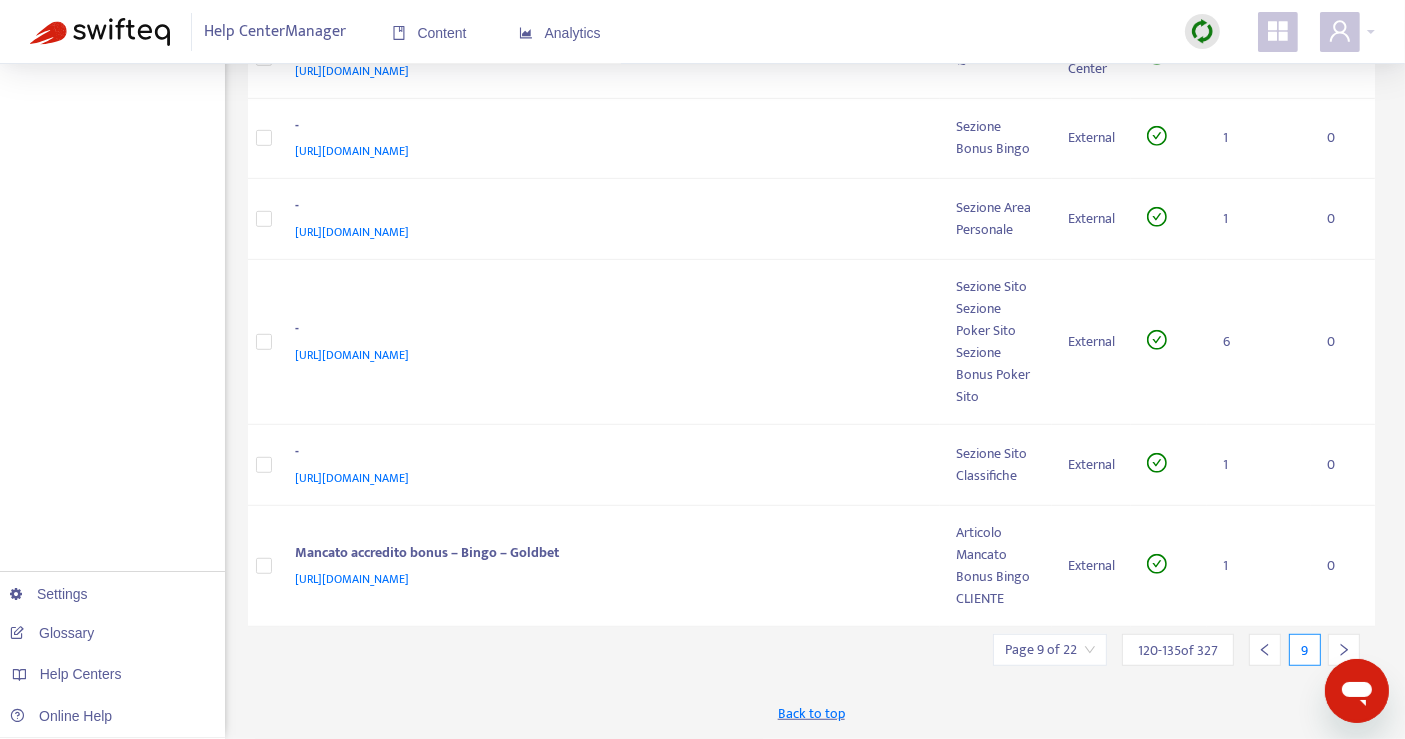 click 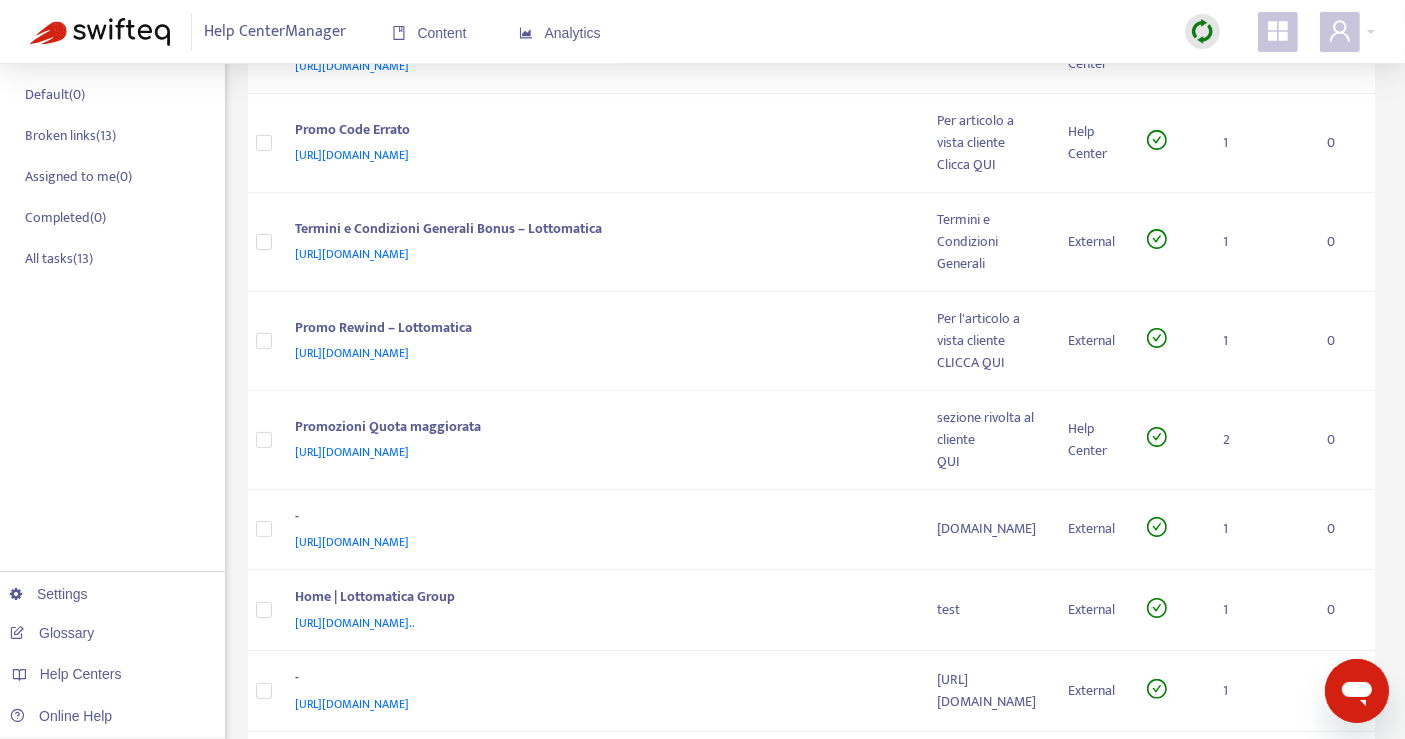 scroll, scrollTop: 0, scrollLeft: 0, axis: both 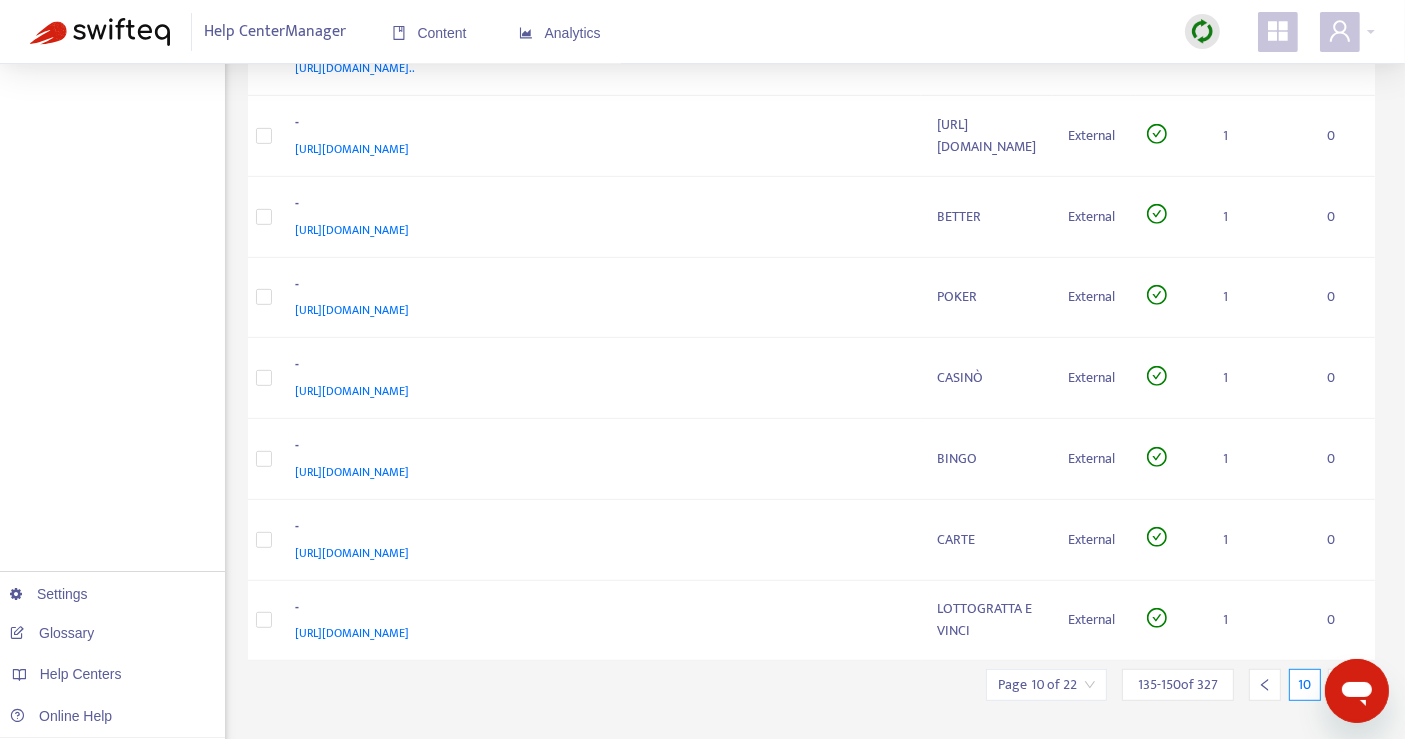 click at bounding box center (1344, 685) 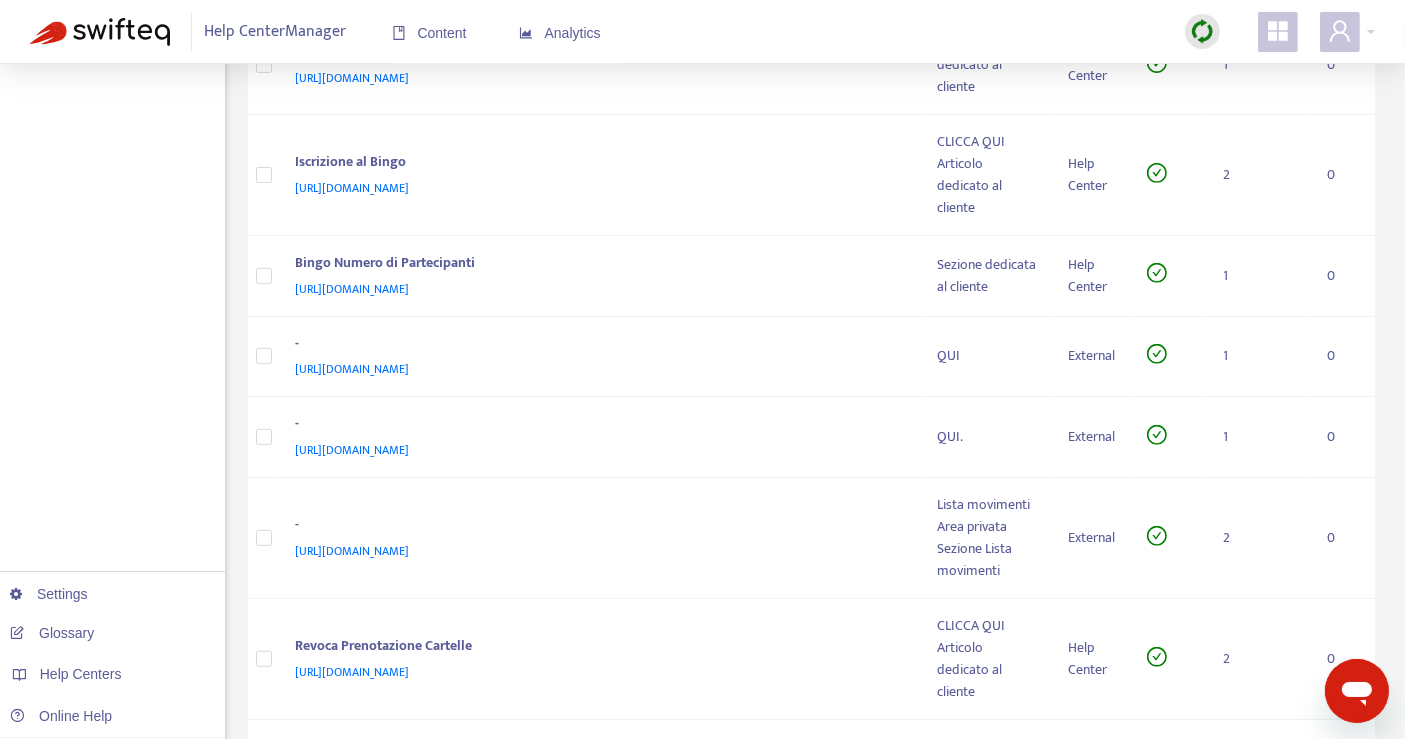 scroll, scrollTop: 822, scrollLeft: 0, axis: vertical 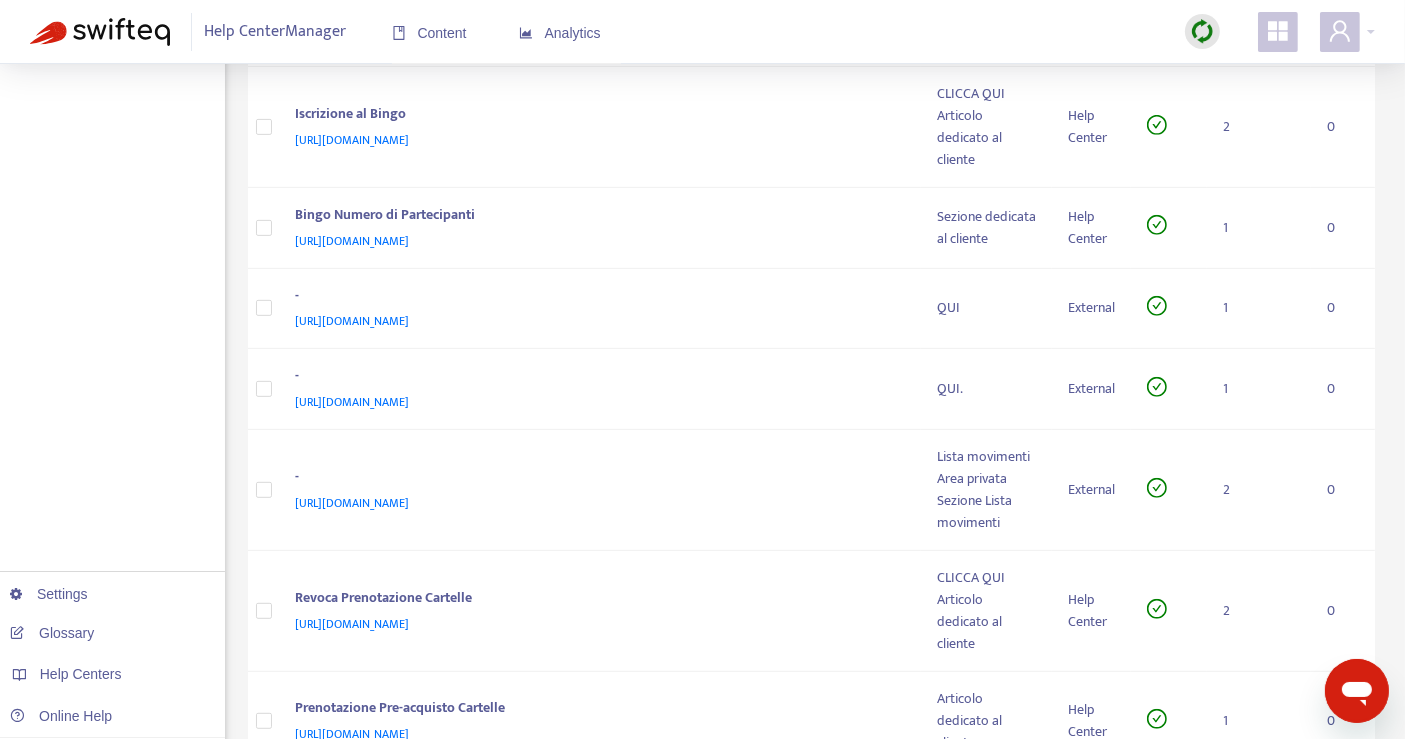click 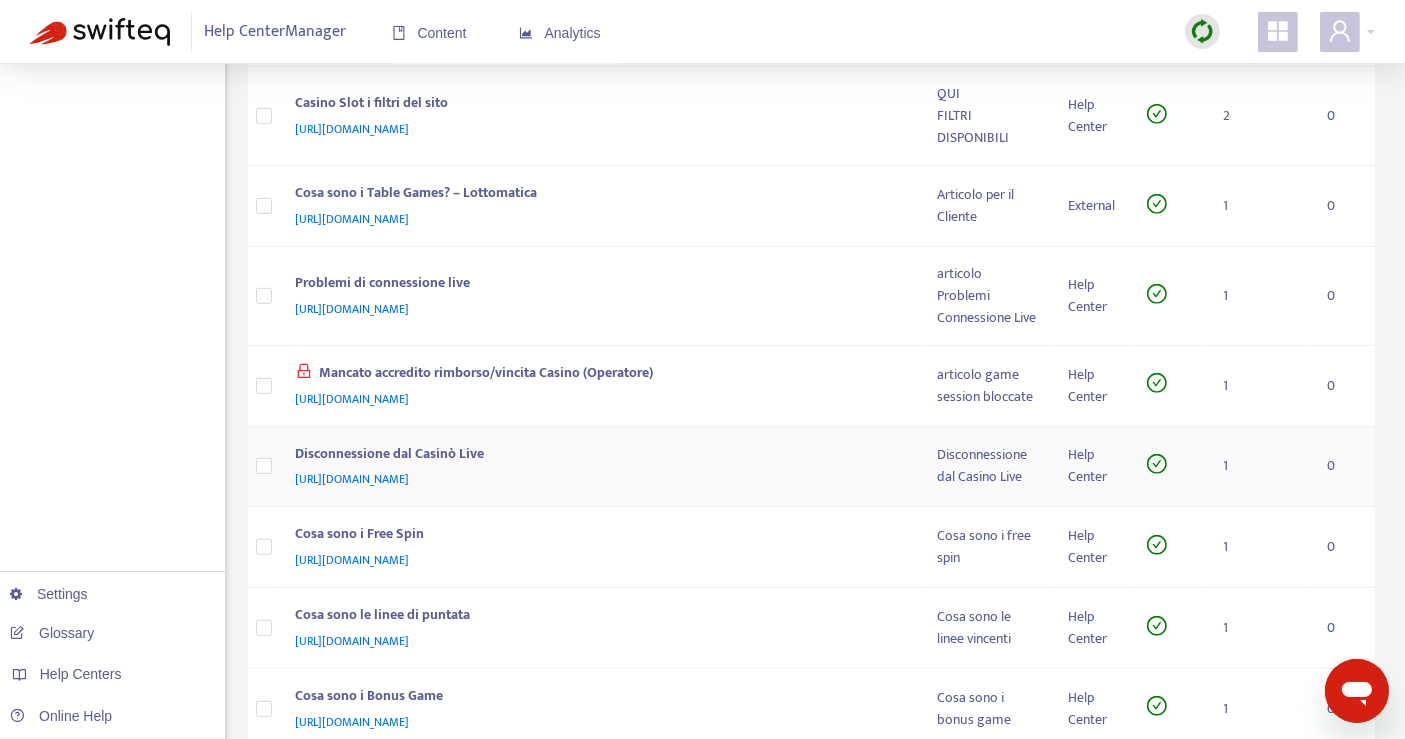 scroll, scrollTop: 847, scrollLeft: 0, axis: vertical 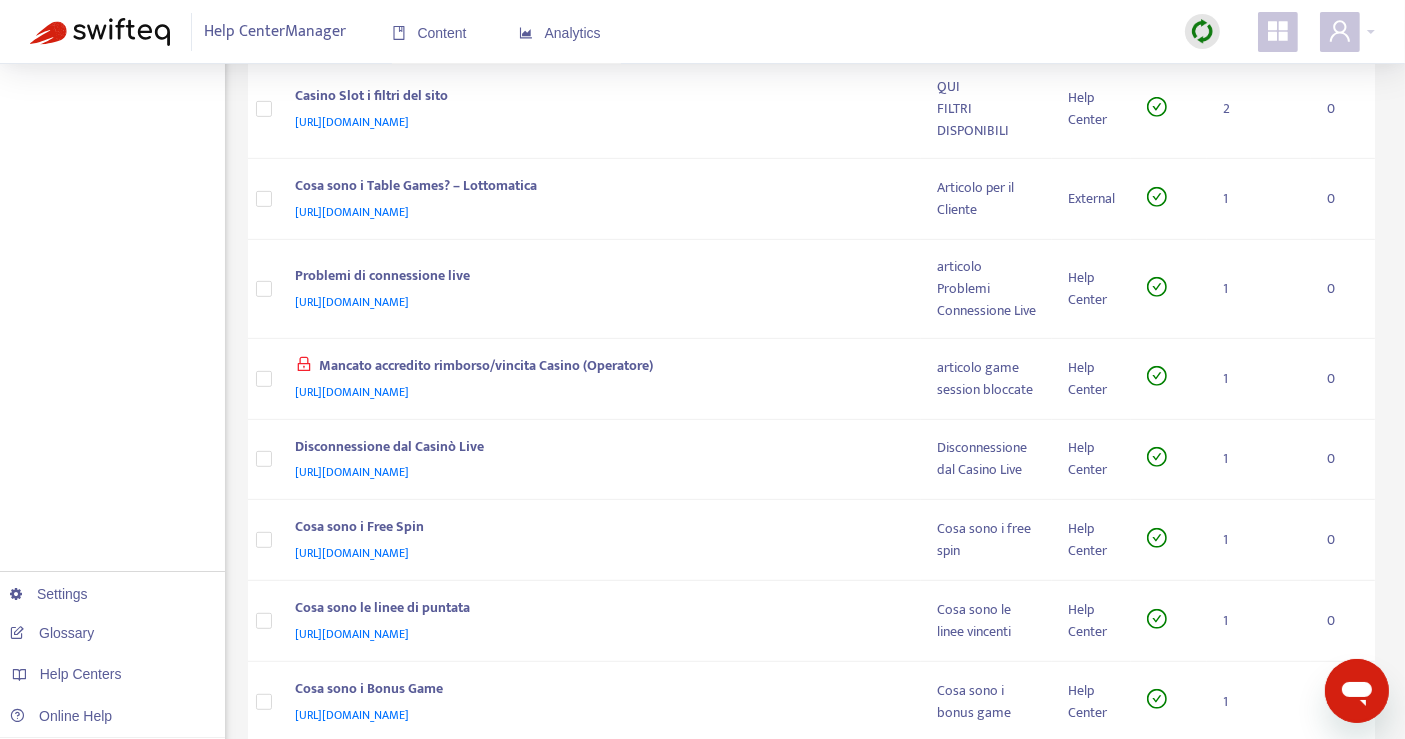 click 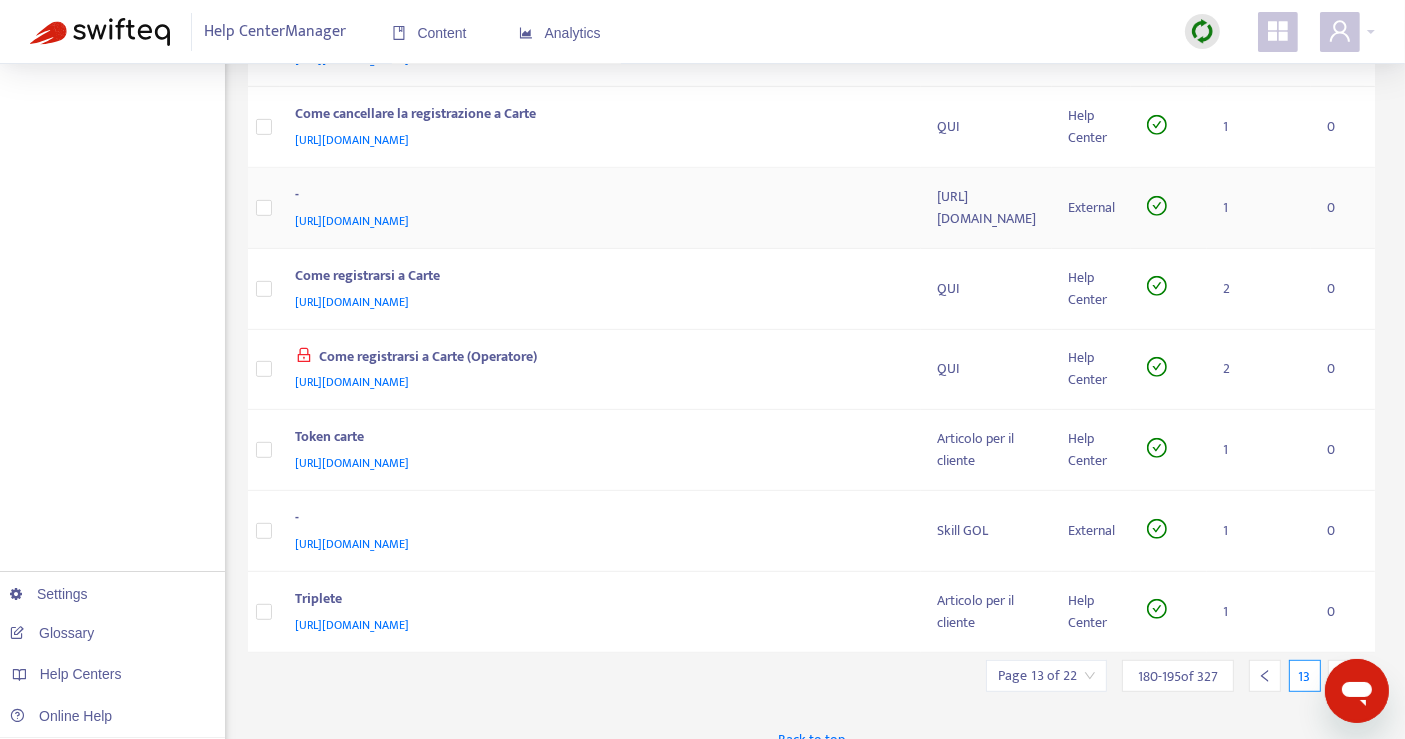 scroll, scrollTop: 866, scrollLeft: 0, axis: vertical 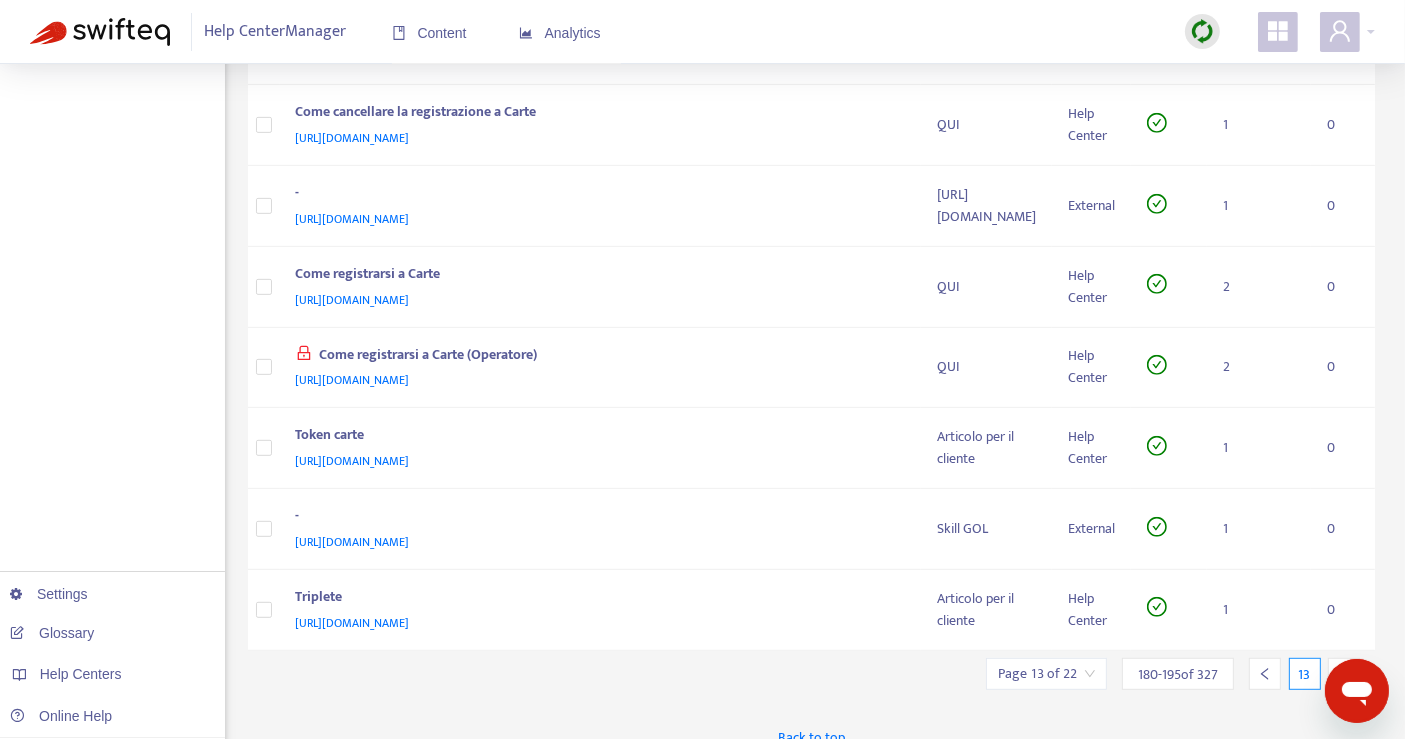 click 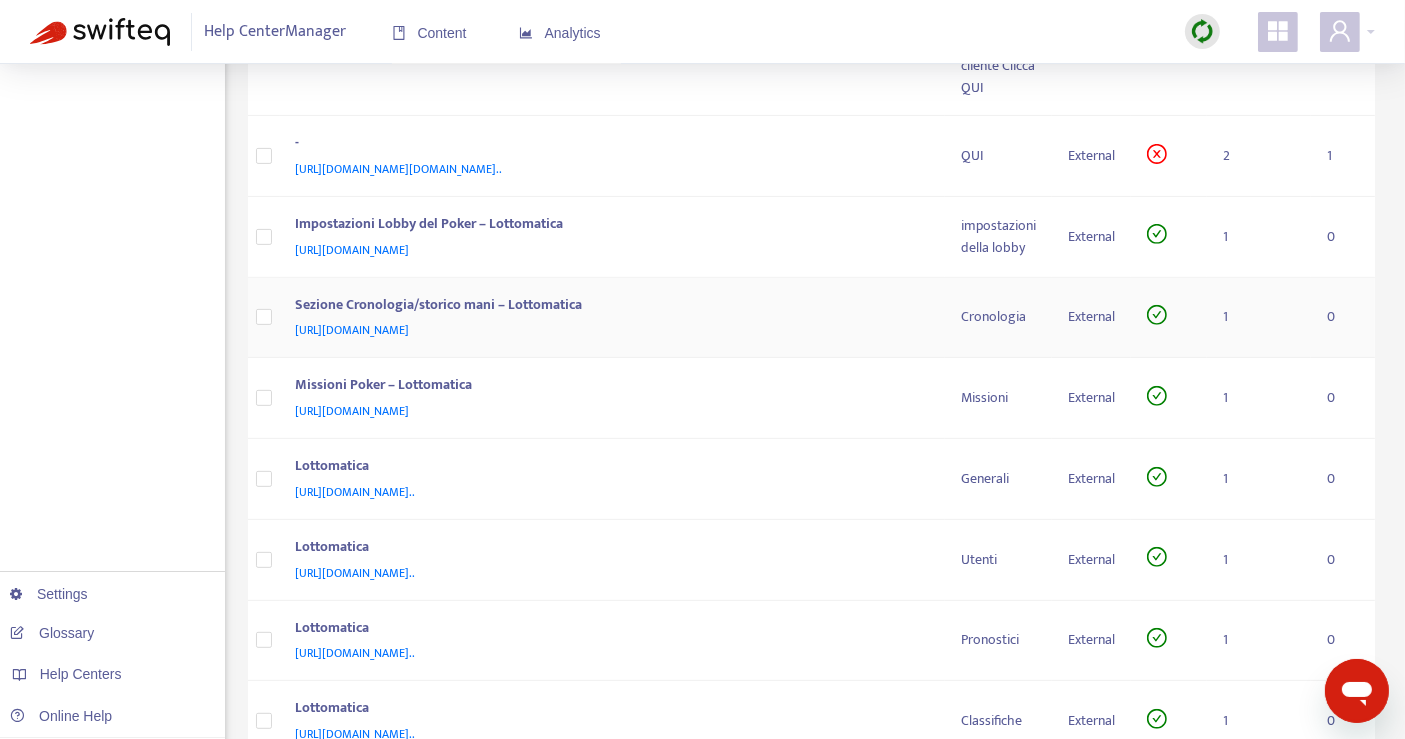 scroll, scrollTop: 591, scrollLeft: 0, axis: vertical 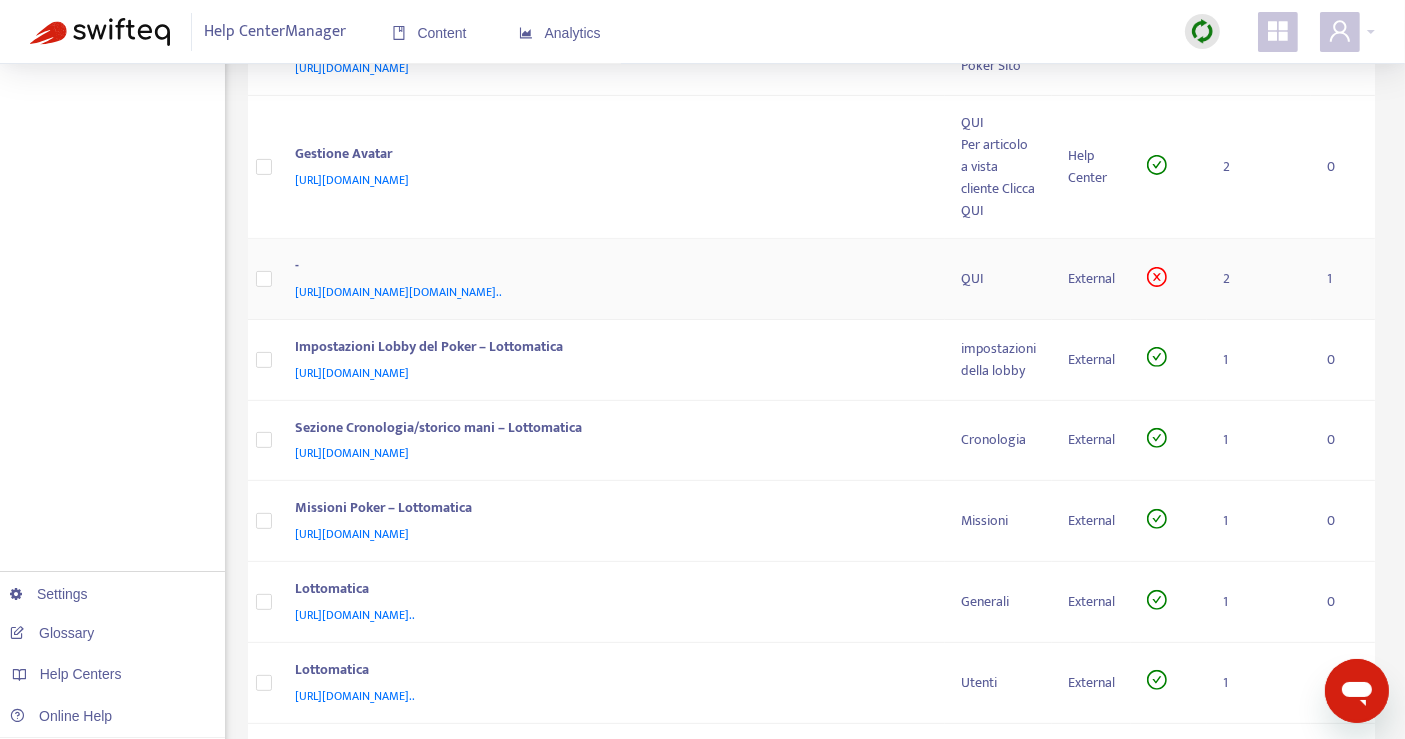 click on "2" at bounding box center [1259, 279] 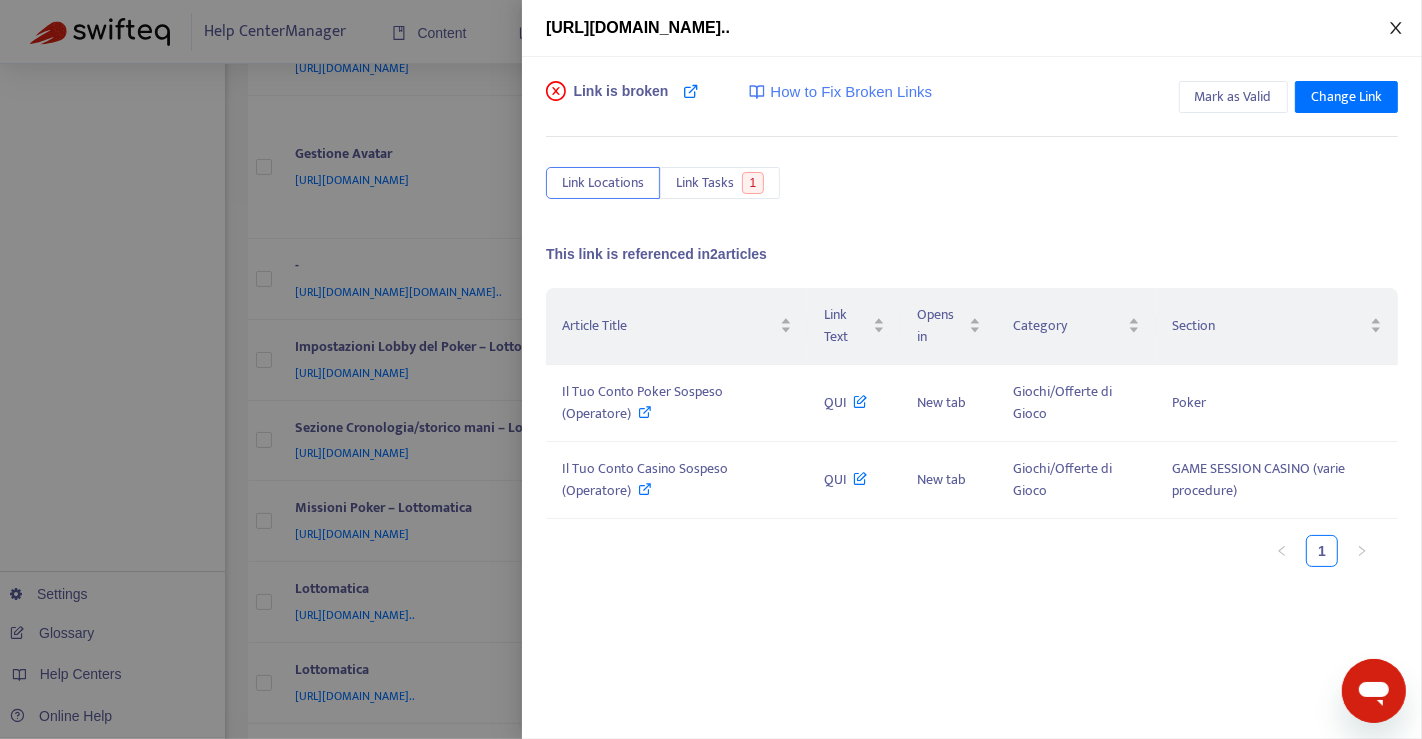 click 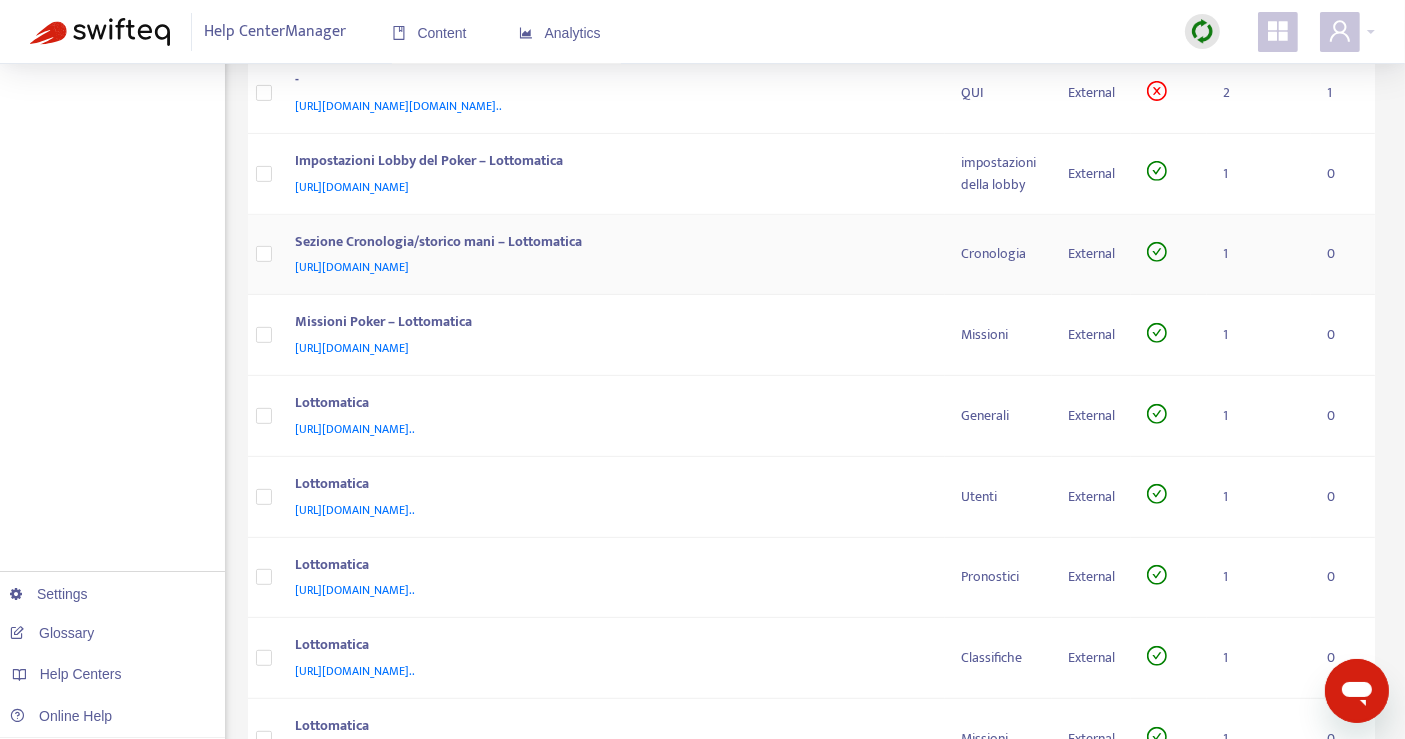 scroll, scrollTop: 925, scrollLeft: 0, axis: vertical 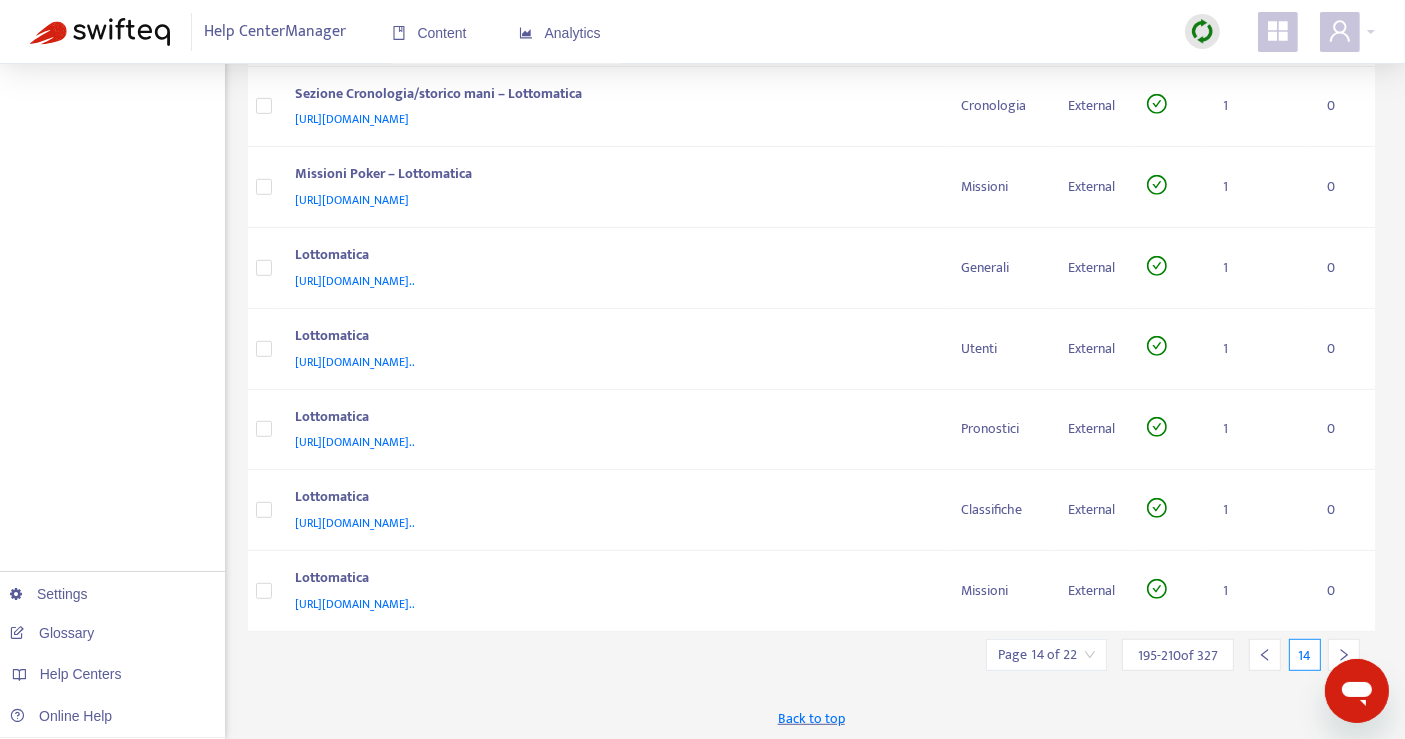click 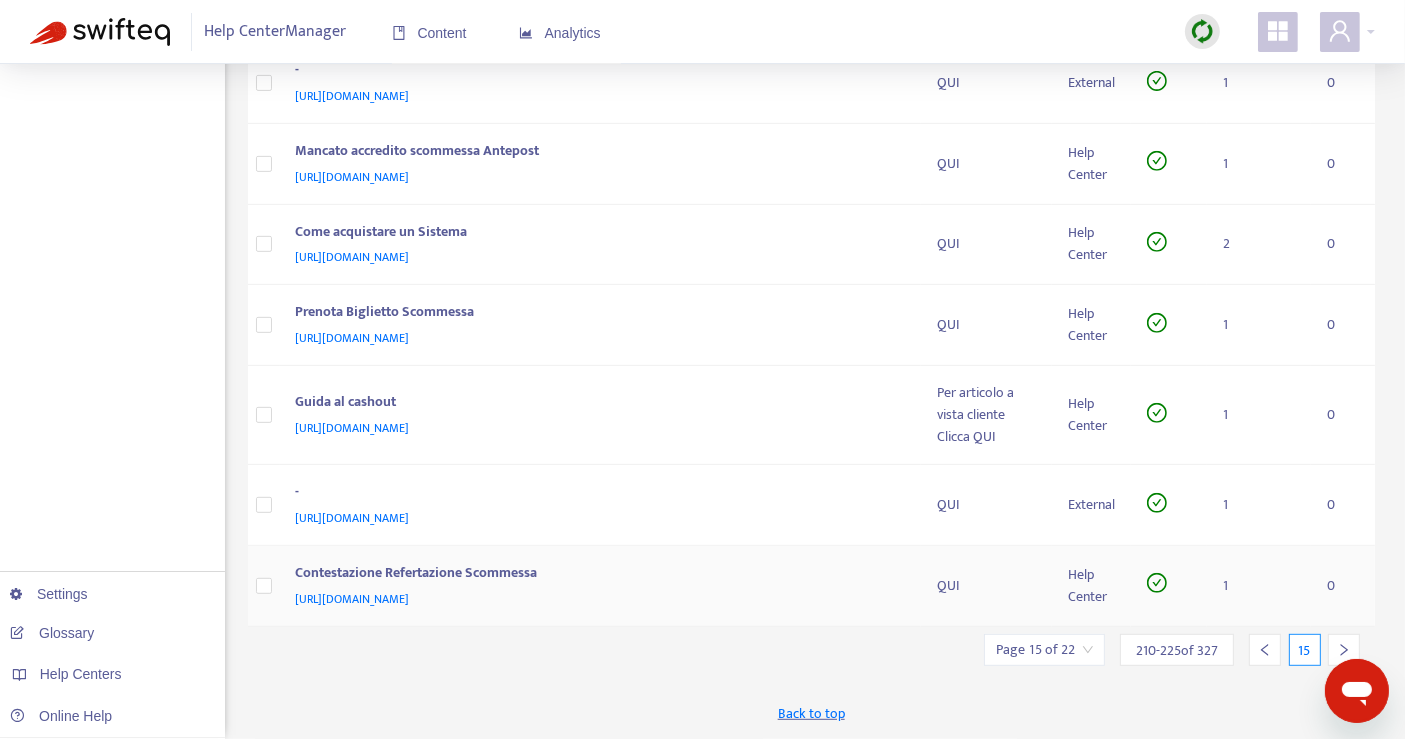 scroll, scrollTop: 932, scrollLeft: 0, axis: vertical 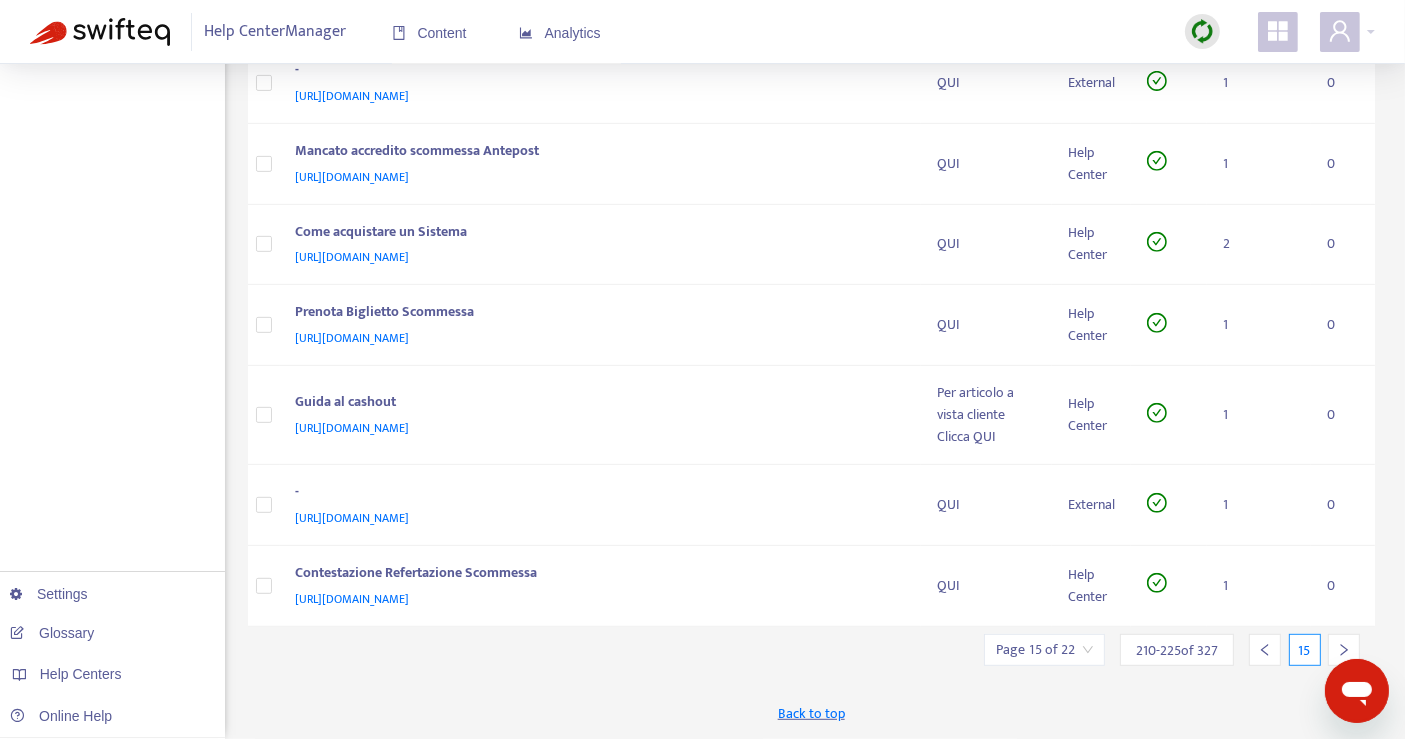 click 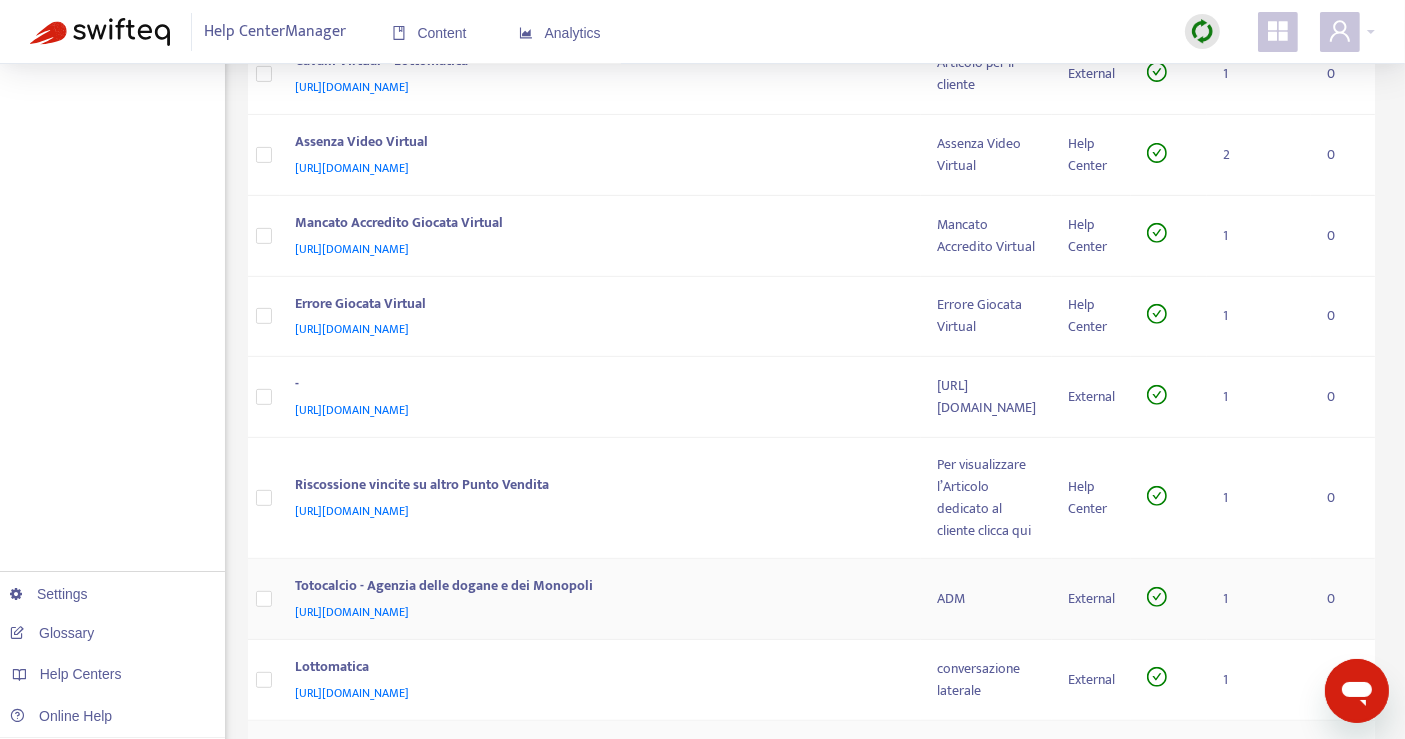 scroll, scrollTop: 822, scrollLeft: 0, axis: vertical 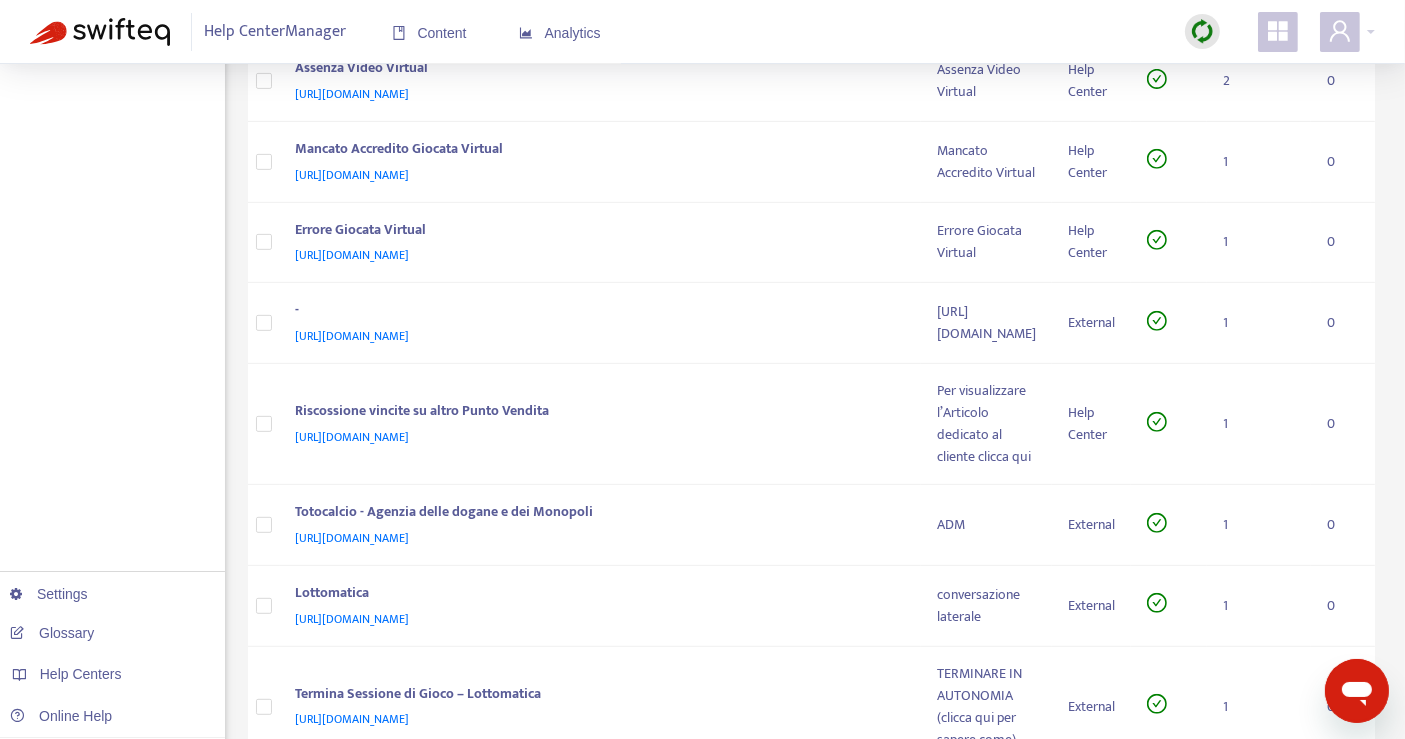 click 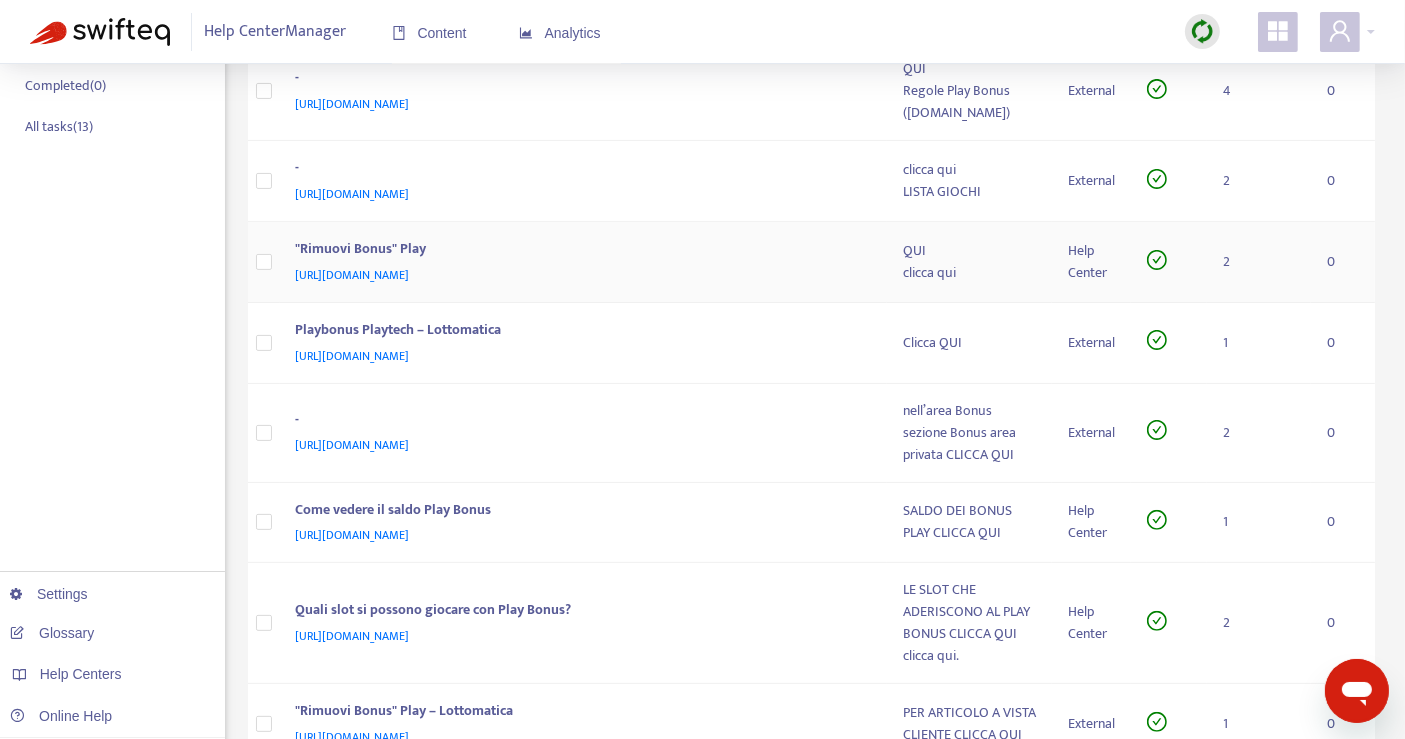 scroll, scrollTop: 1, scrollLeft: 0, axis: vertical 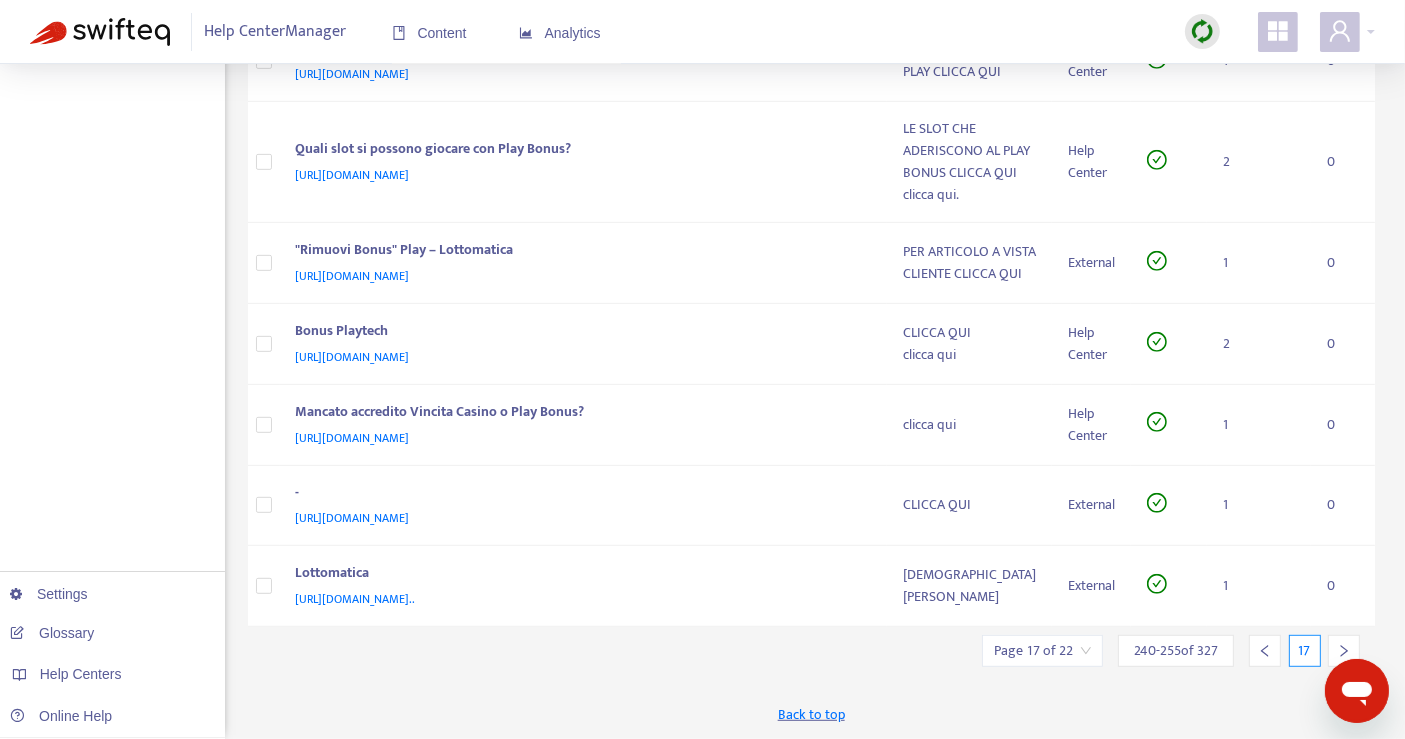 click at bounding box center (1344, 651) 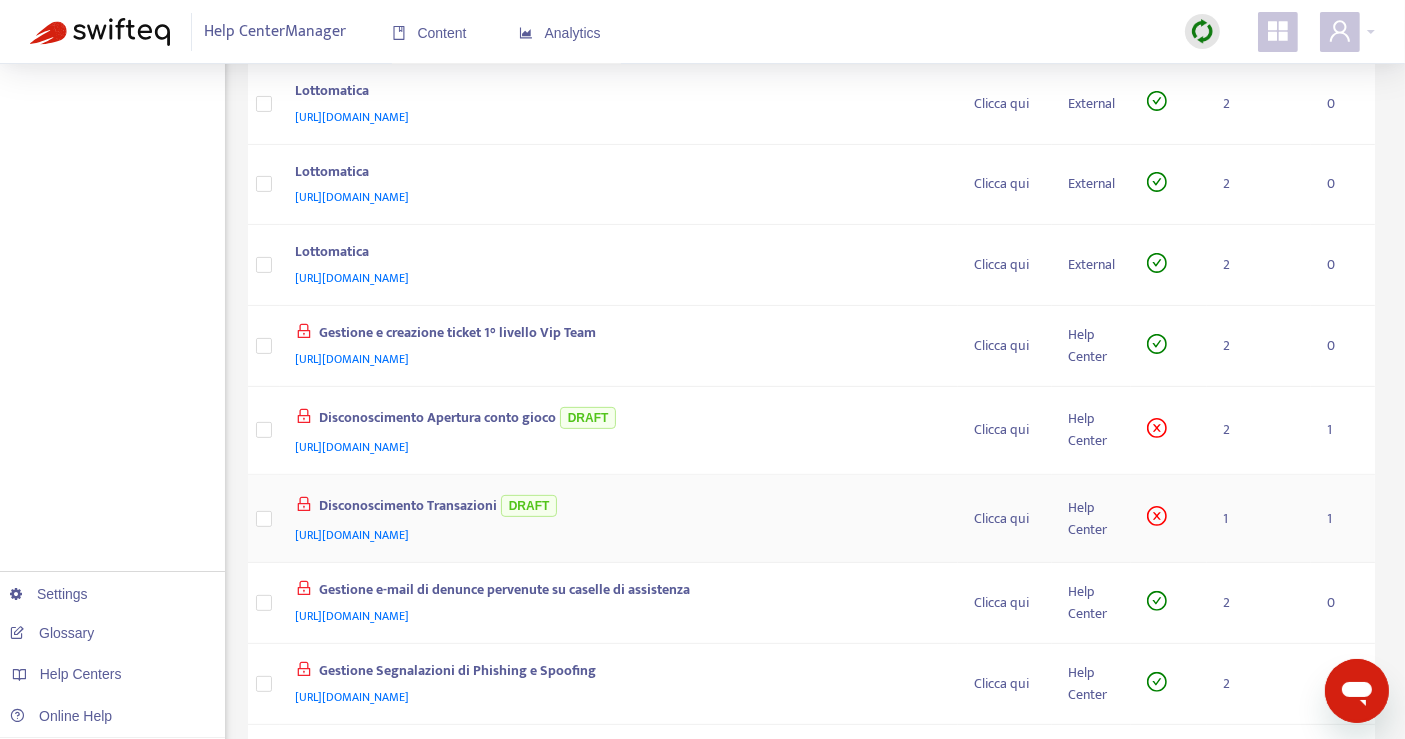 click on "1" at bounding box center (1259, 519) 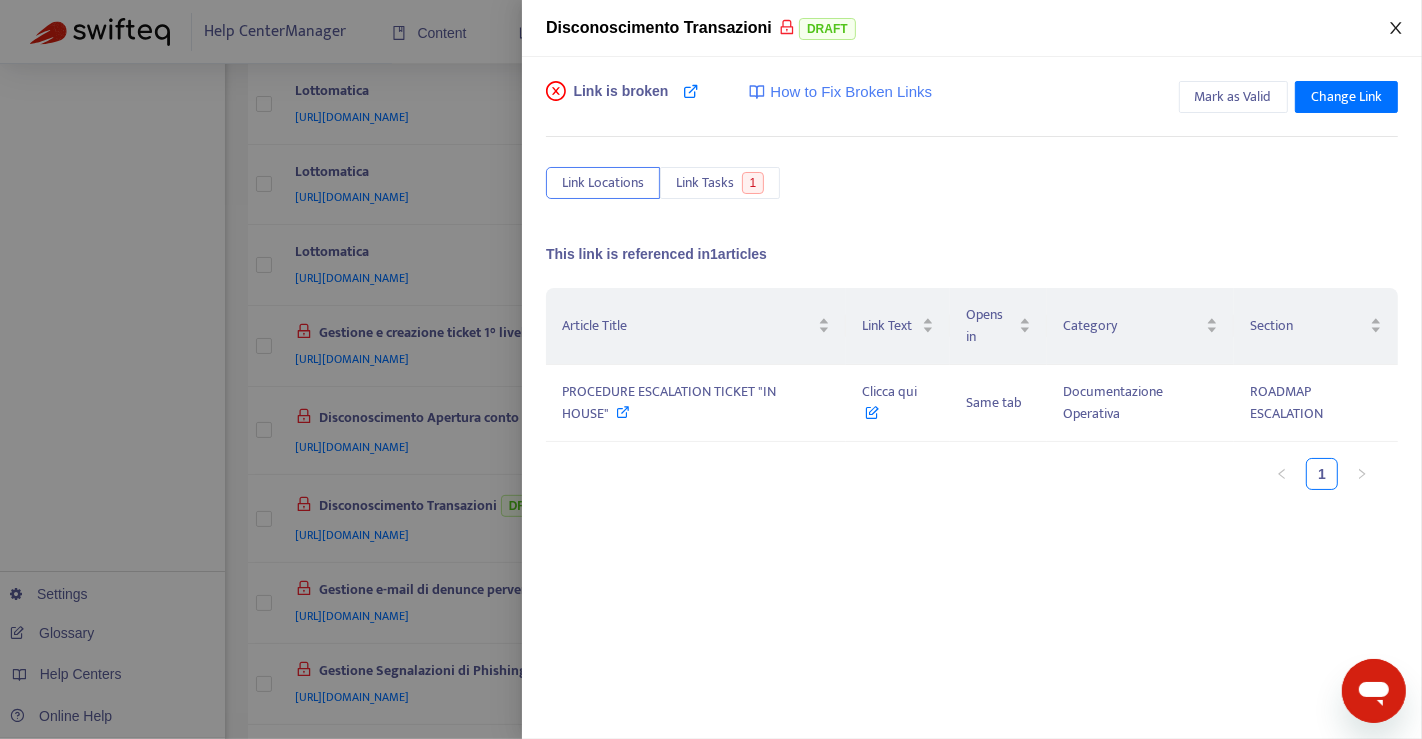 click 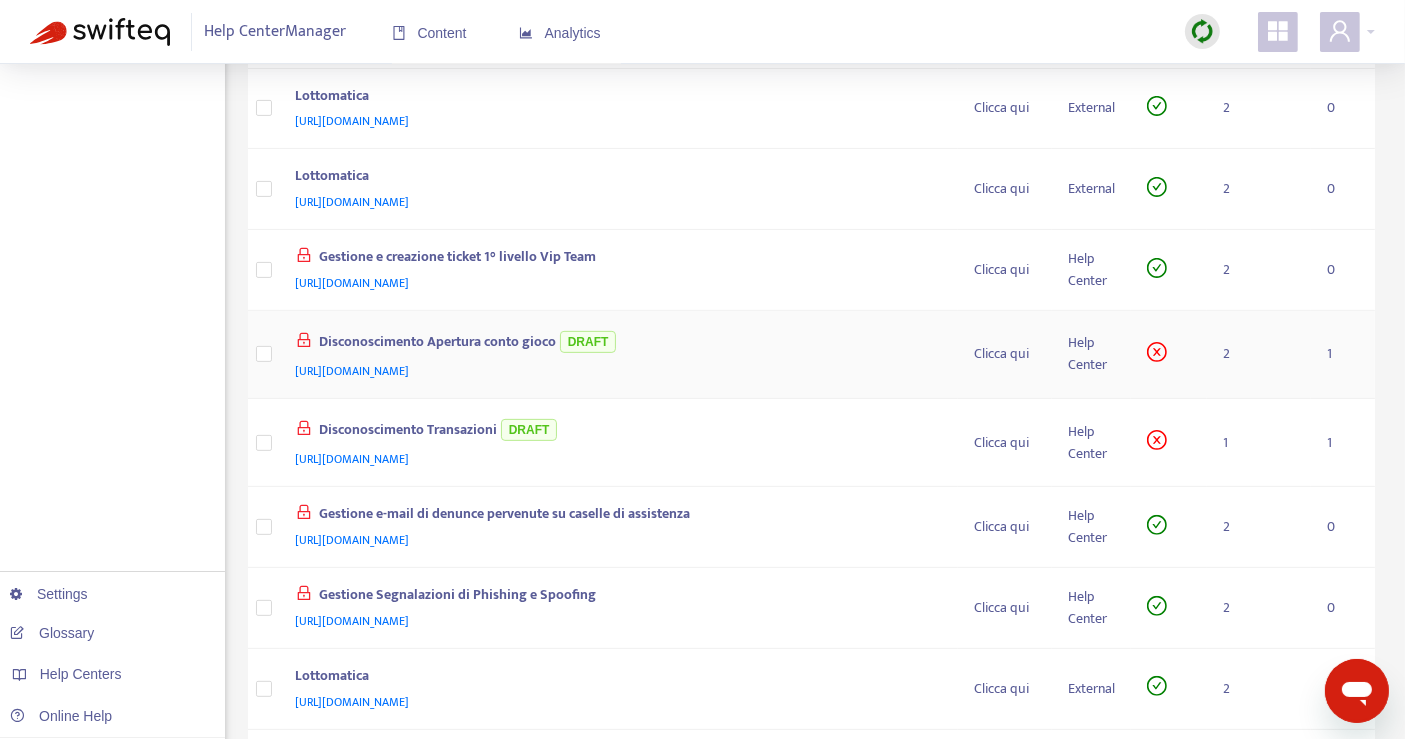 scroll, scrollTop: 661, scrollLeft: 0, axis: vertical 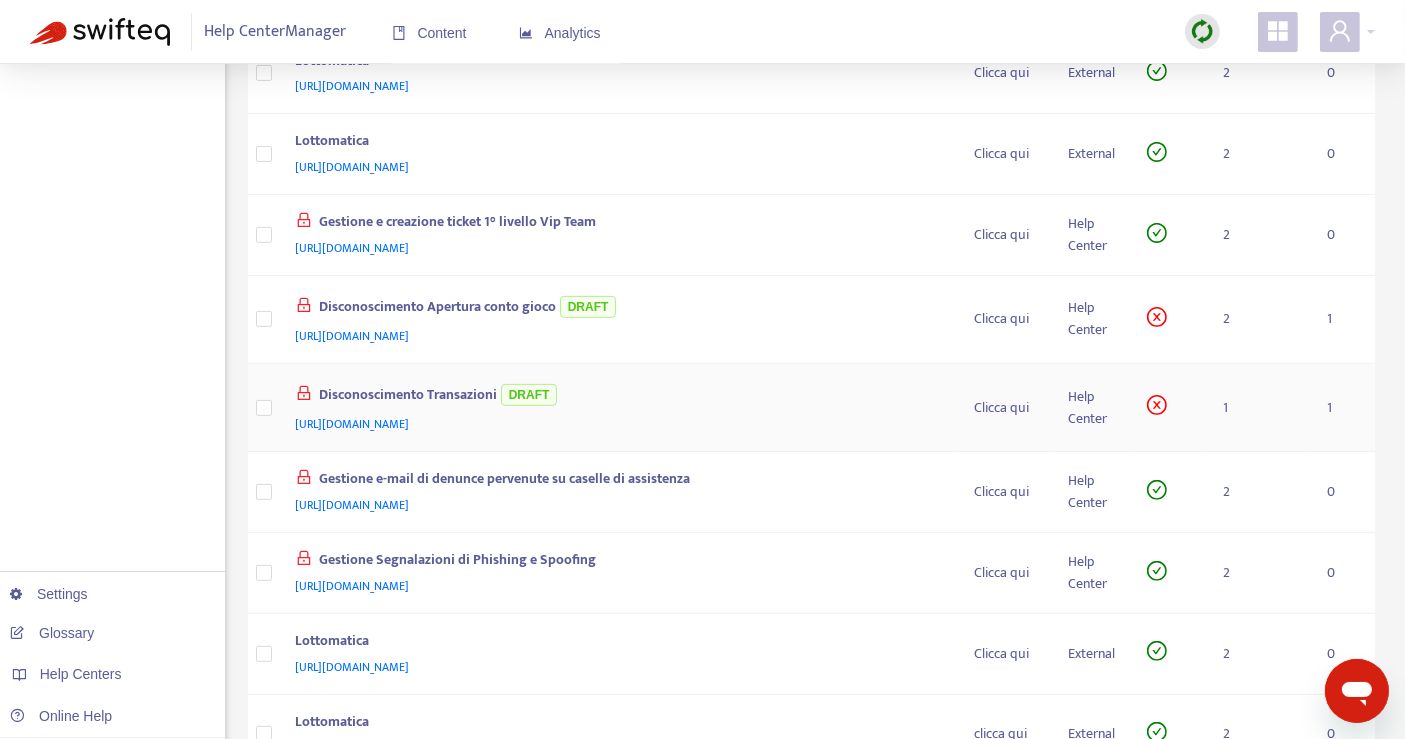 click on "1" at bounding box center (1259, 408) 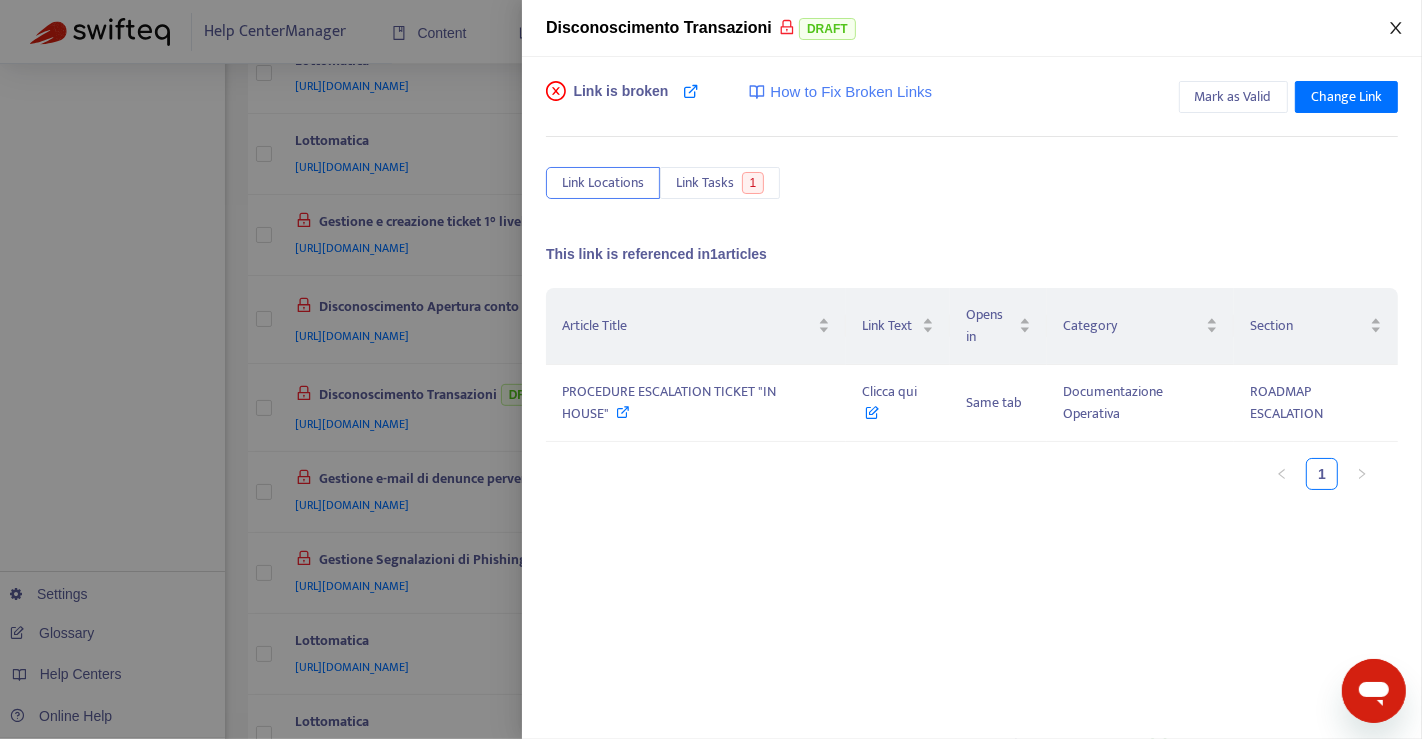 click 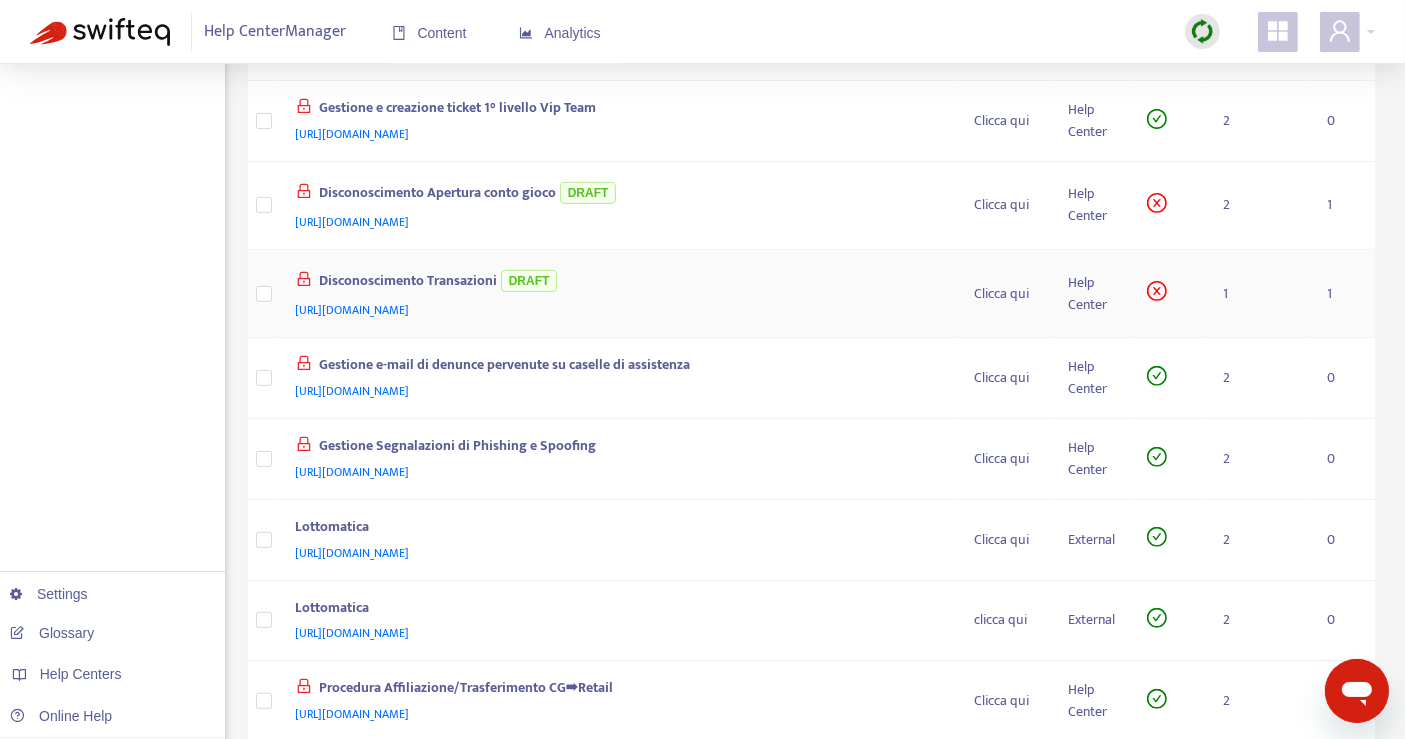 scroll, scrollTop: 883, scrollLeft: 0, axis: vertical 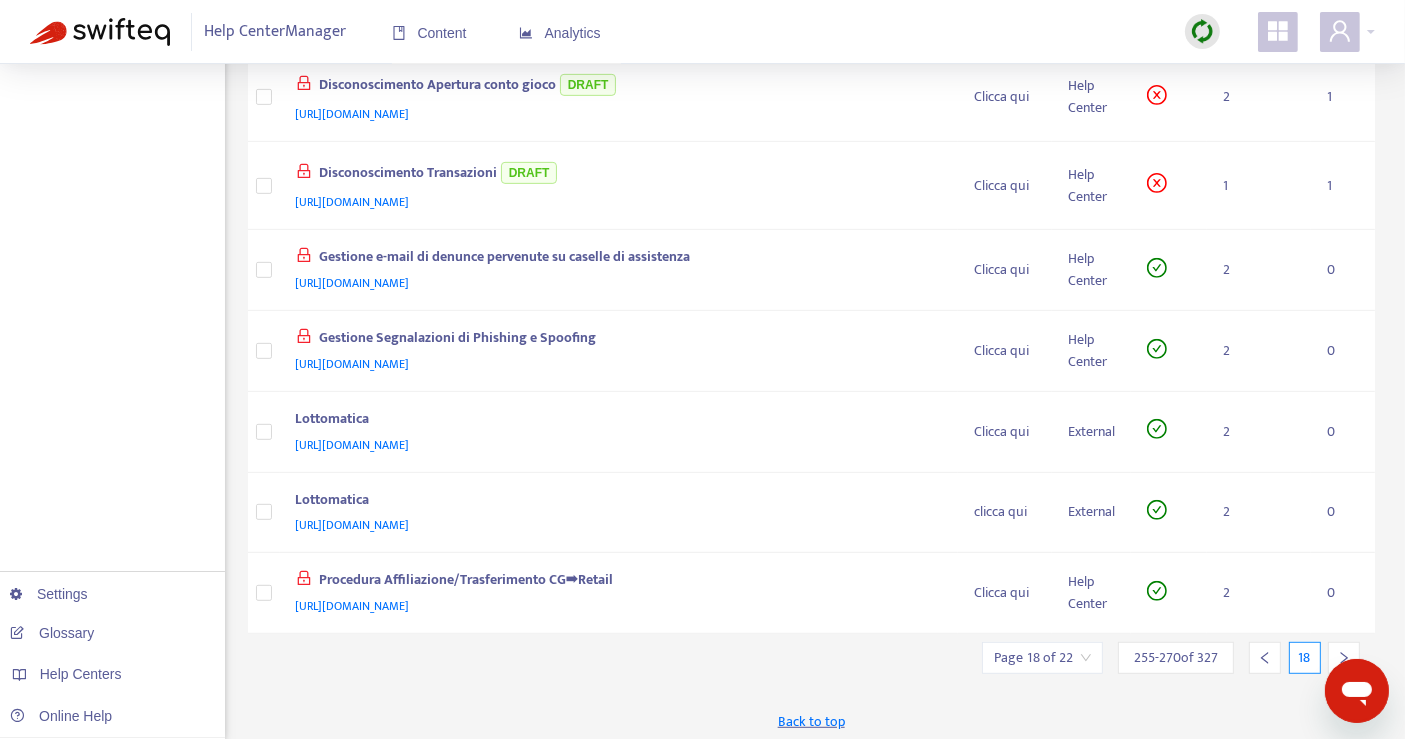 click at bounding box center (1344, 658) 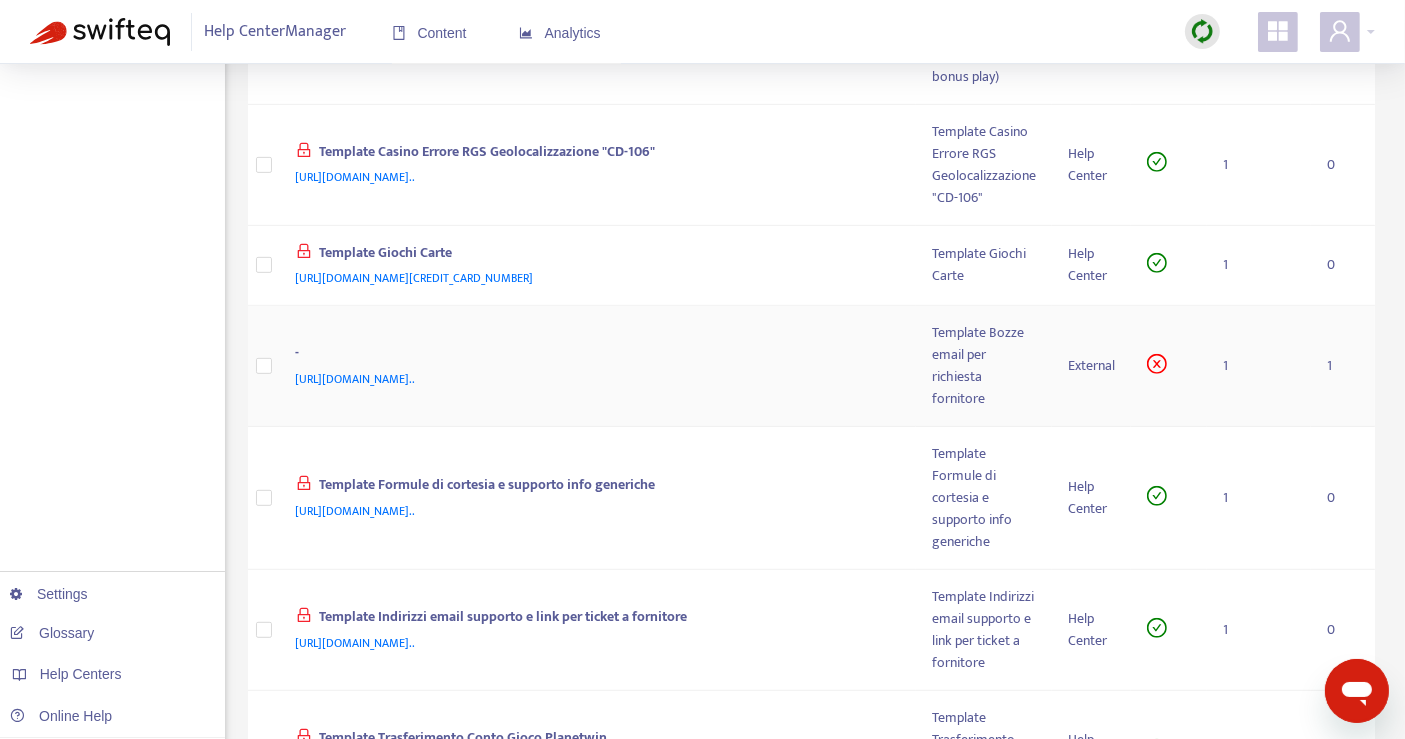 click on "1" at bounding box center [1259, 366] 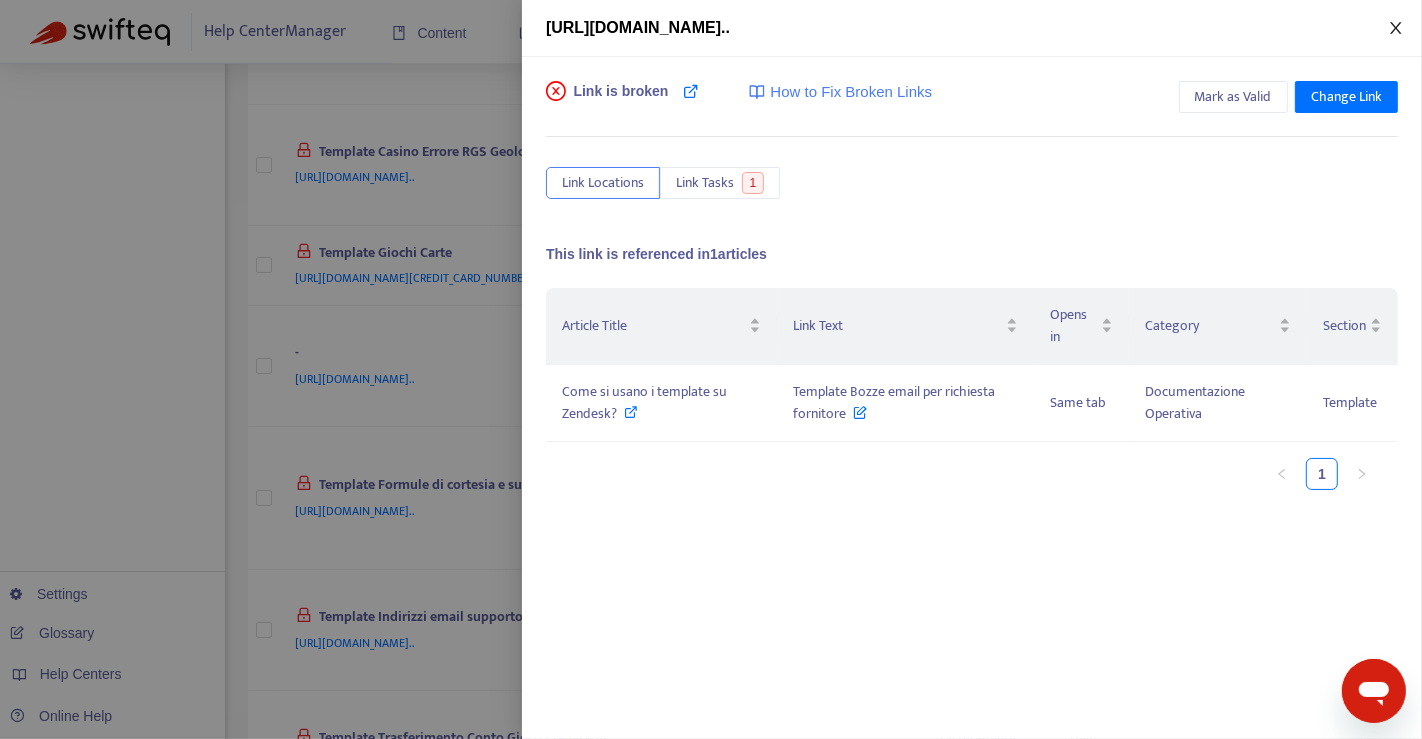click 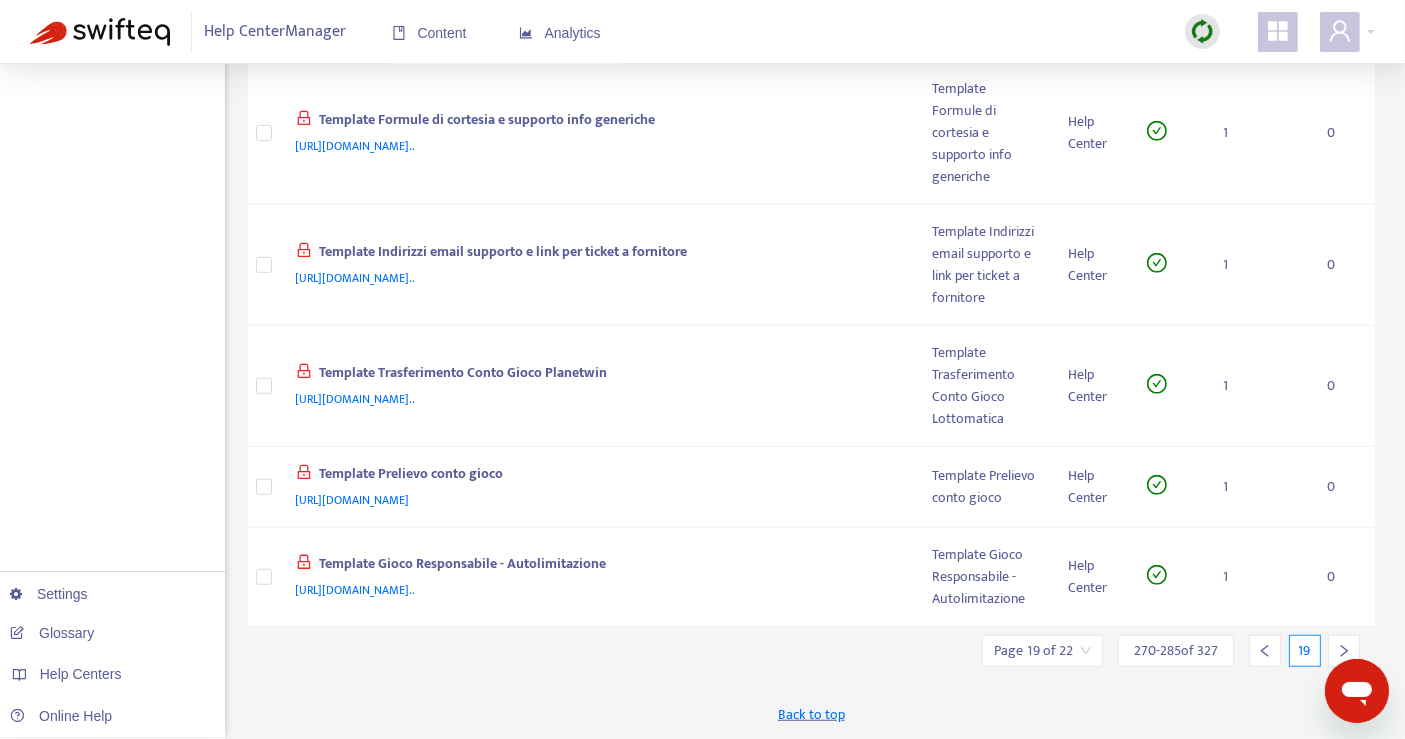scroll, scrollTop: 1261, scrollLeft: 0, axis: vertical 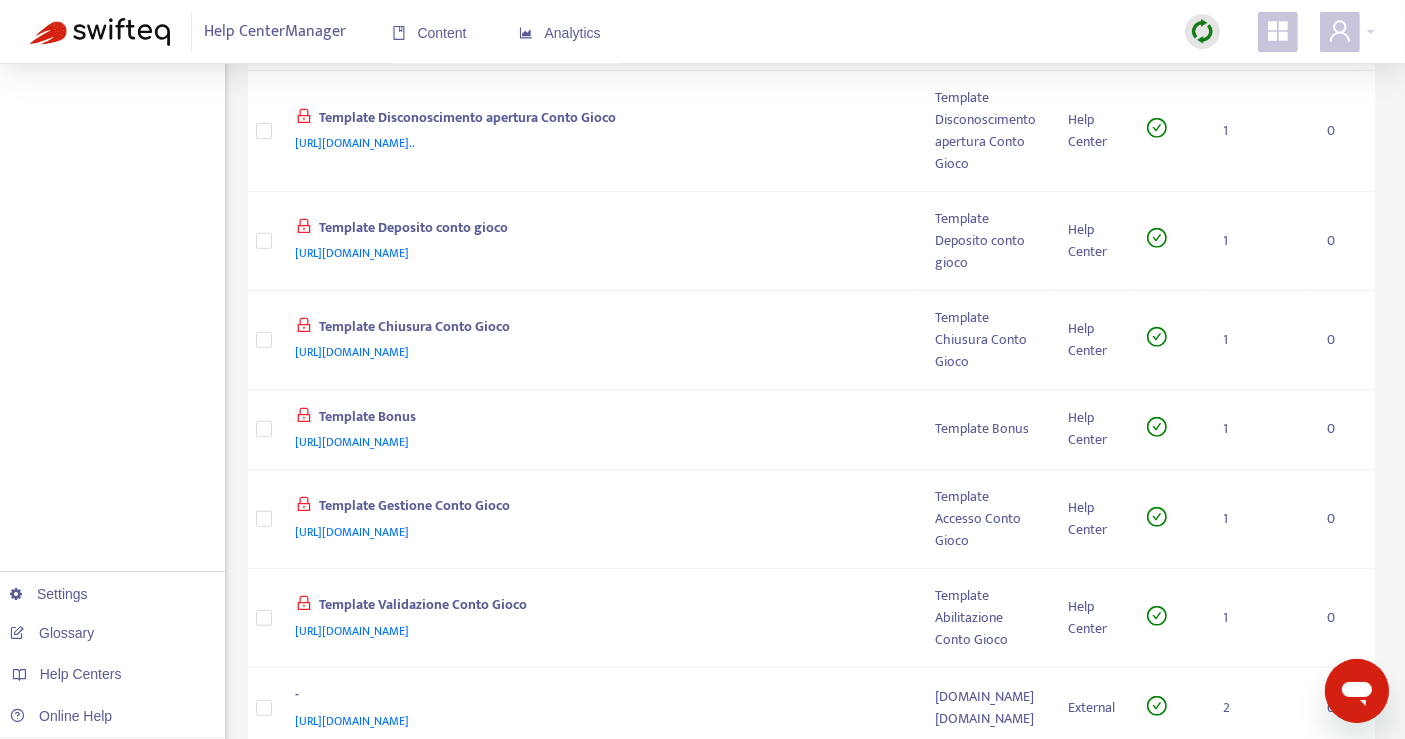 click 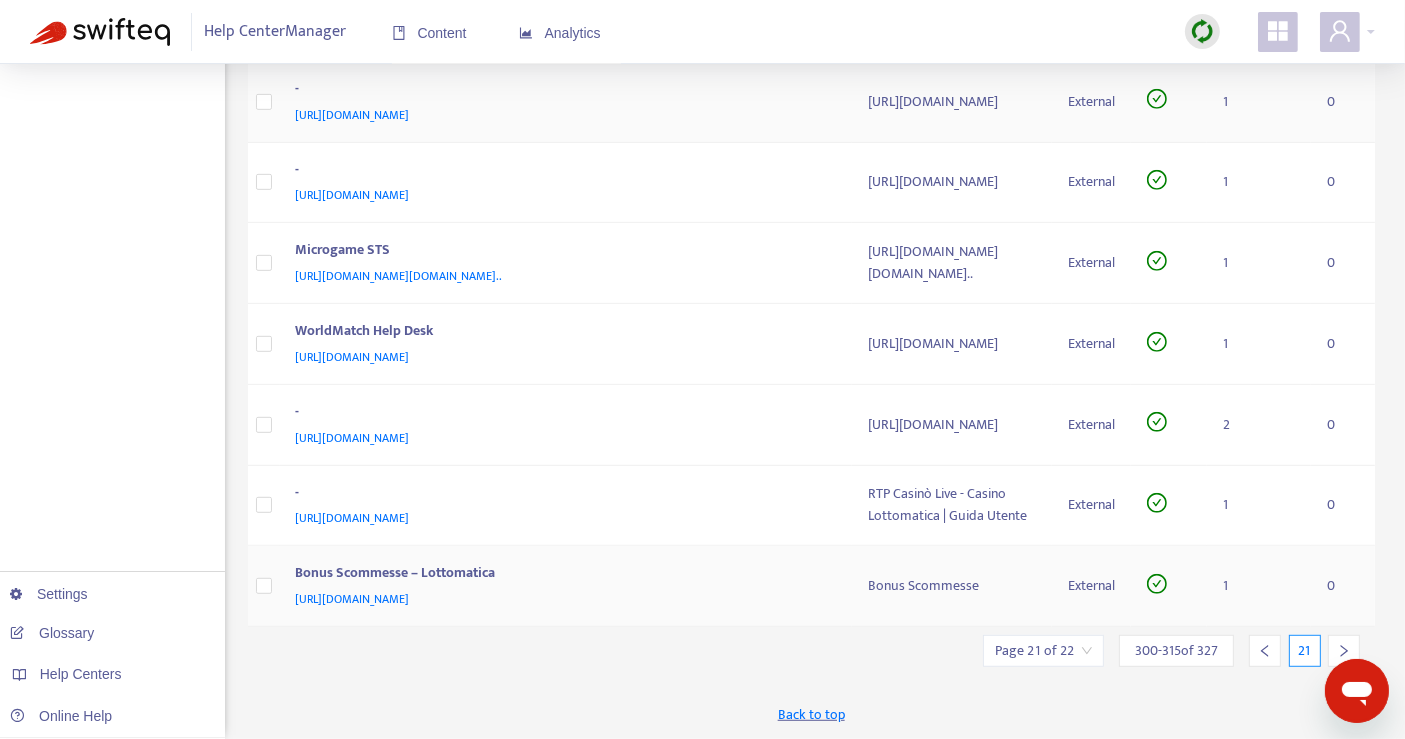 scroll, scrollTop: 1152, scrollLeft: 0, axis: vertical 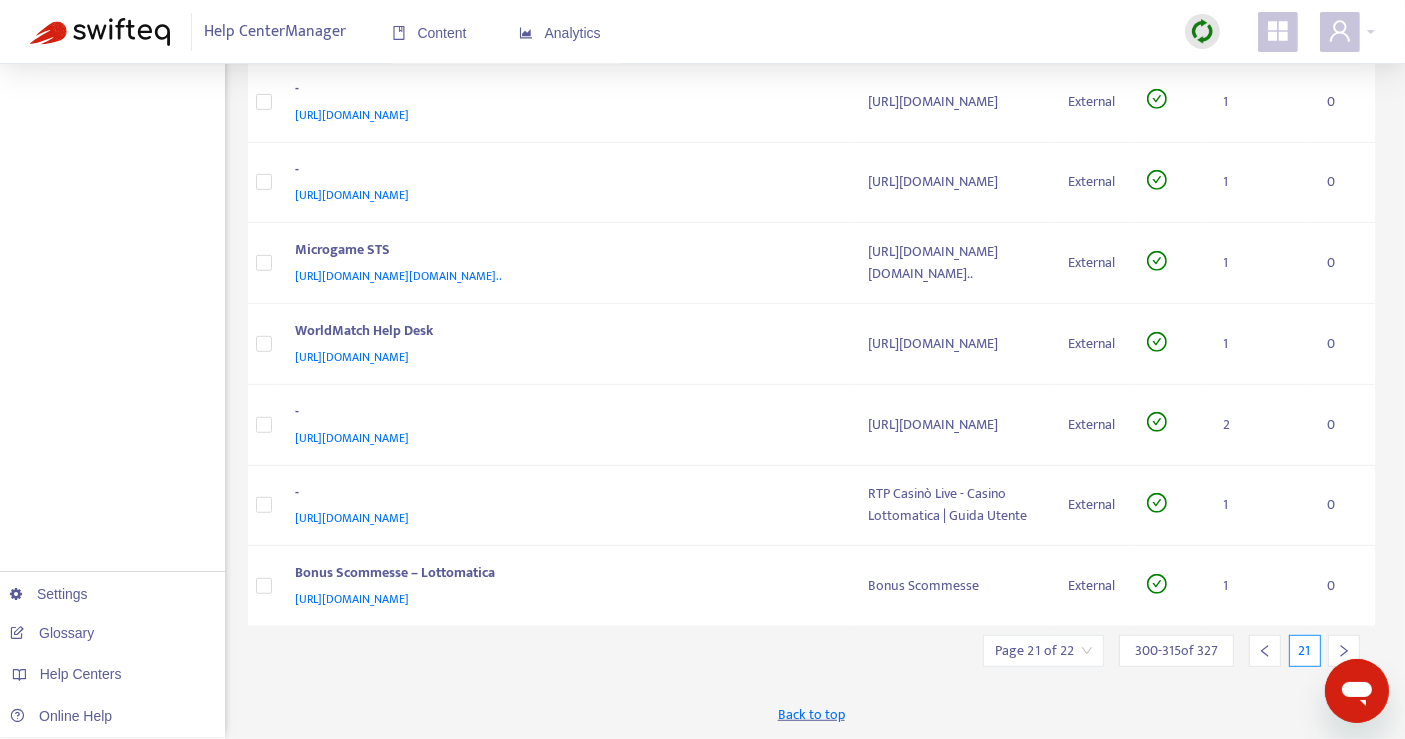 click at bounding box center (1344, 651) 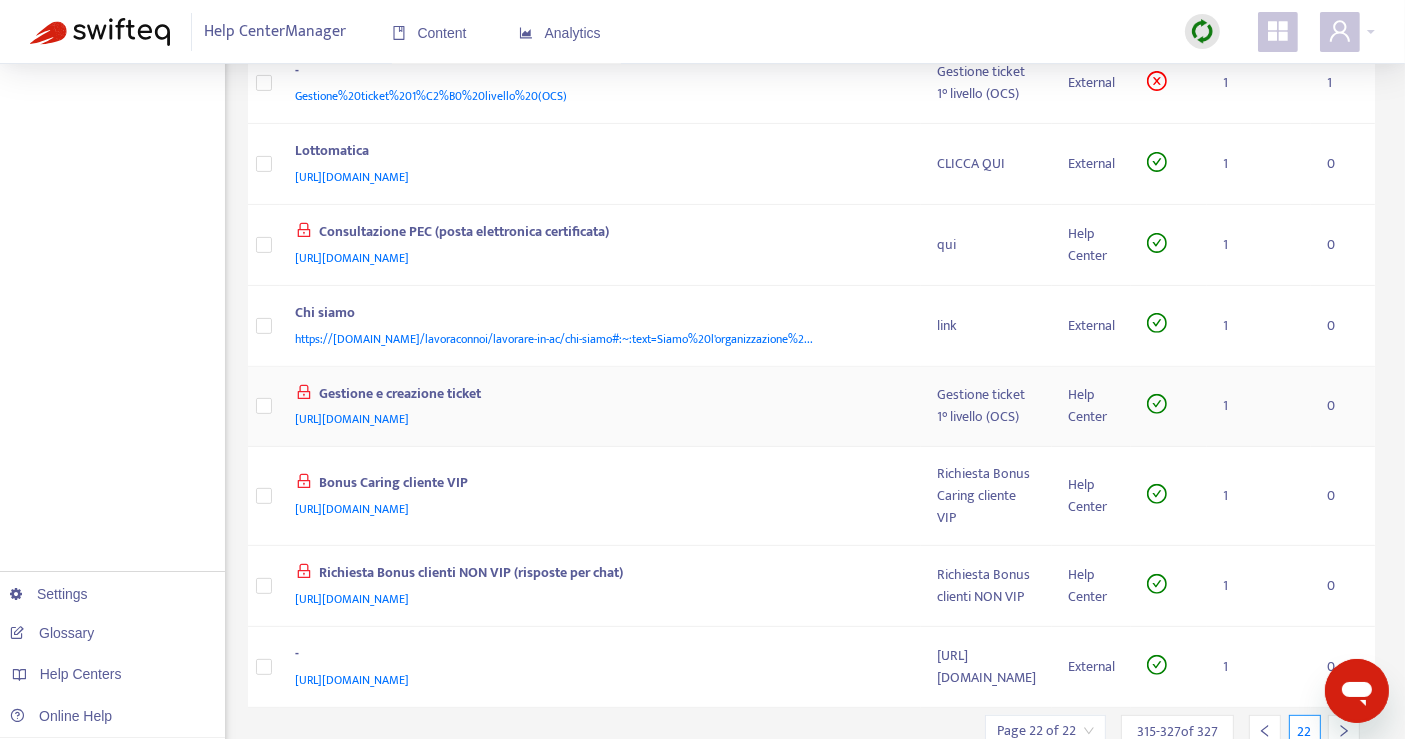 scroll, scrollTop: 69, scrollLeft: 0, axis: vertical 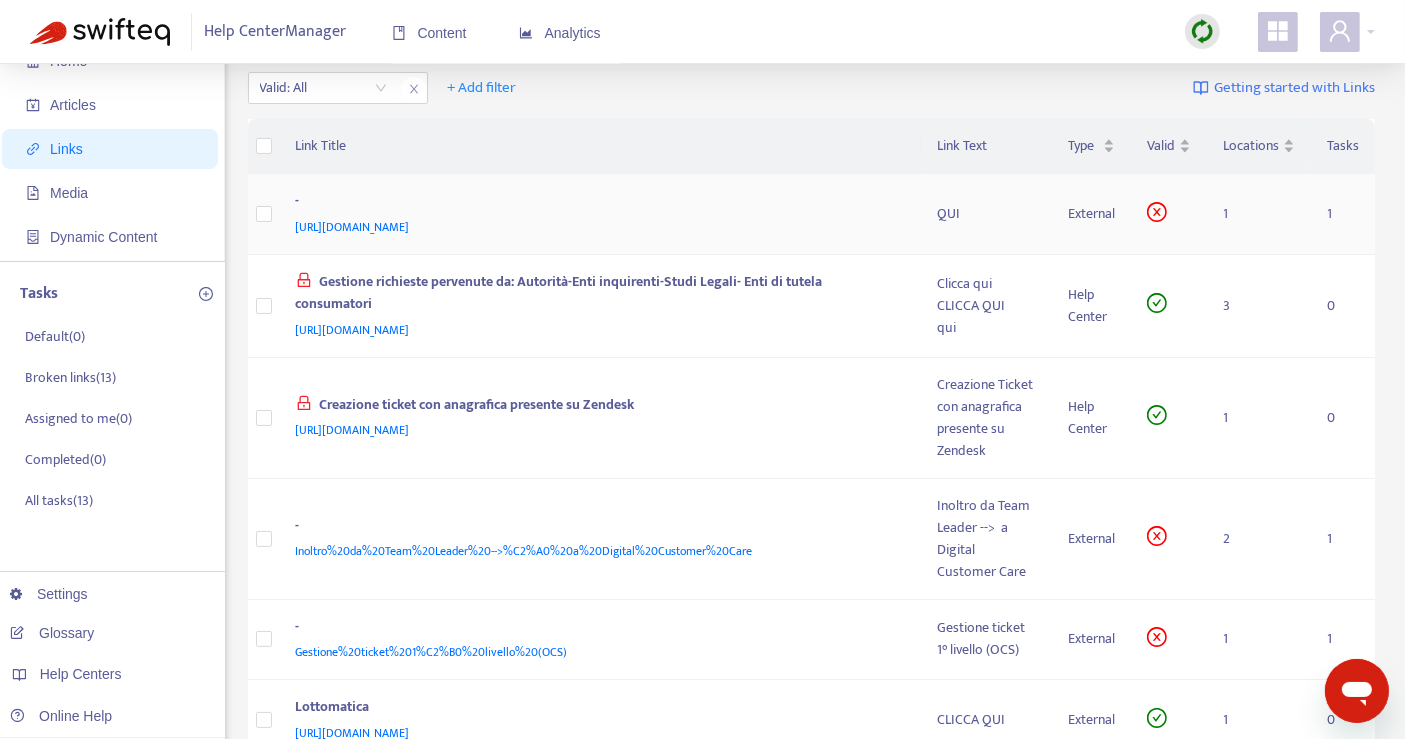 click on "1" at bounding box center [1259, 214] 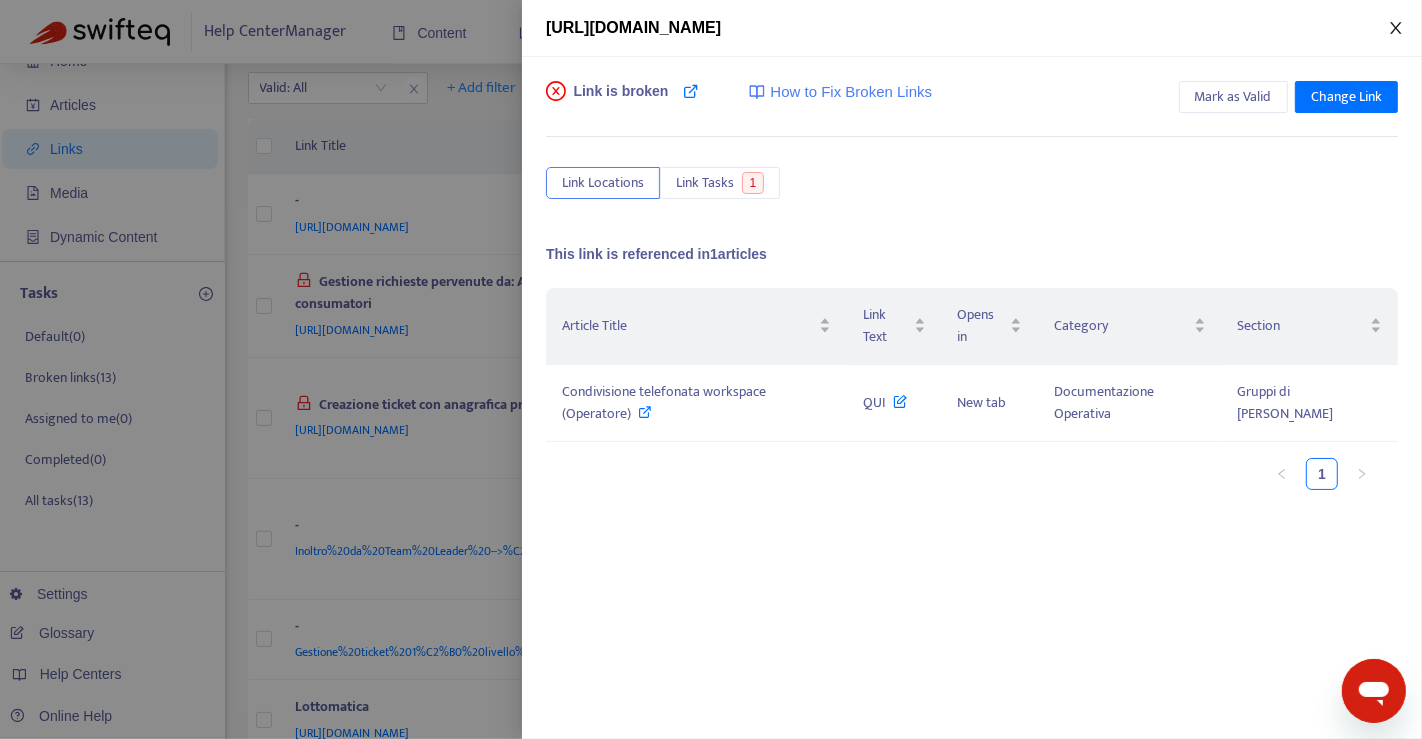 click 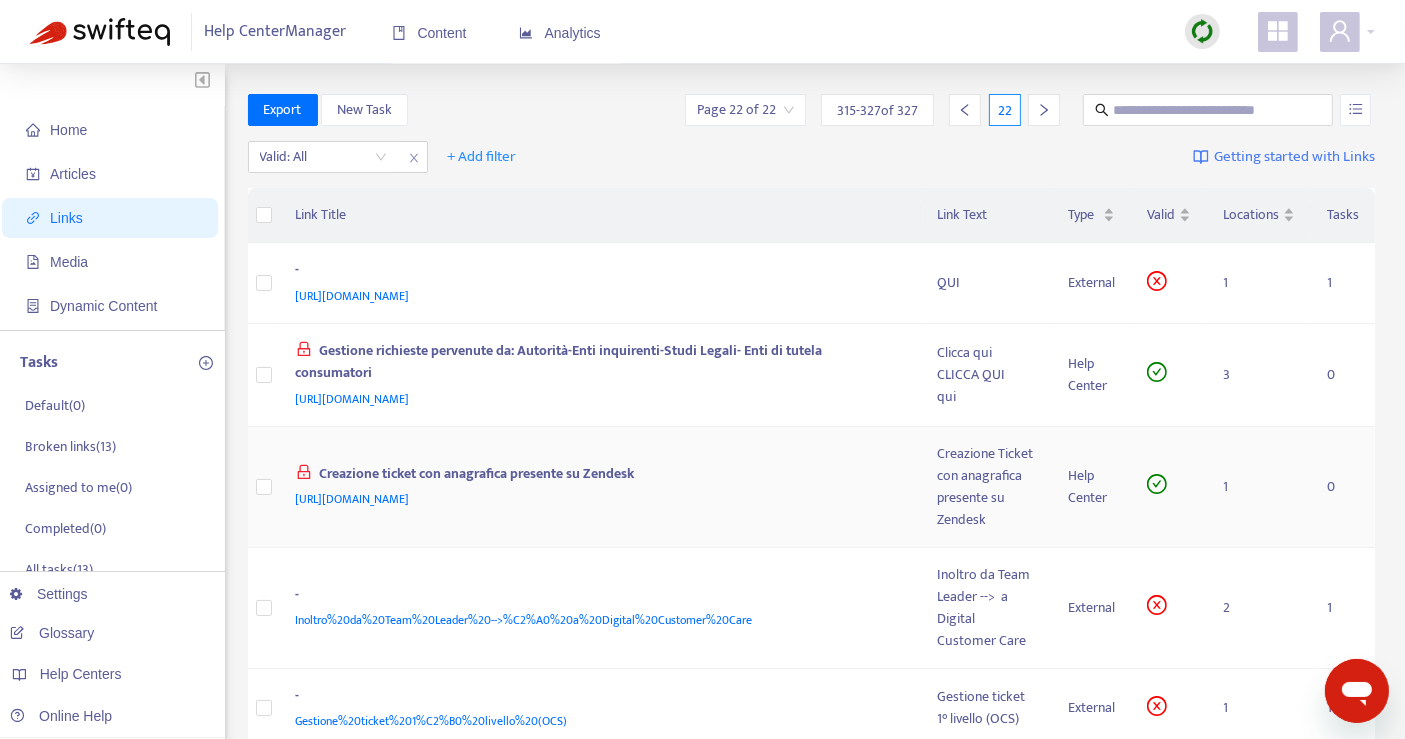 scroll, scrollTop: 111, scrollLeft: 0, axis: vertical 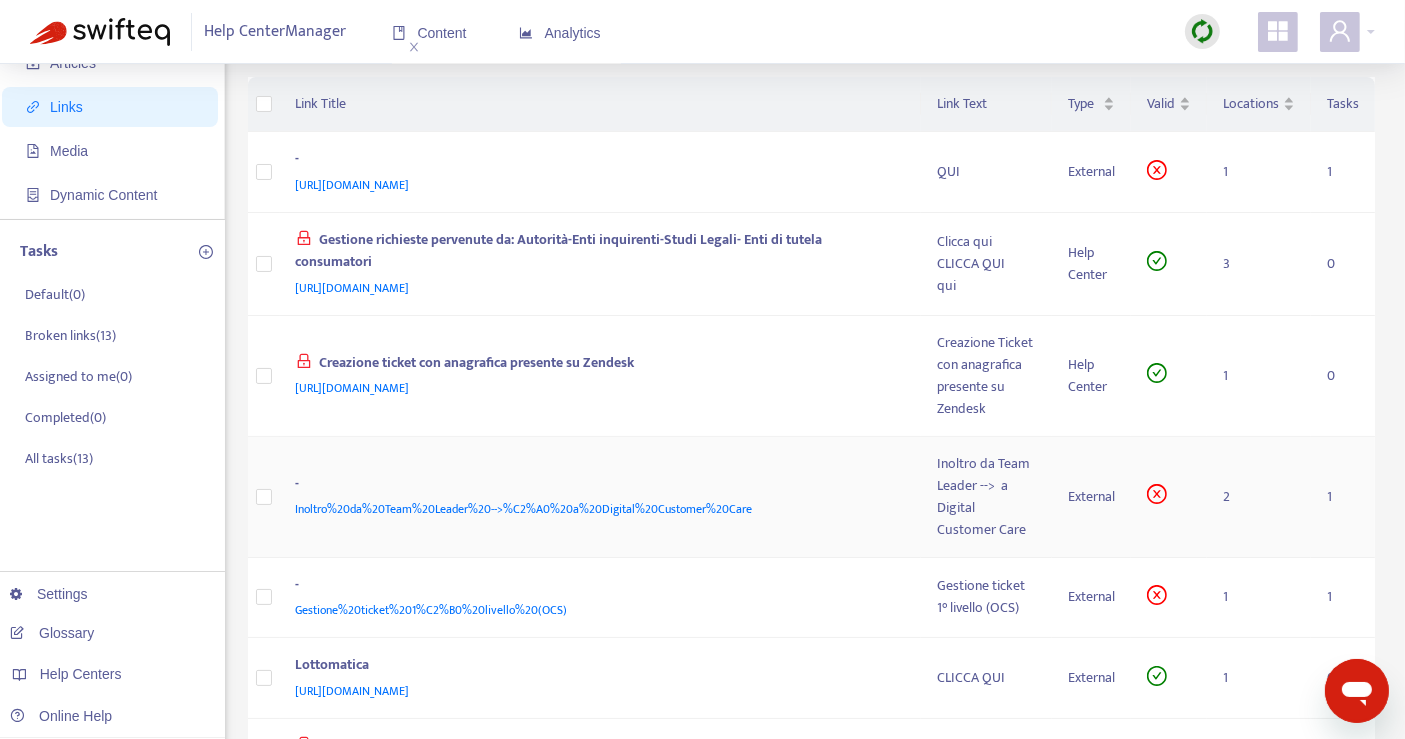 click on "2" at bounding box center (1259, 497) 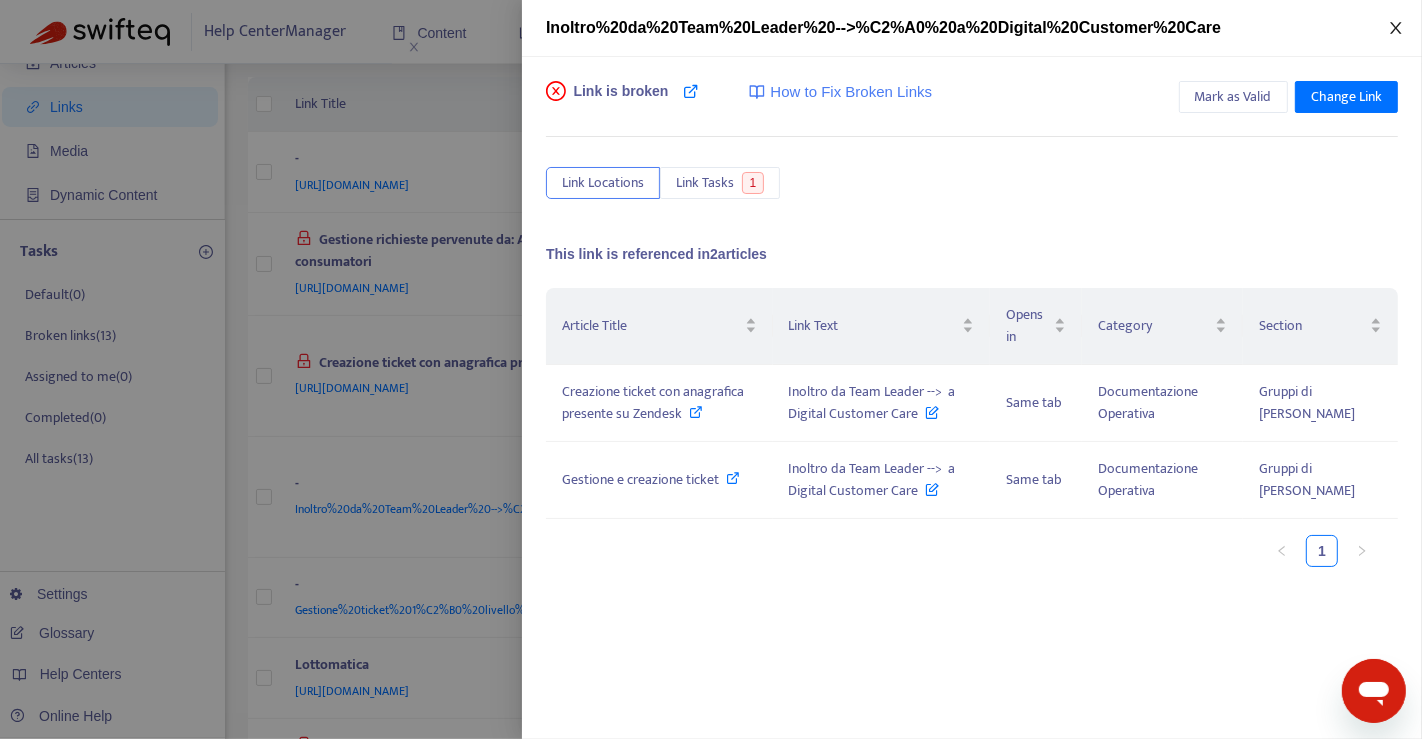 click 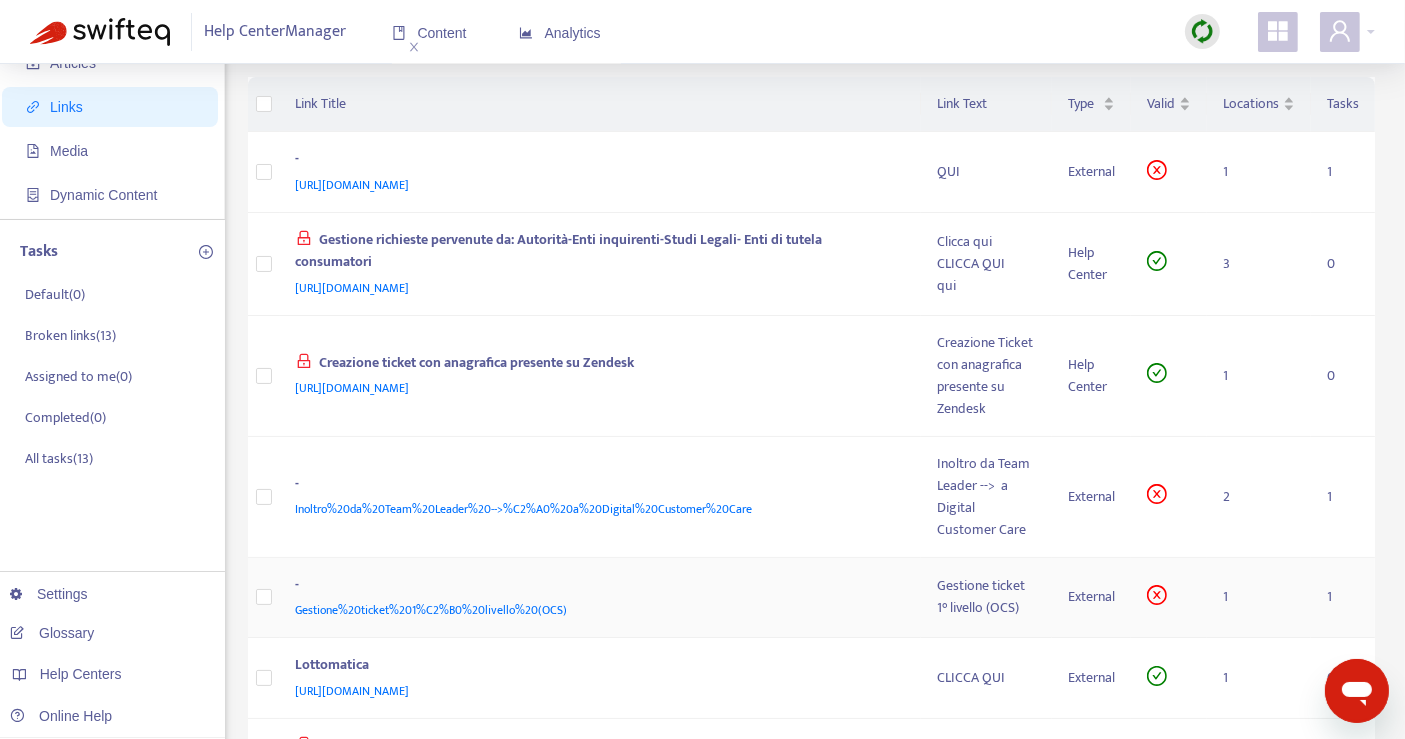 click on "1" at bounding box center [1259, 598] 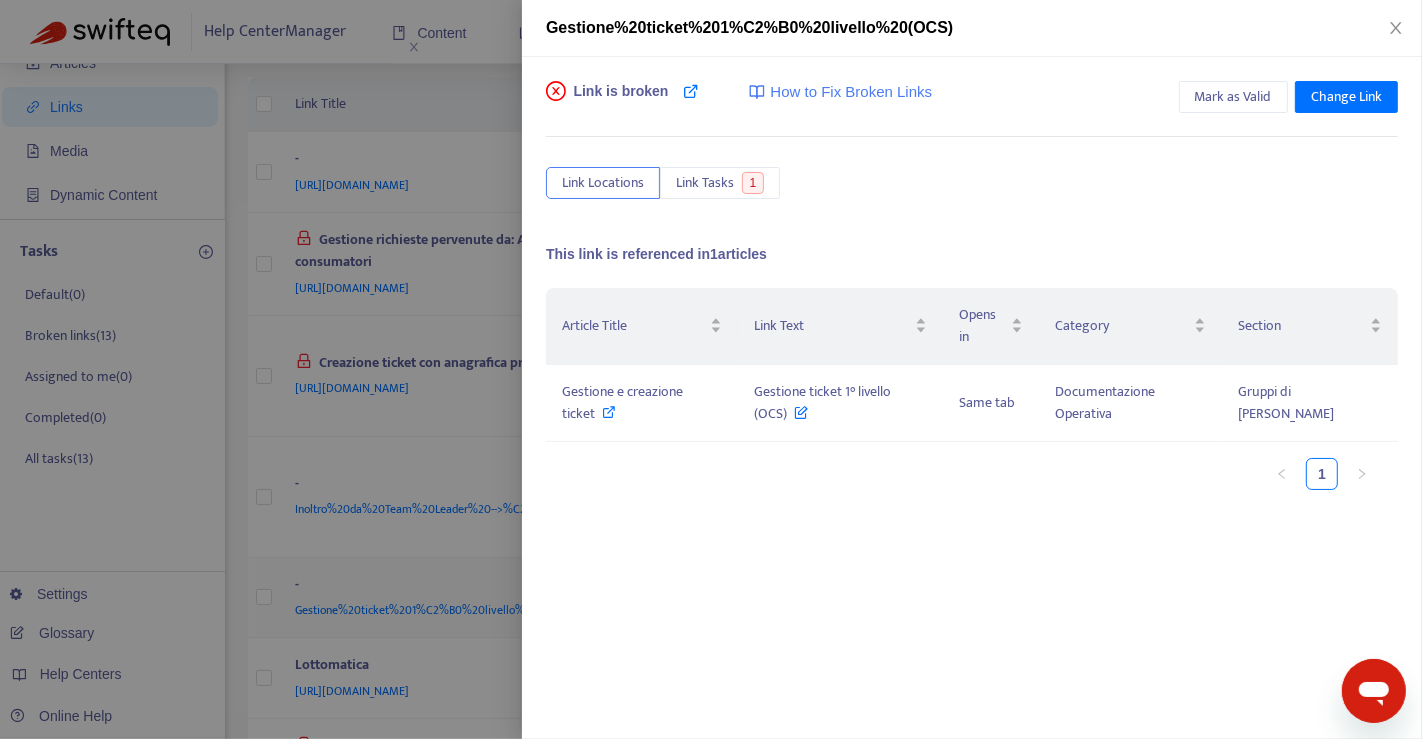 click on "Article Title Link Text Opens in Category Section Gestione e creazione ticket Gestione ticket 1° livello (OCS)   Same tab Documentazione Operativa Gruppi di Primo Livello 1" at bounding box center (972, 488) 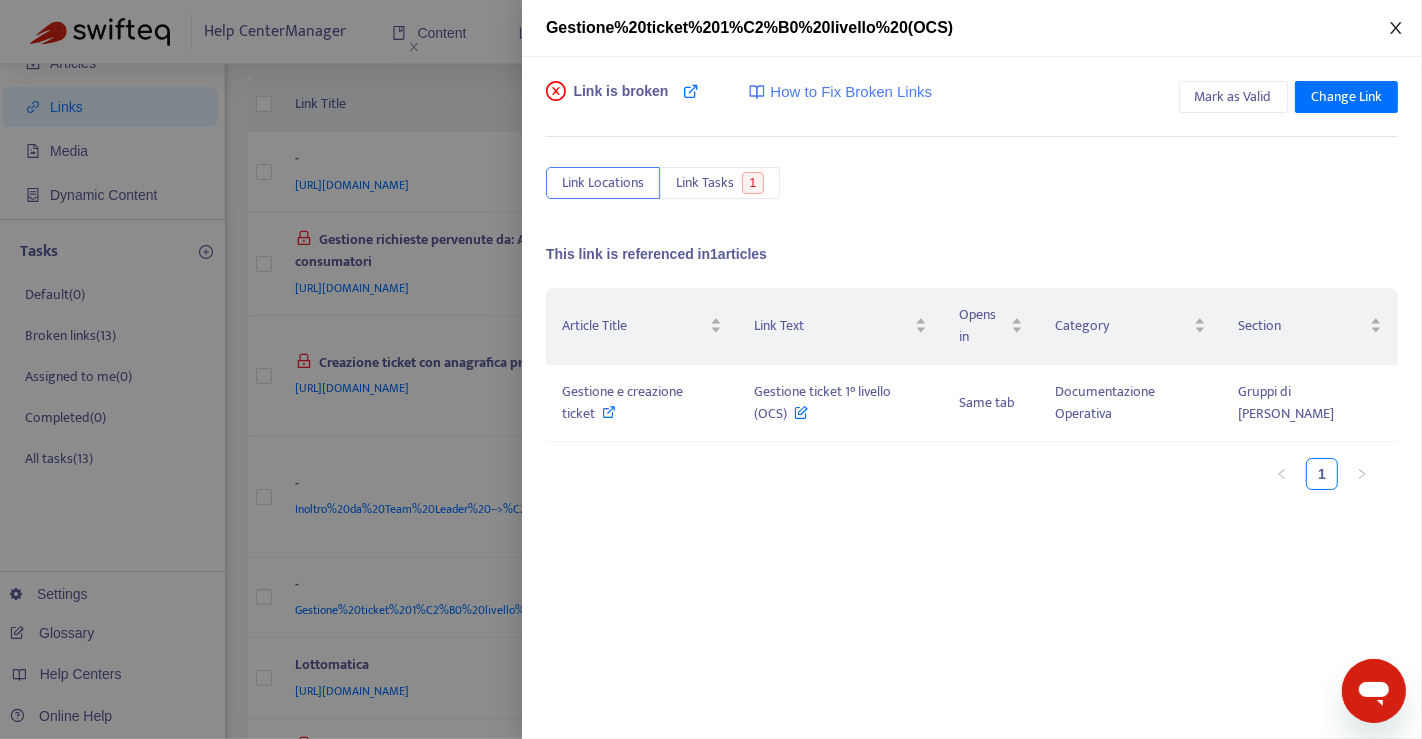 click 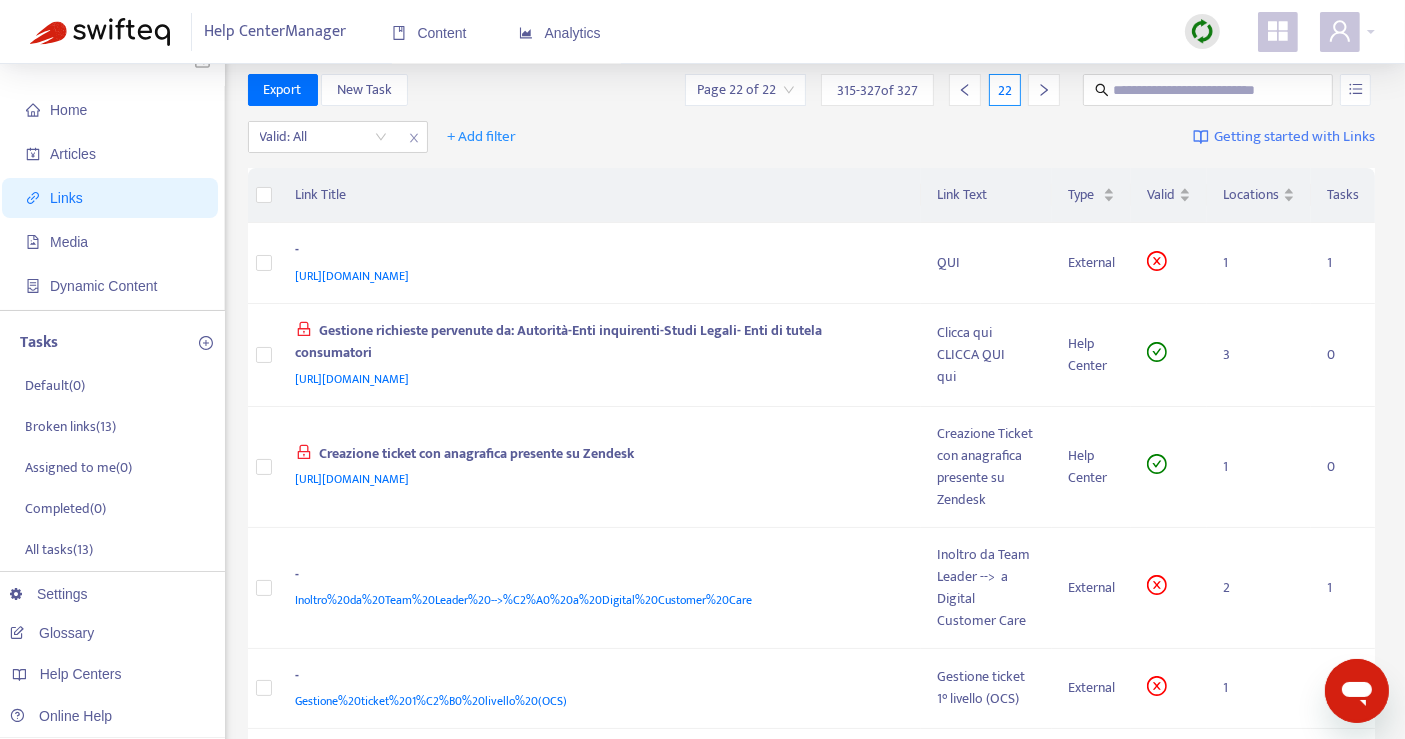 scroll, scrollTop: 0, scrollLeft: 0, axis: both 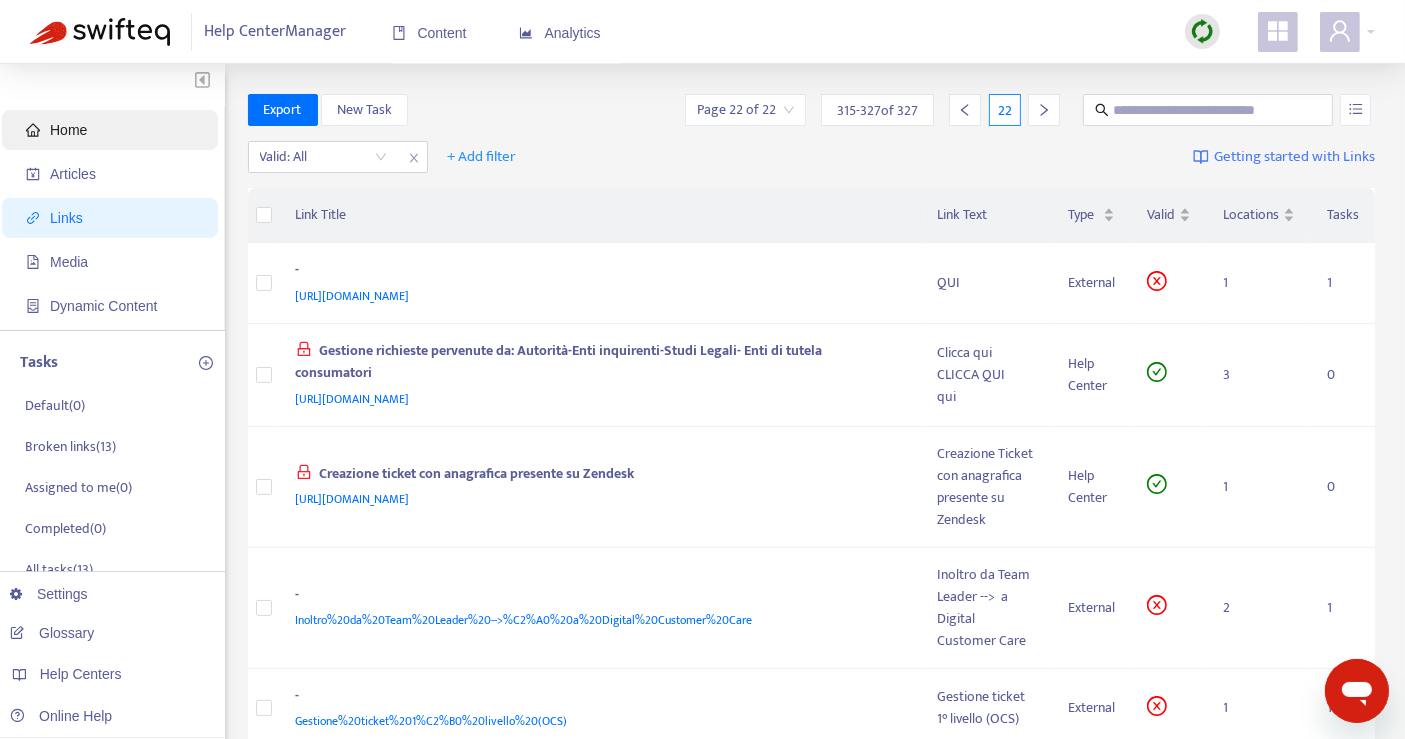 click on "Home" at bounding box center [114, 130] 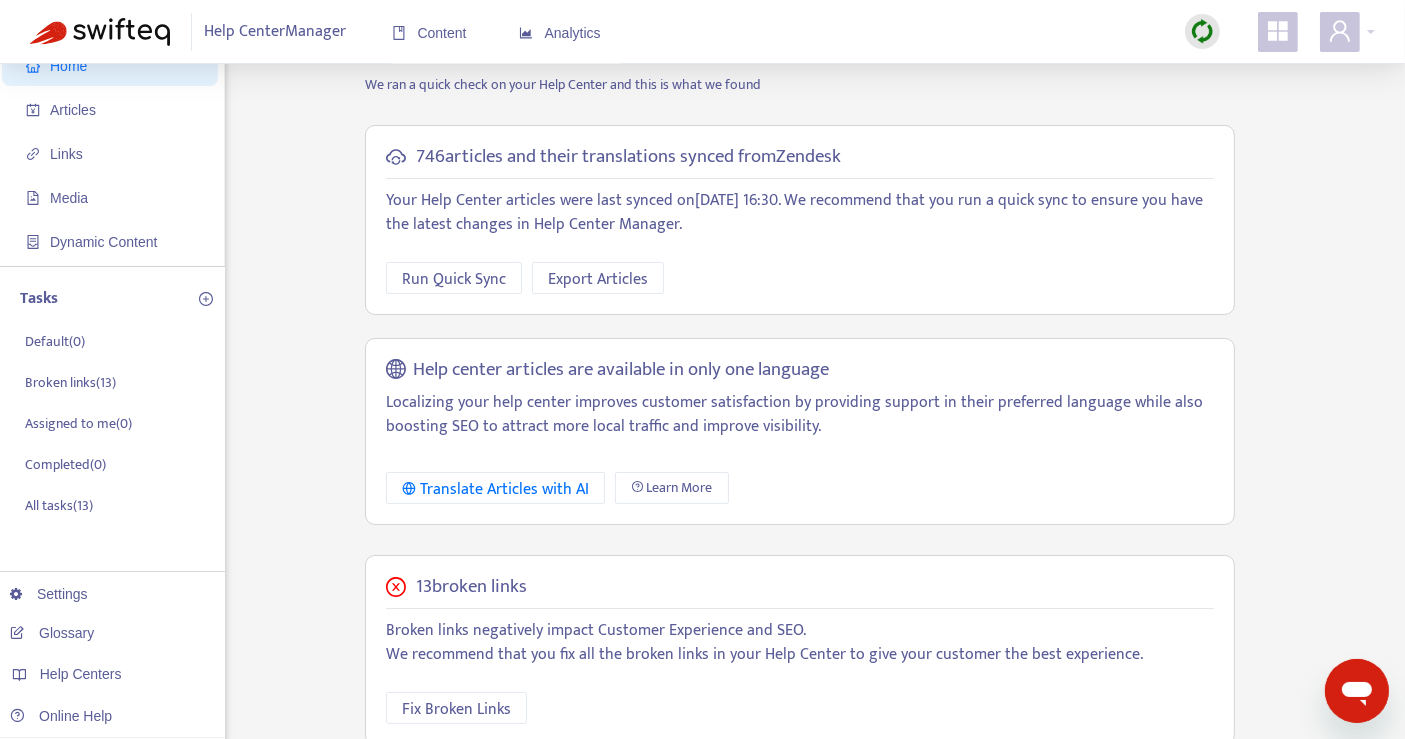 scroll, scrollTop: 0, scrollLeft: 0, axis: both 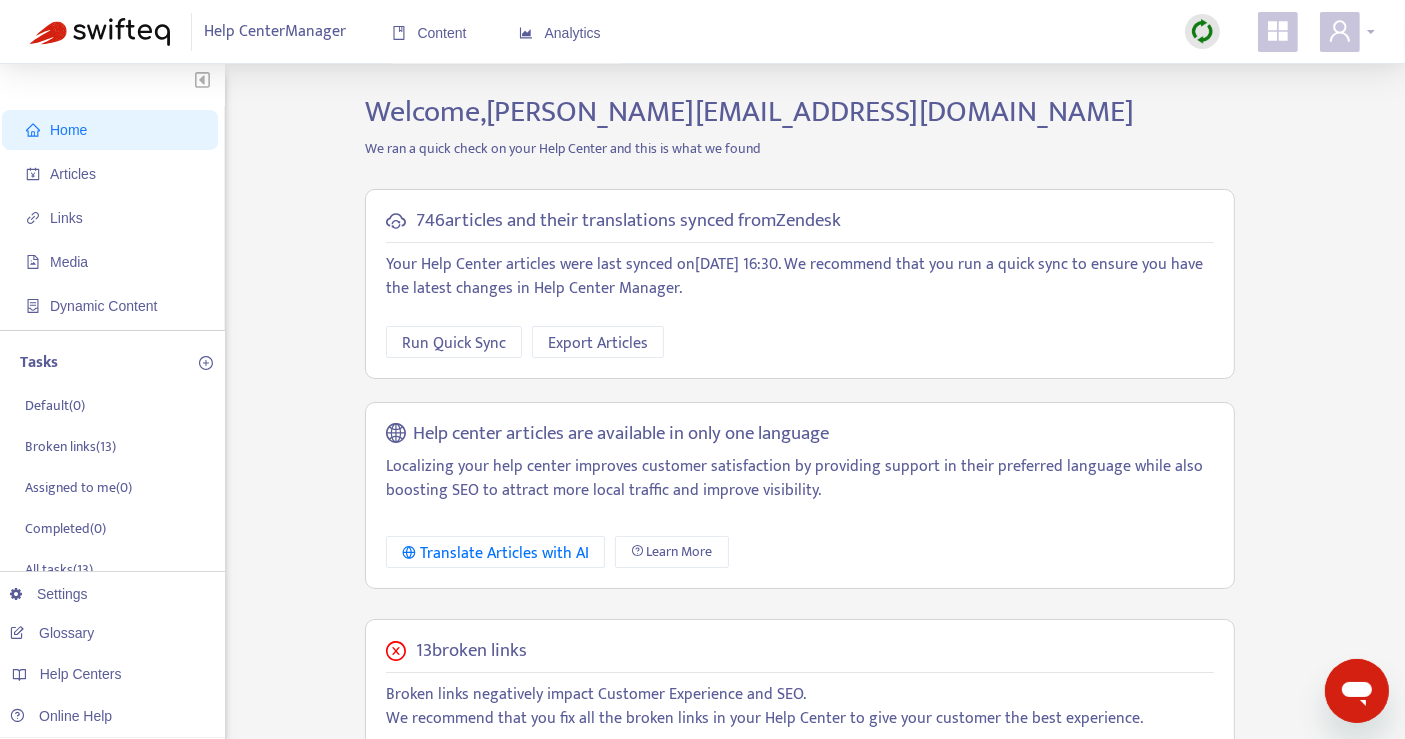 click at bounding box center (1347, 32) 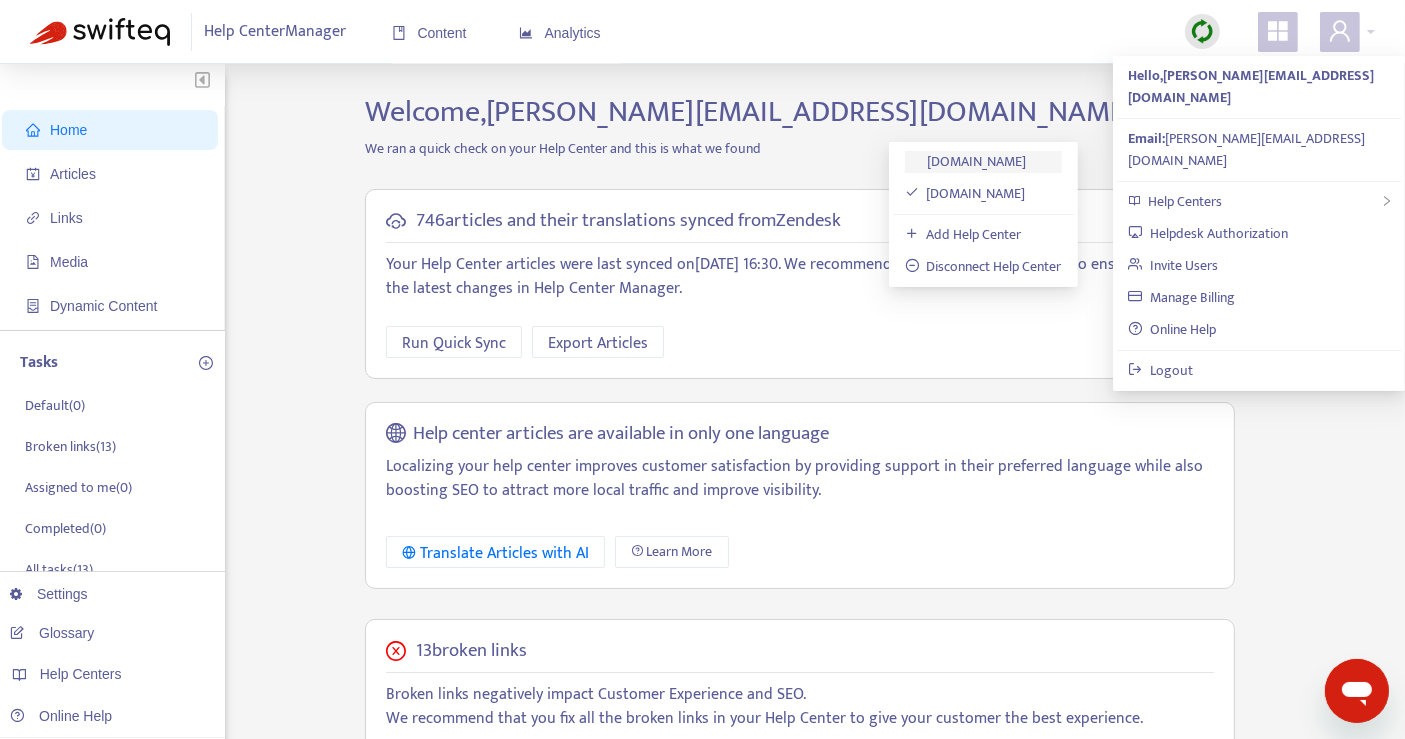 click on "[DOMAIN_NAME]" at bounding box center [966, 161] 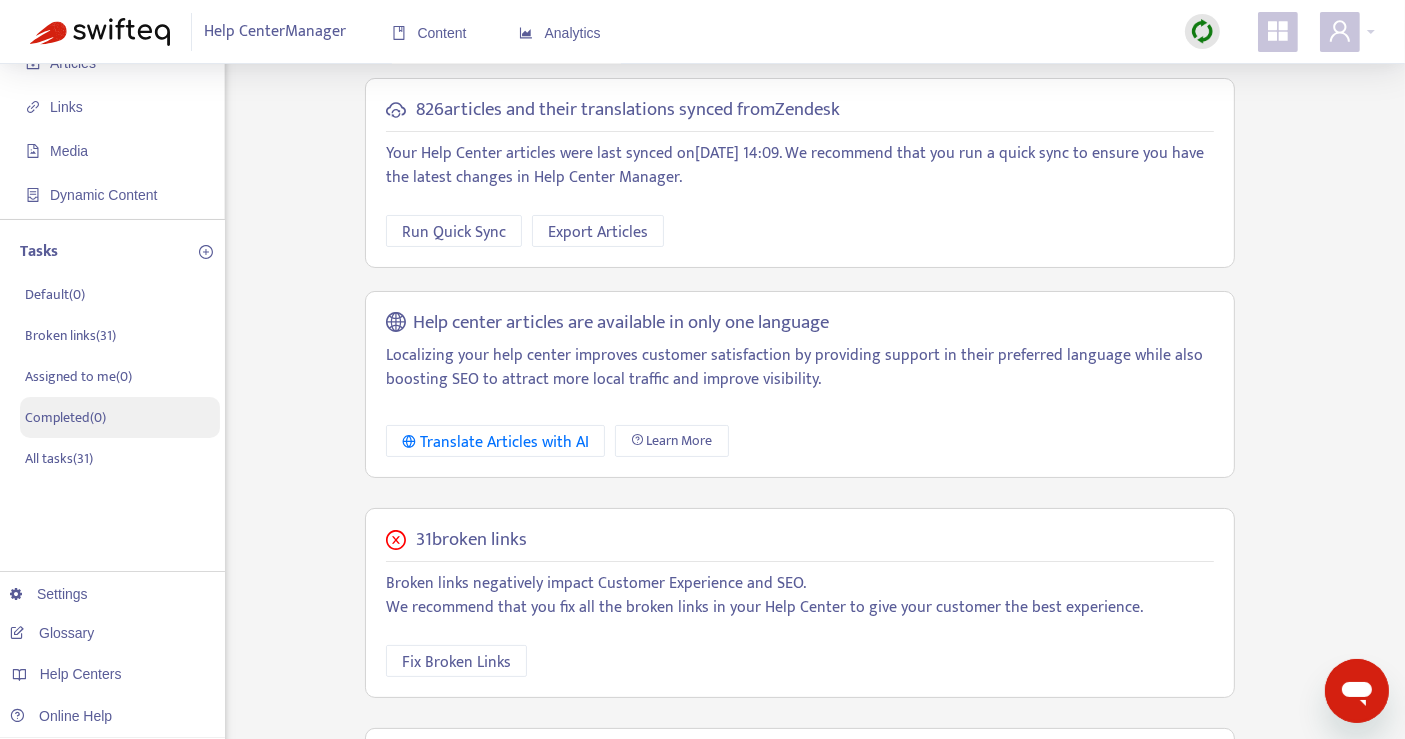 scroll, scrollTop: 0, scrollLeft: 0, axis: both 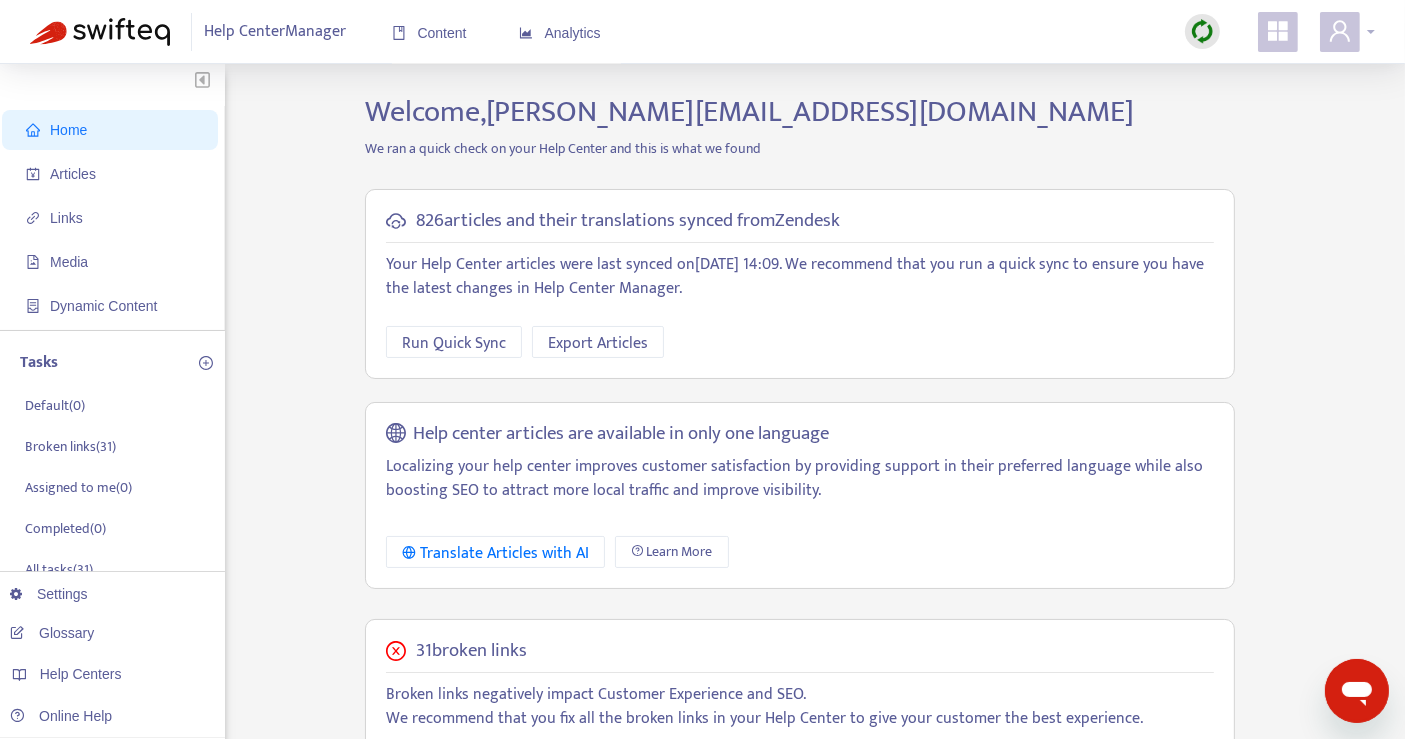 click at bounding box center (1347, 32) 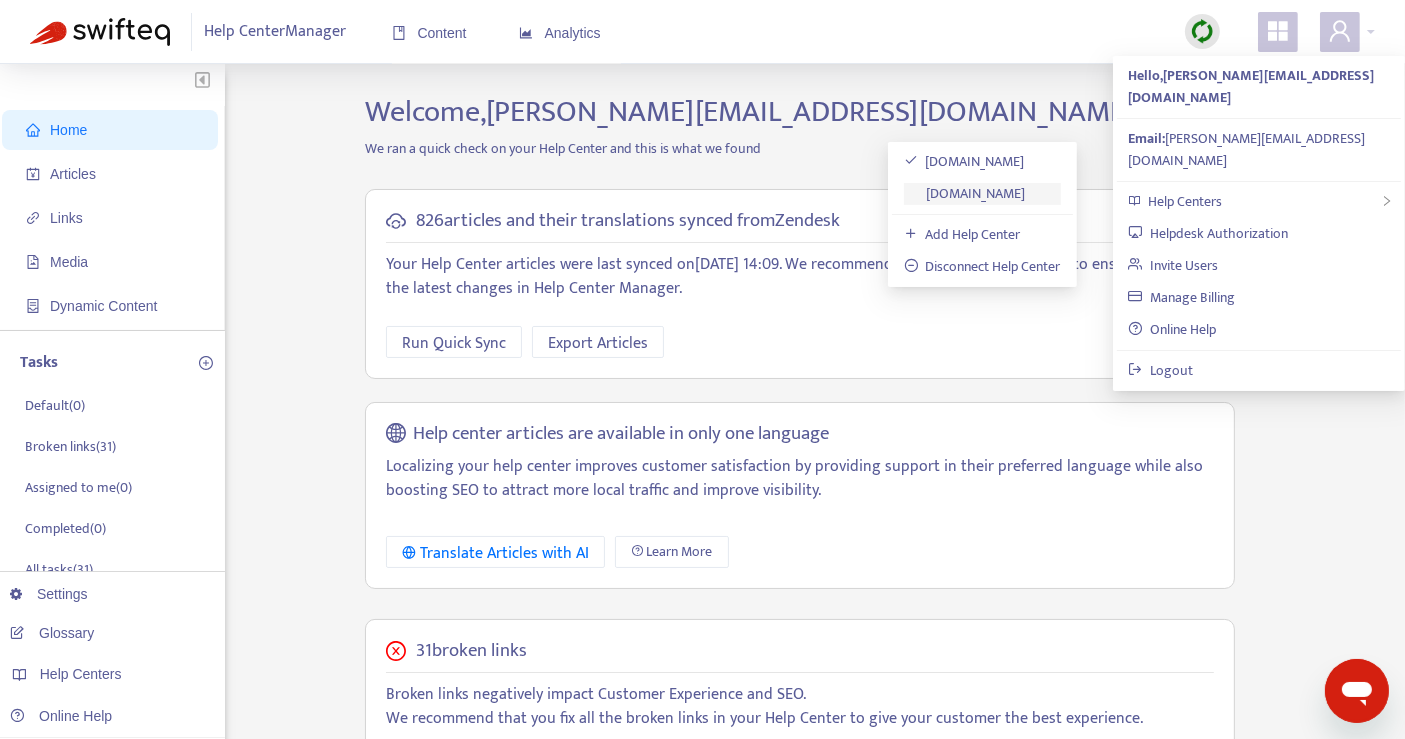 click on "[DOMAIN_NAME]" at bounding box center (965, 193) 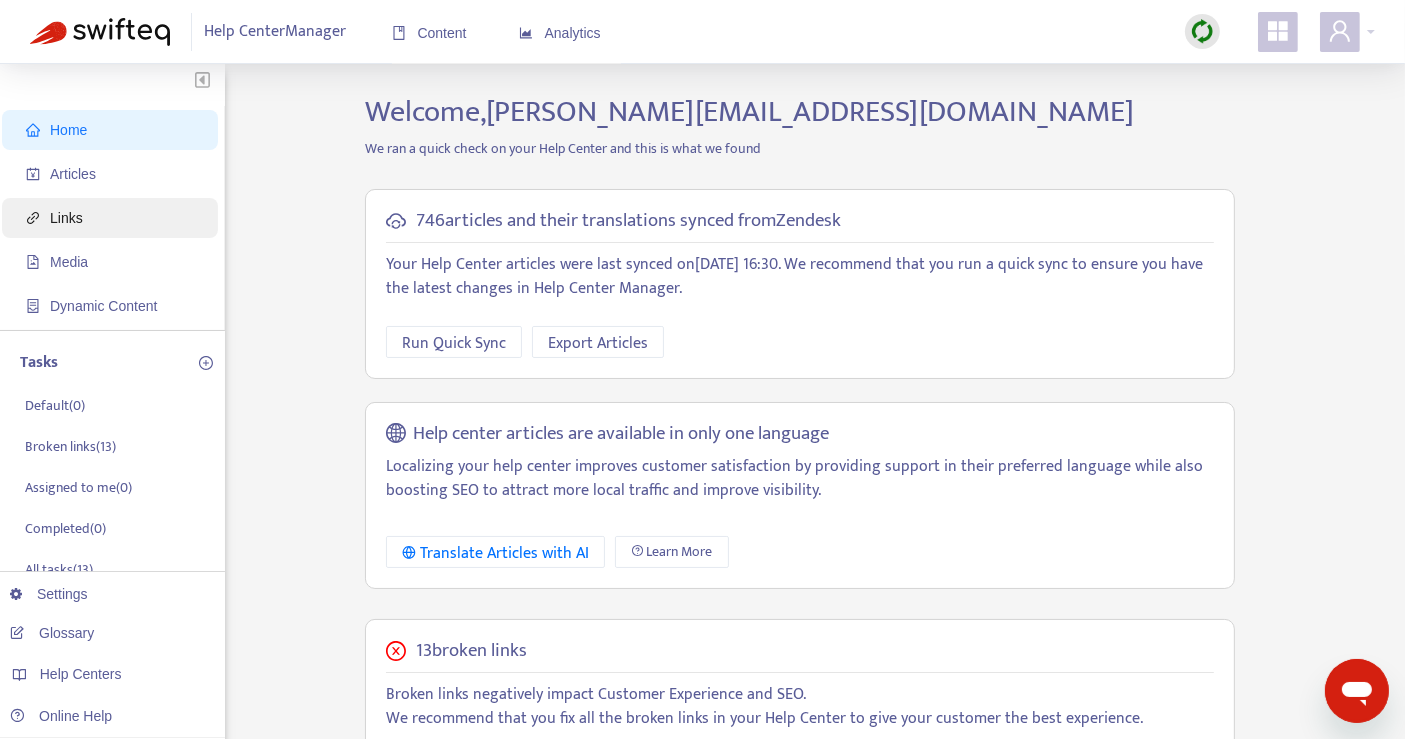 click on "Links" at bounding box center [114, 218] 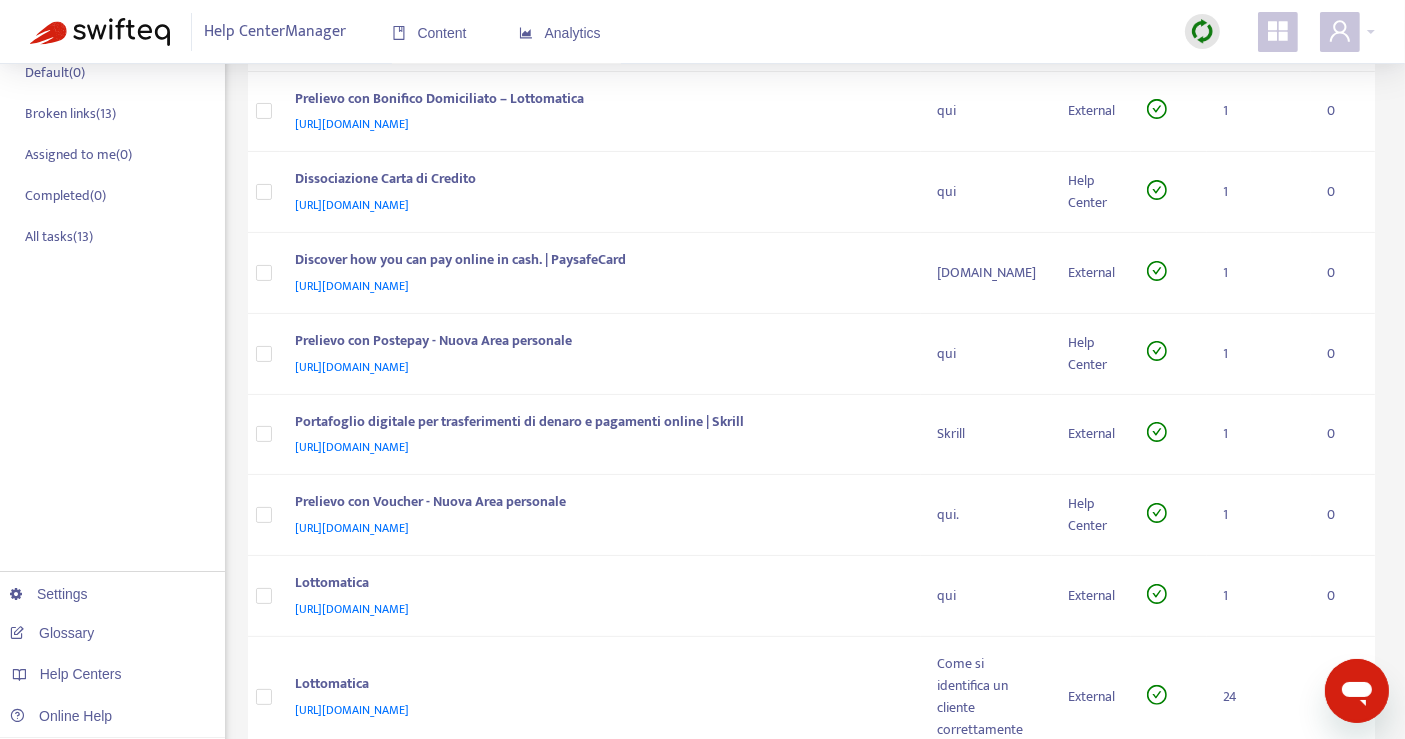 scroll, scrollTop: 0, scrollLeft: 0, axis: both 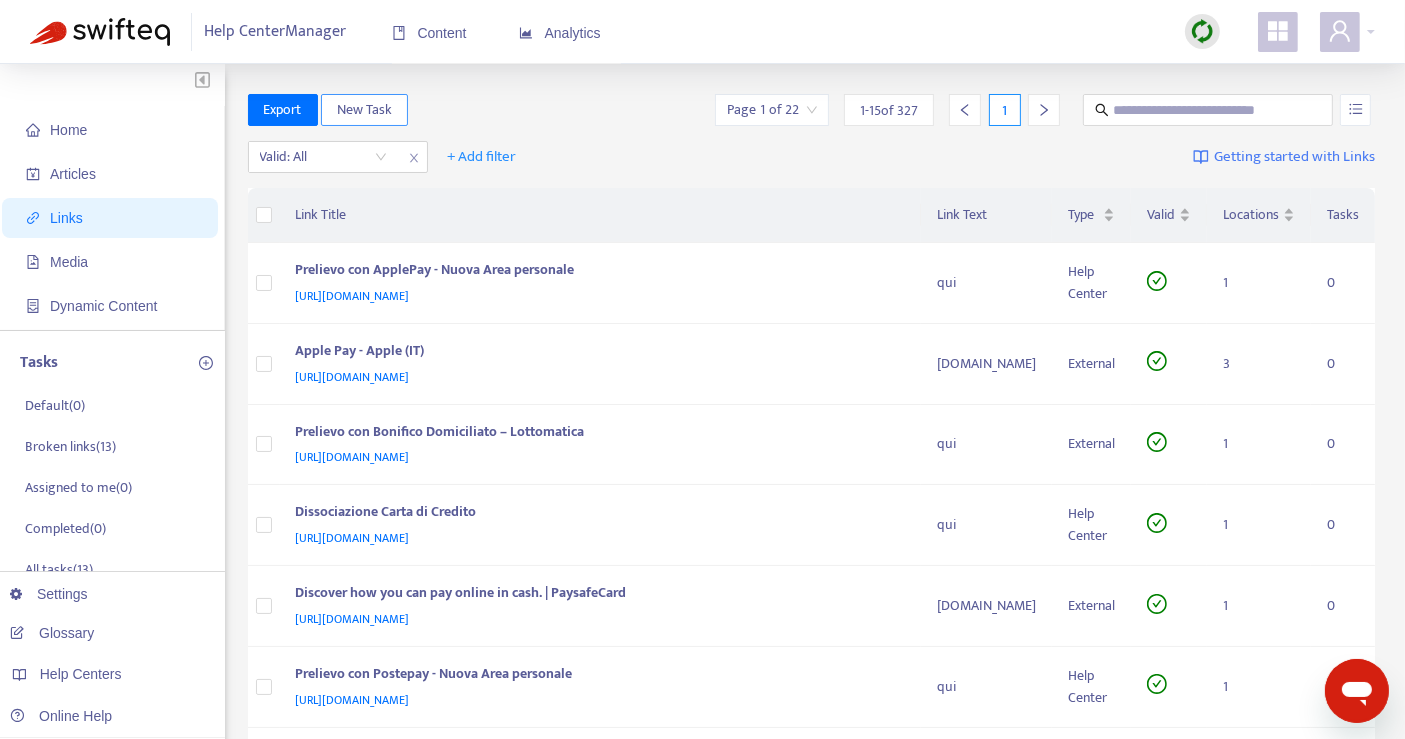 click on "New Task" at bounding box center (364, 110) 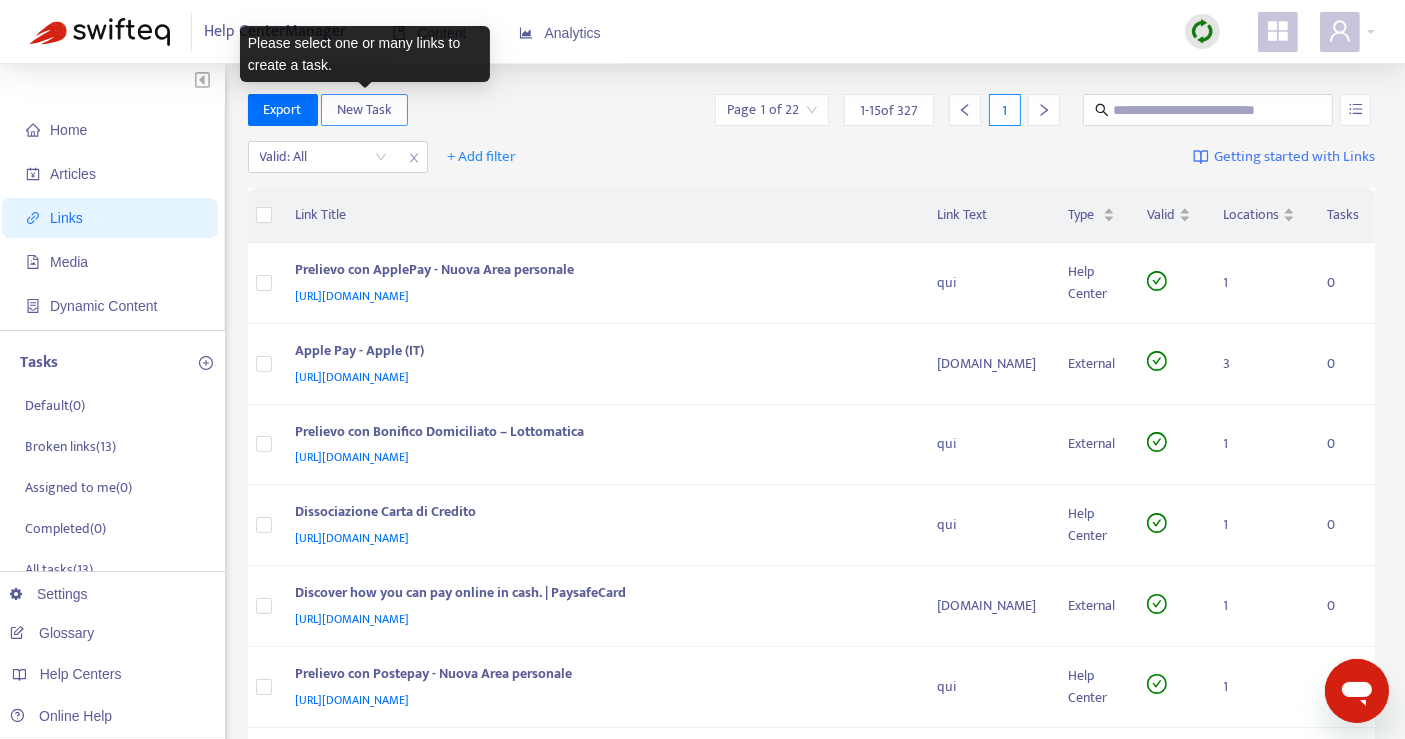 click on "New Task" at bounding box center [364, 110] 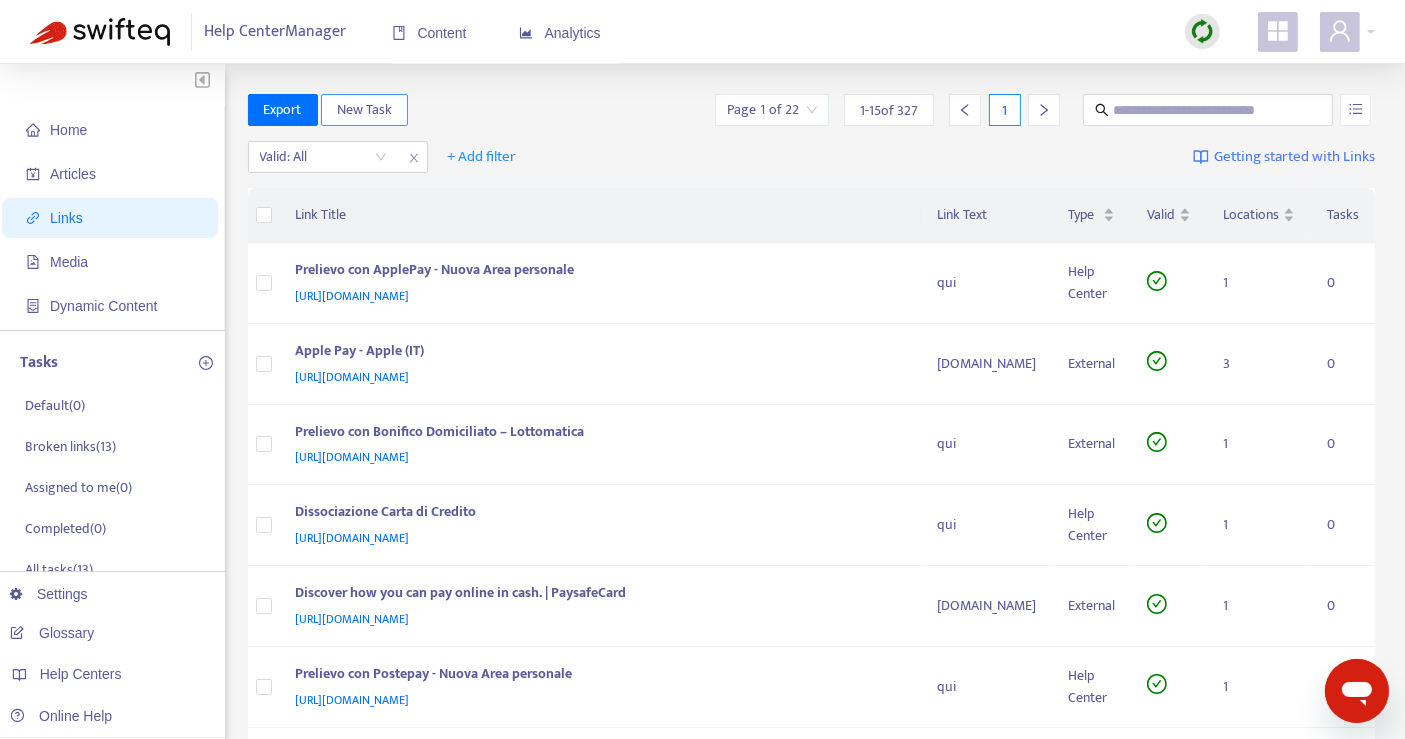 click on "New Task" at bounding box center [364, 110] 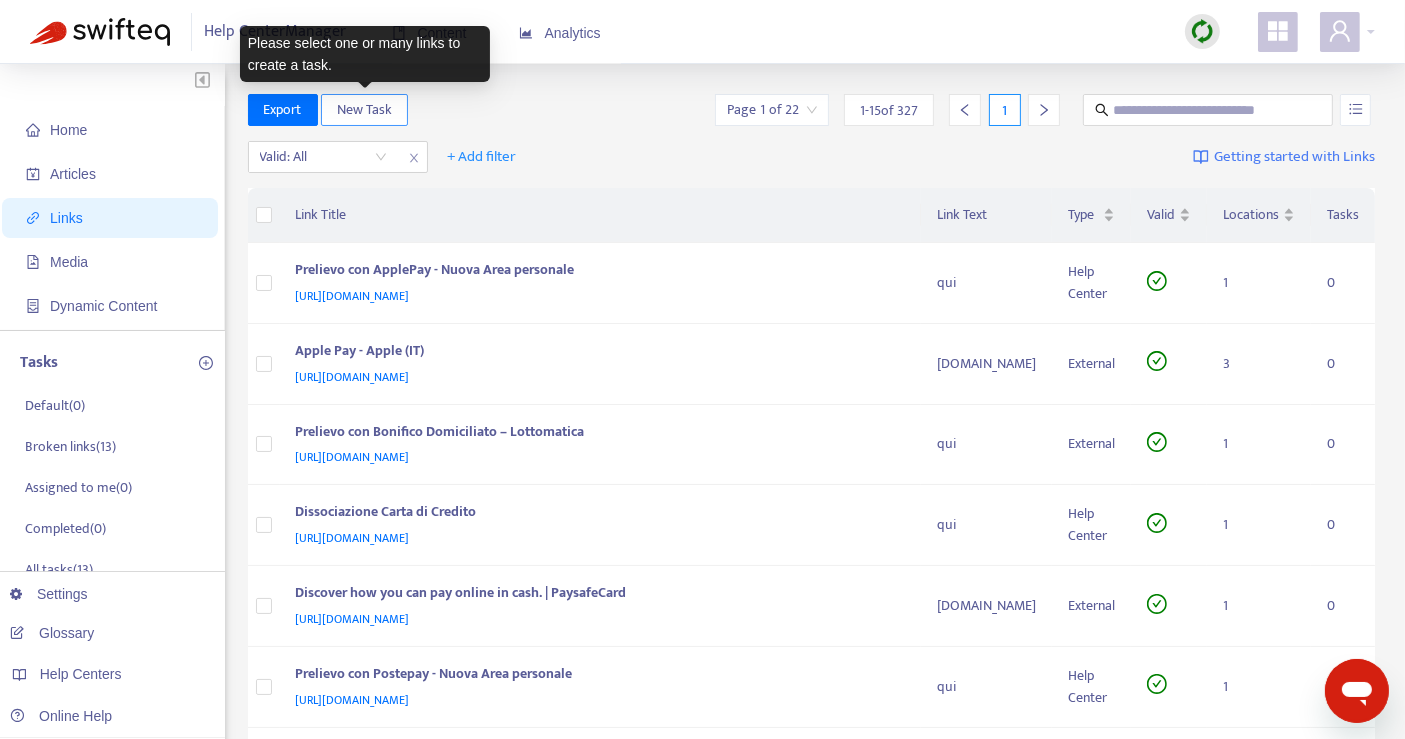 click on "New Task" at bounding box center [364, 110] 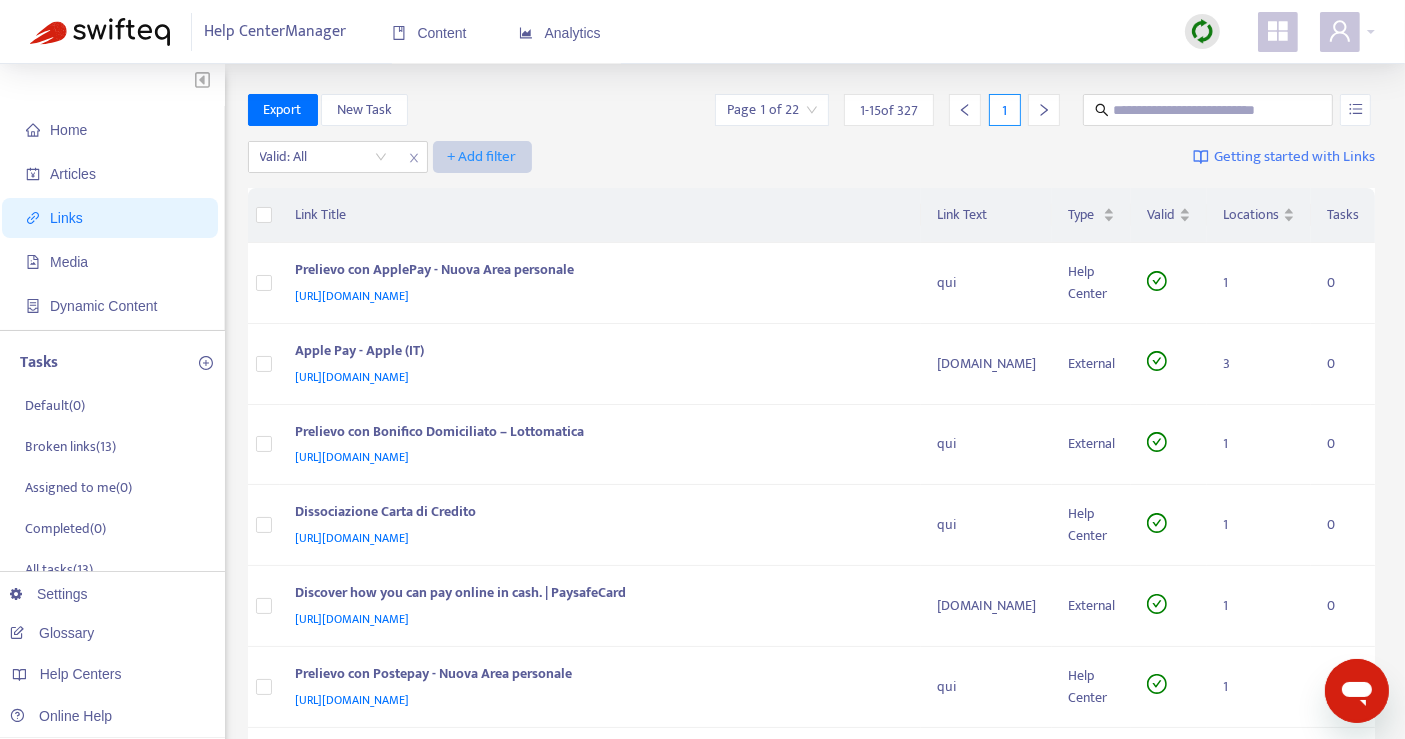 click on "+ Add filter" at bounding box center (482, 157) 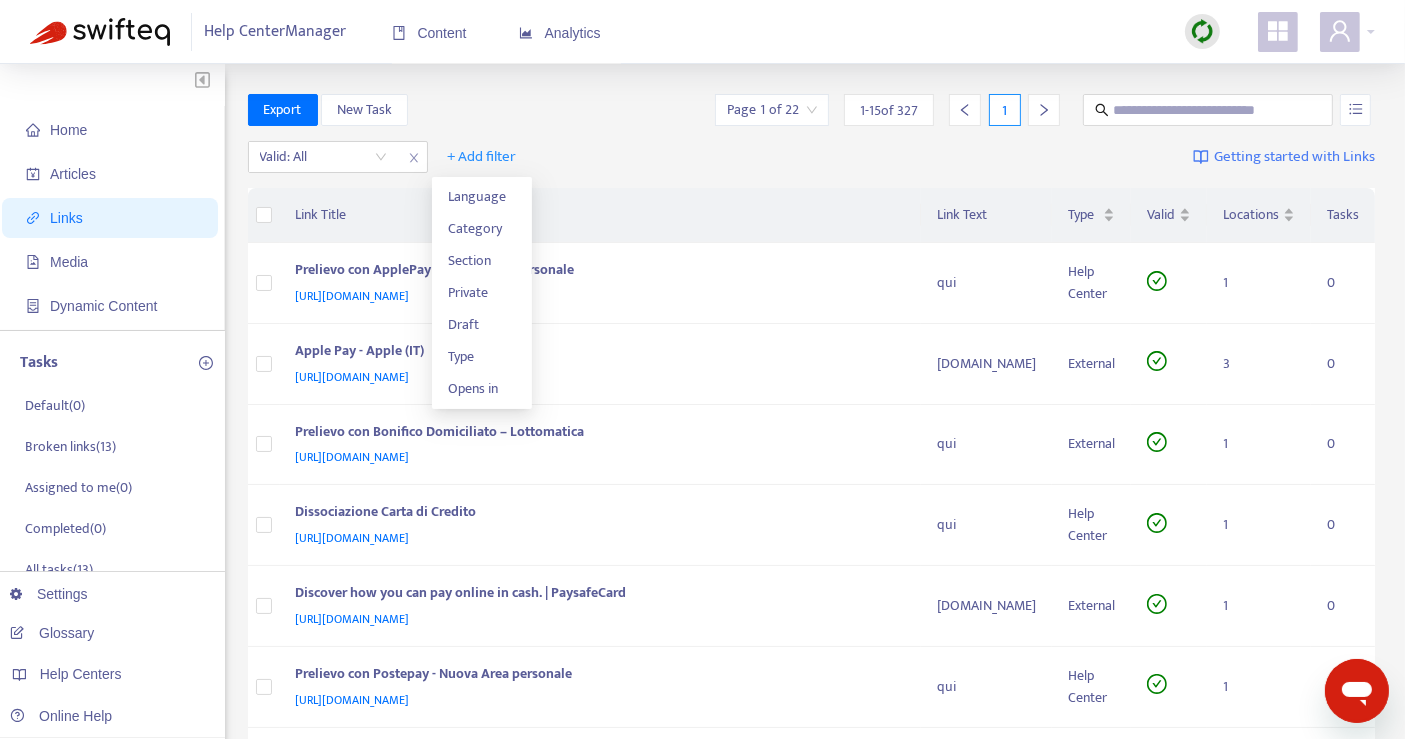 click on "Valid: All + Add filter Getting started with Links" at bounding box center [812, 161] 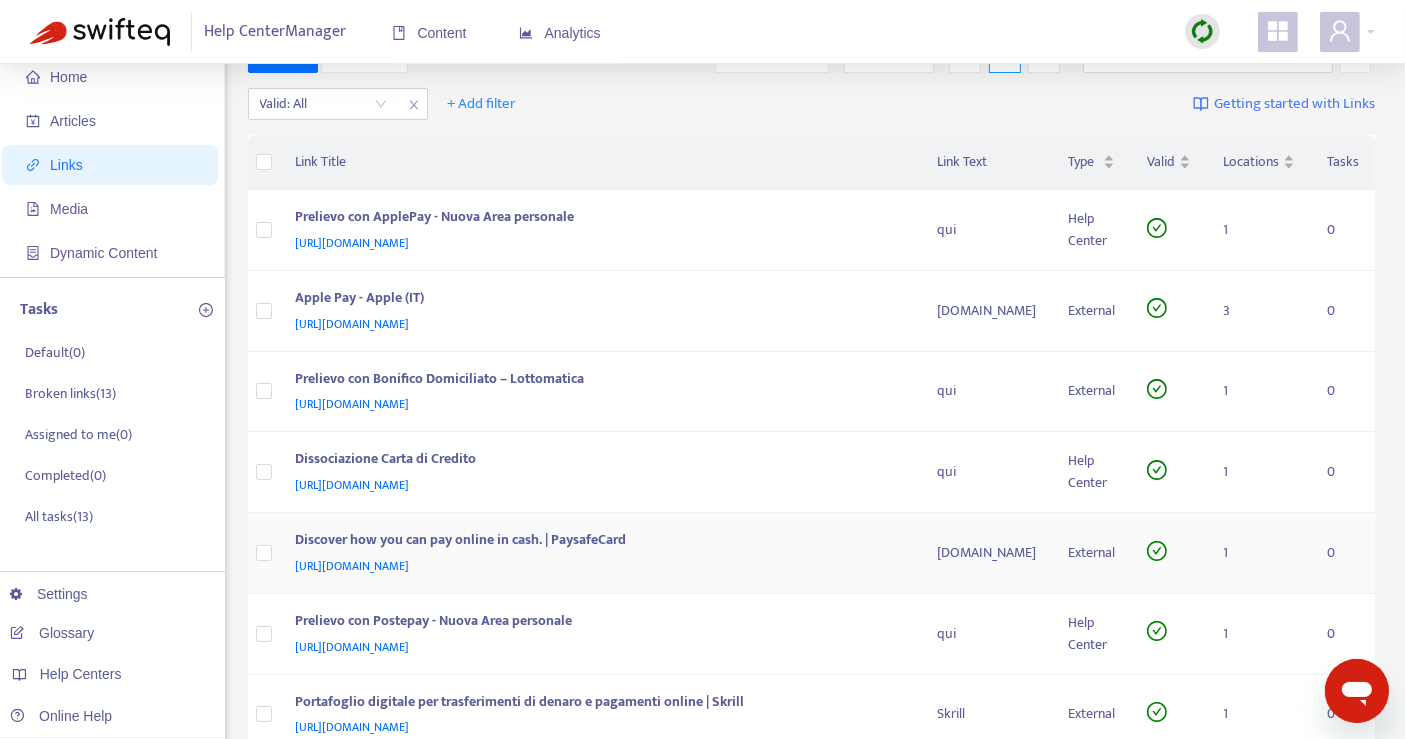 scroll, scrollTop: 0, scrollLeft: 0, axis: both 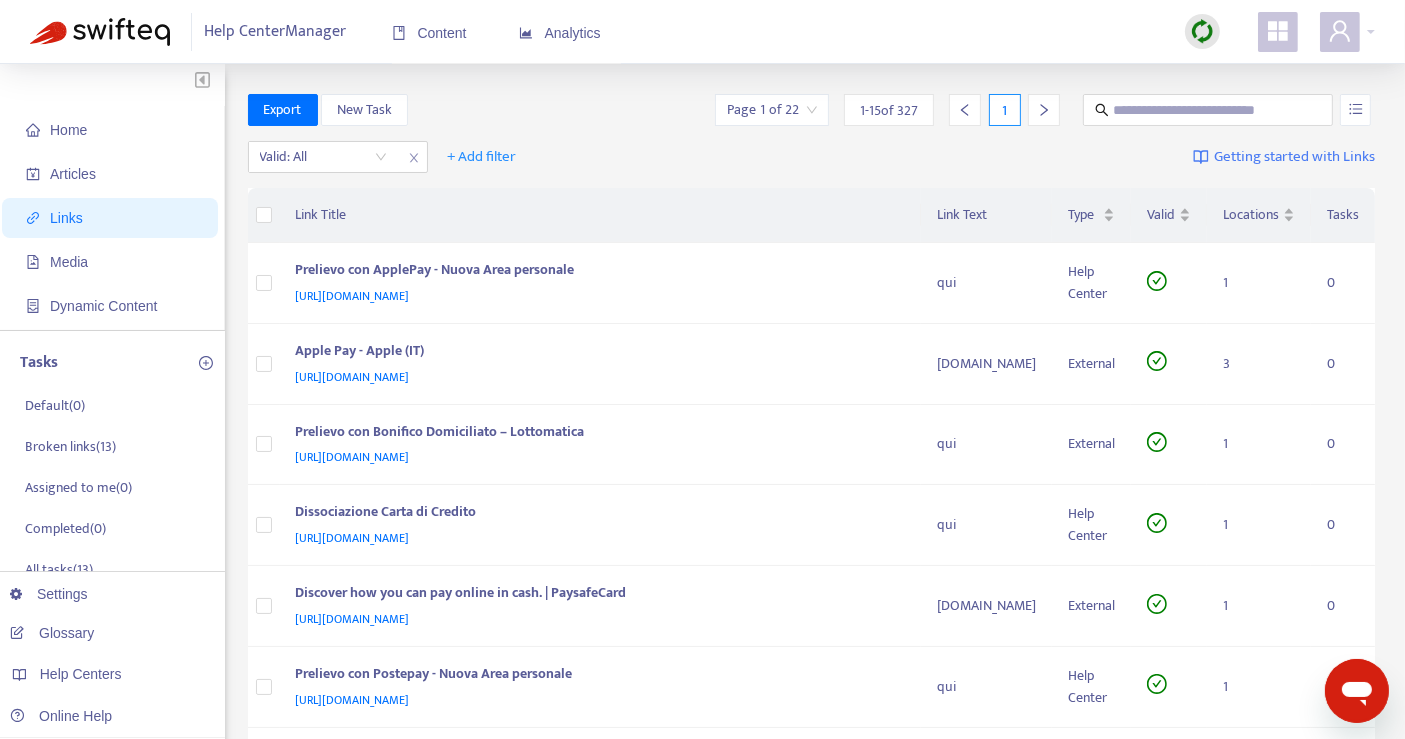 click on "Help Center  Manager" at bounding box center (276, 32) 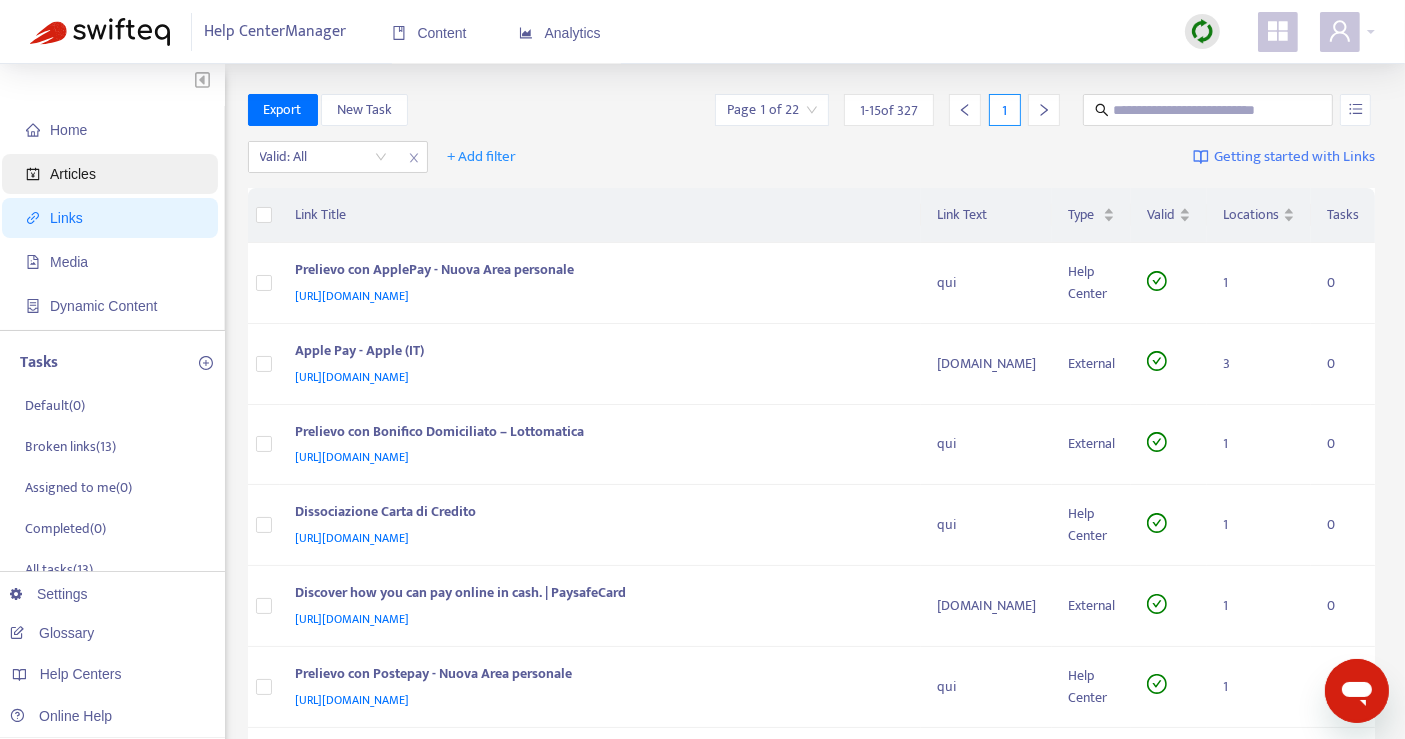 click on "Articles" at bounding box center [114, 174] 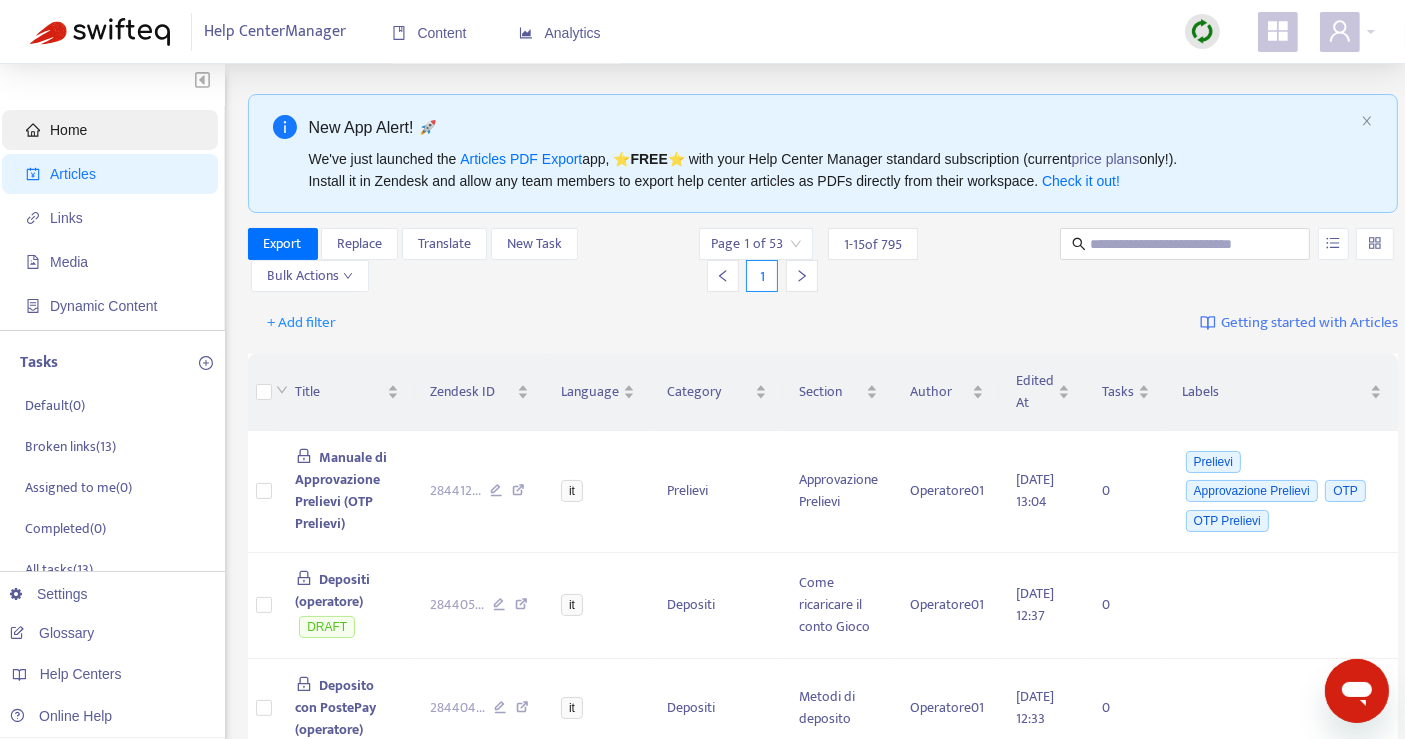 click on "Home" at bounding box center [114, 130] 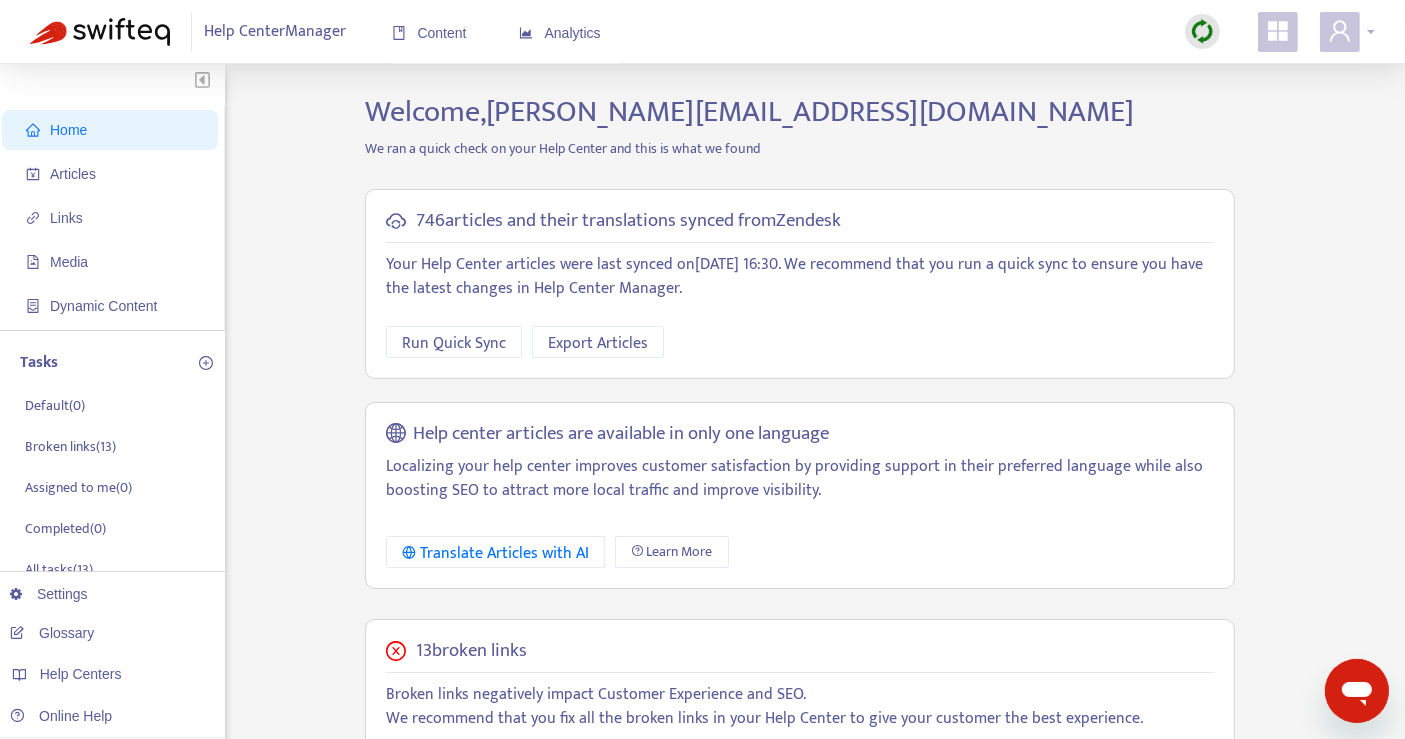 click at bounding box center (1347, 32) 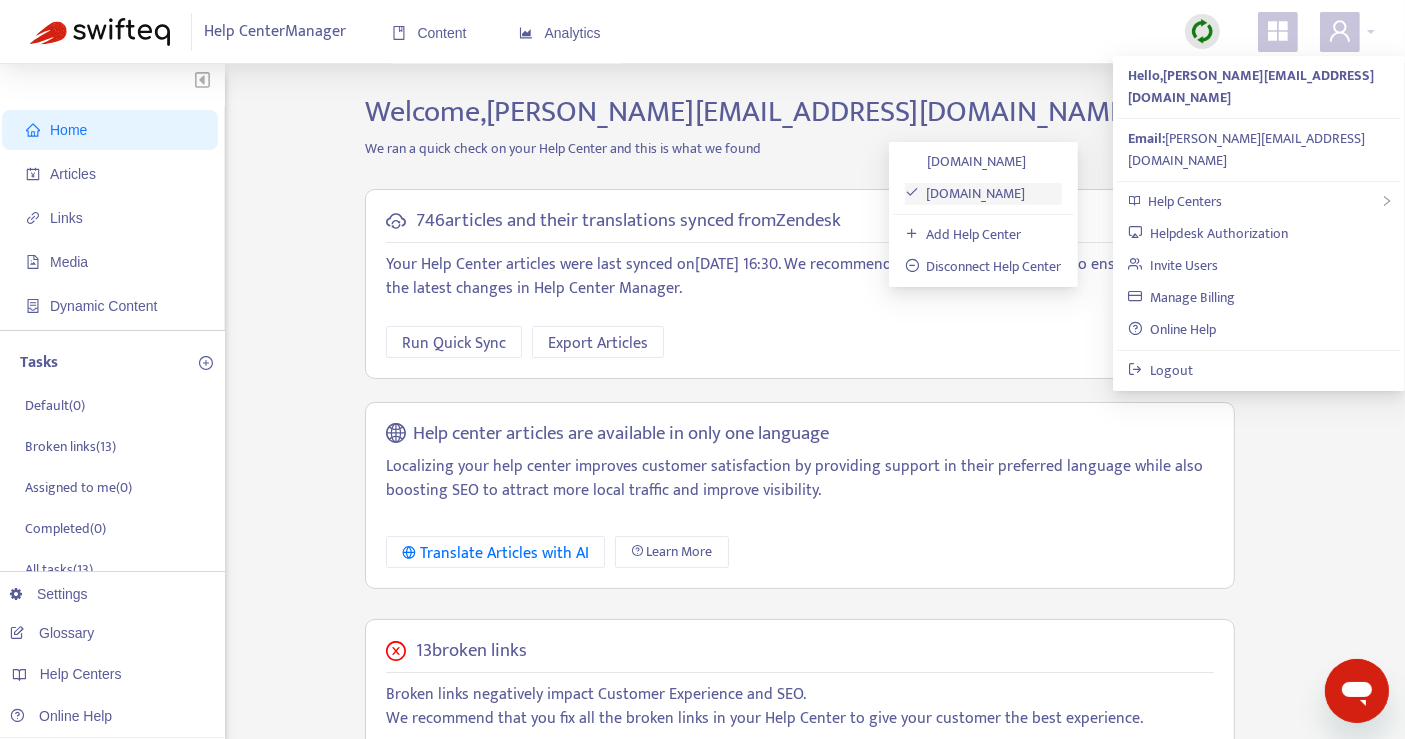 click on "[DOMAIN_NAME]" at bounding box center [965, 193] 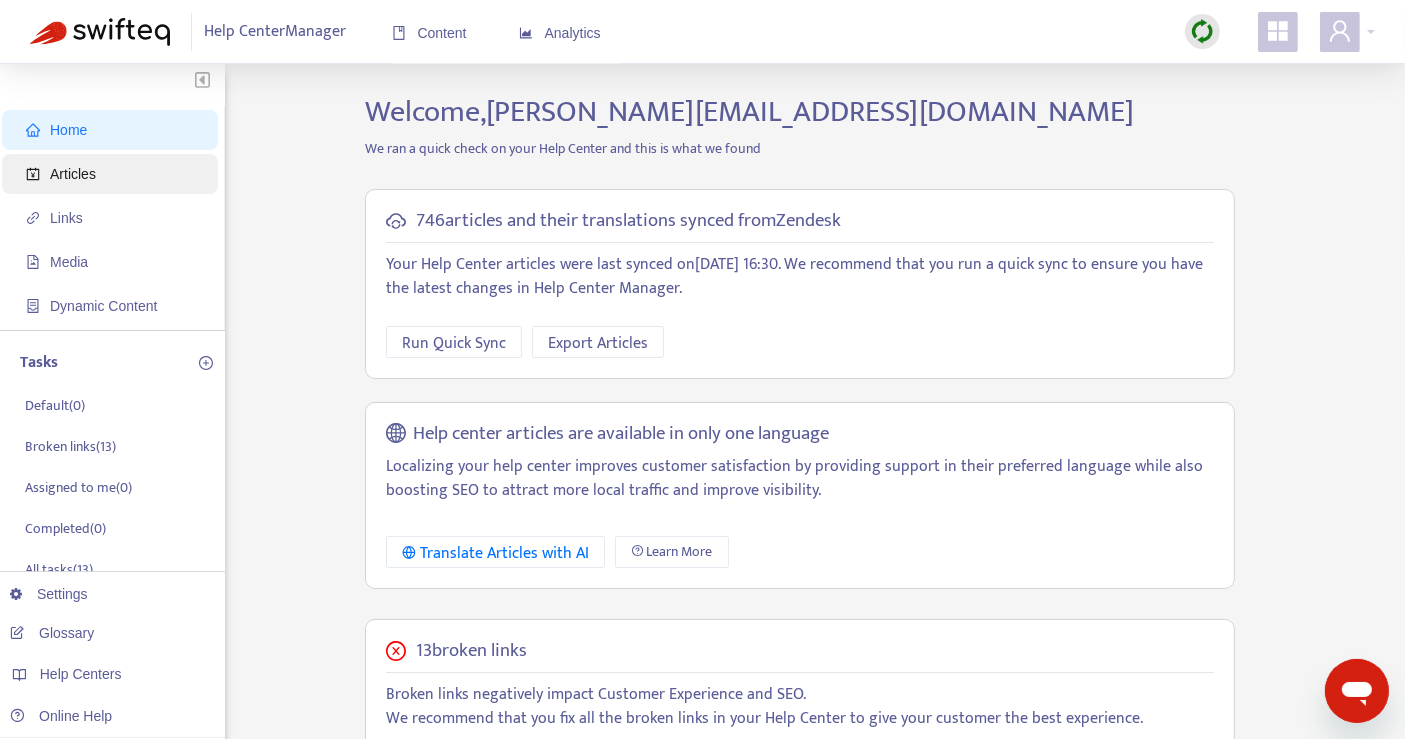 click on "Articles" at bounding box center (73, 174) 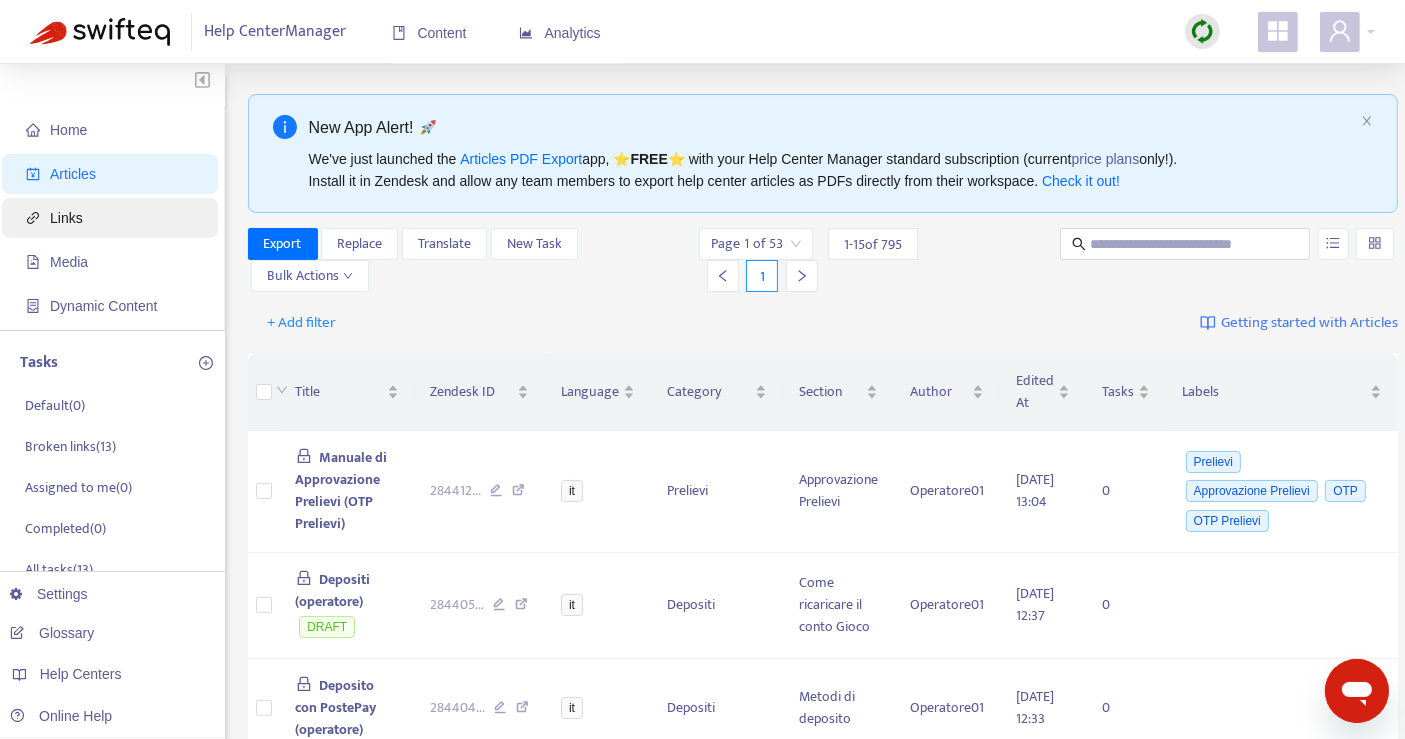 click on "Links" at bounding box center [114, 218] 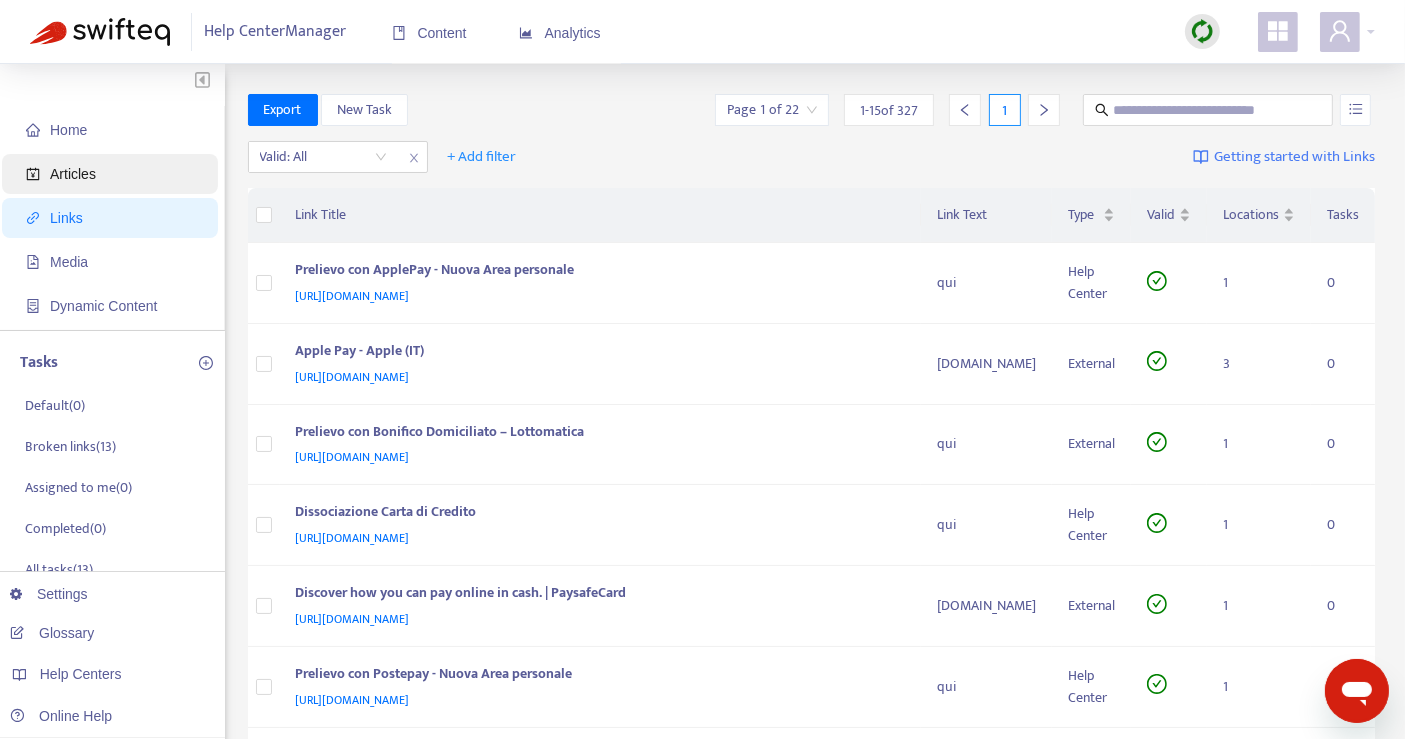 click on "Articles" at bounding box center [114, 174] 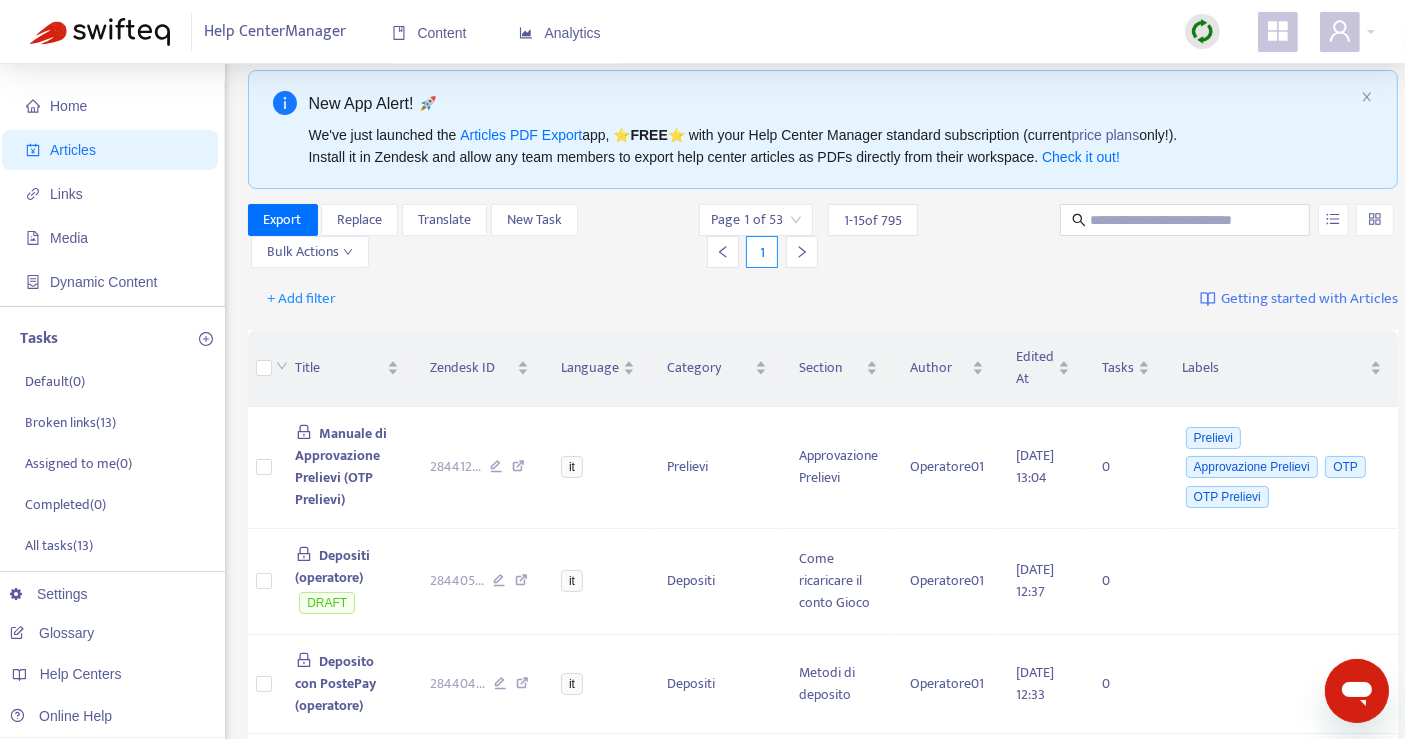 scroll, scrollTop: 0, scrollLeft: 0, axis: both 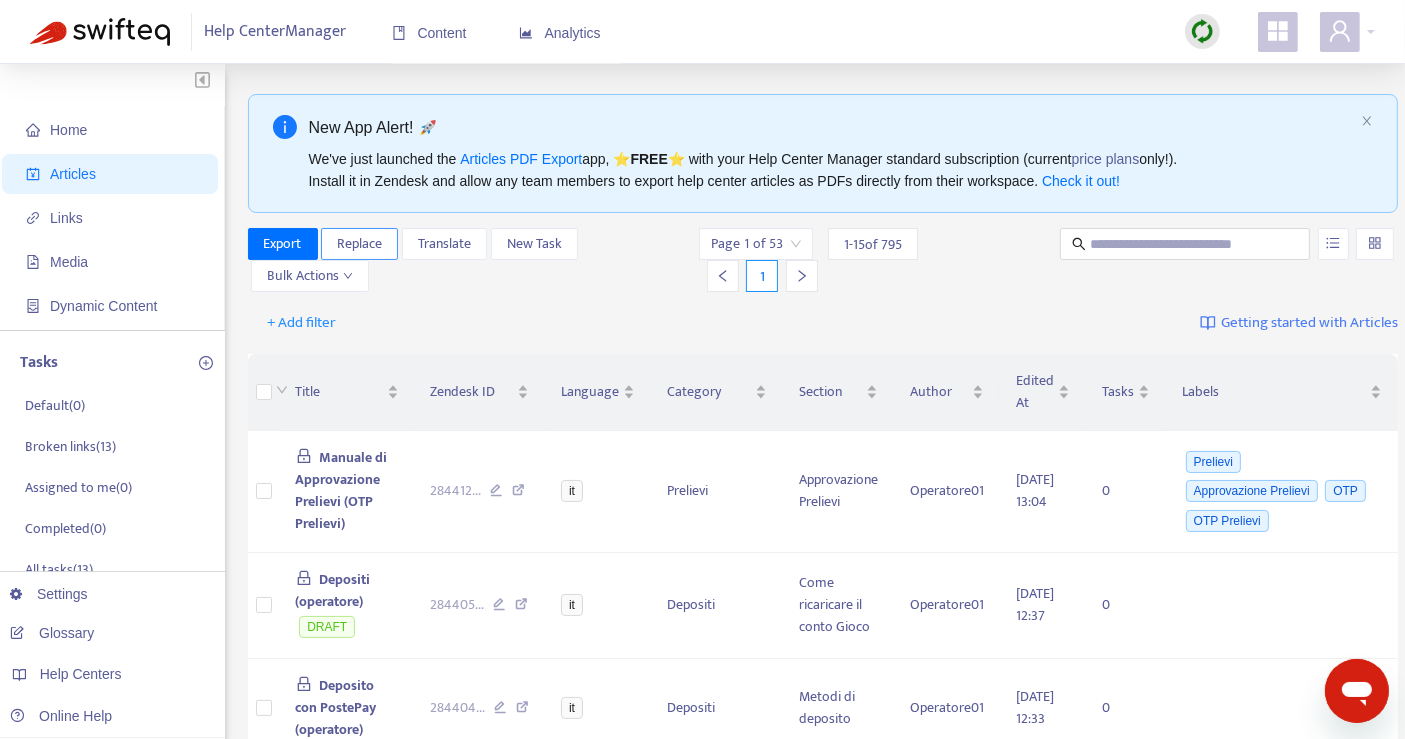 click on "Replace" at bounding box center [359, 244] 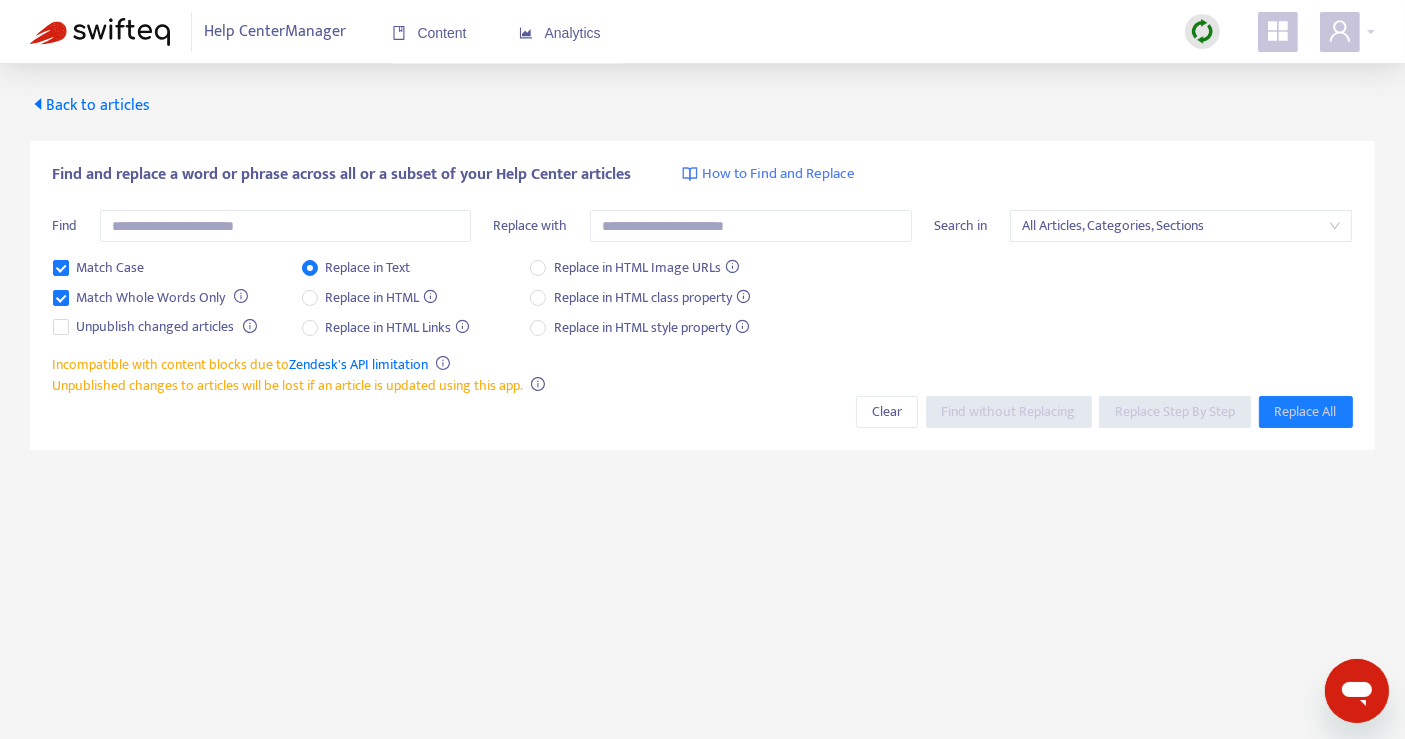 click on "All Articles, Categories, Sections" at bounding box center (1181, 226) 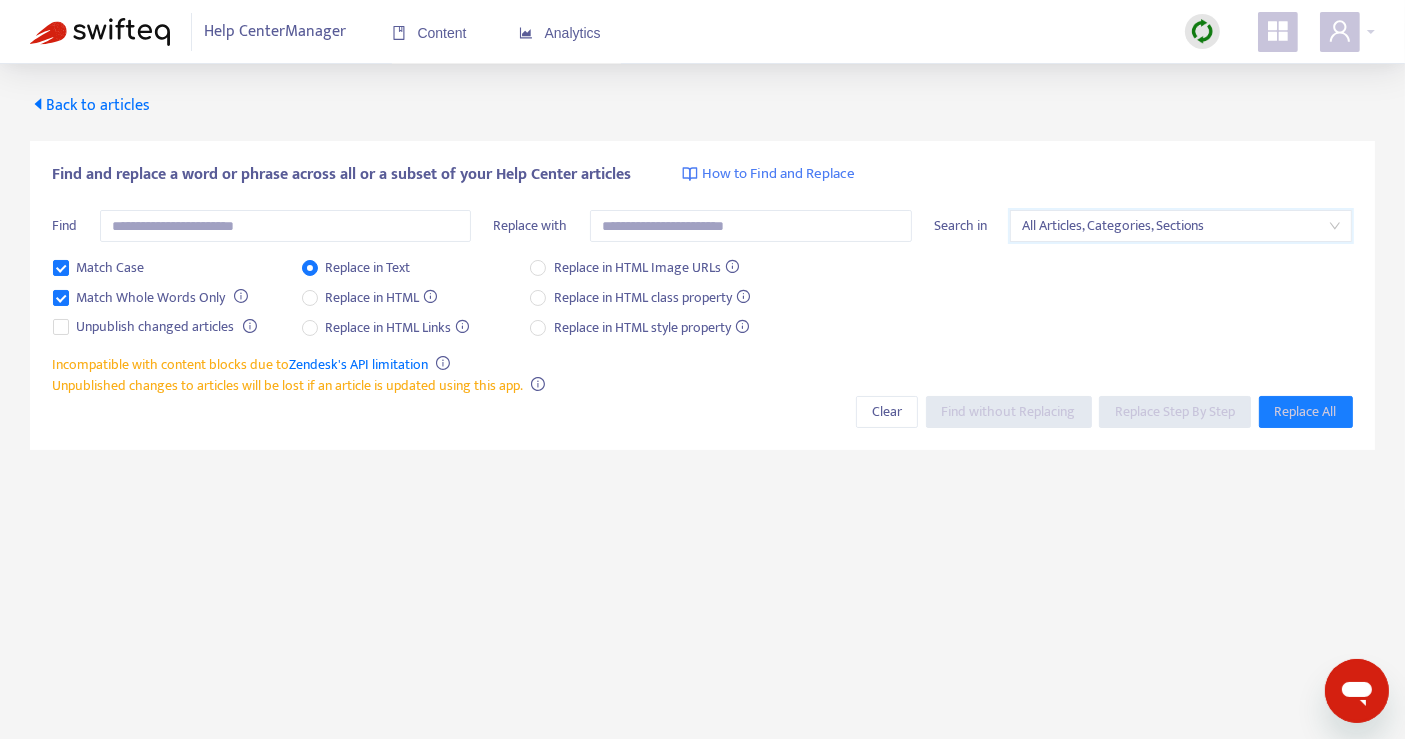 click on "All Articles, Categories, Sections" at bounding box center [1181, 226] 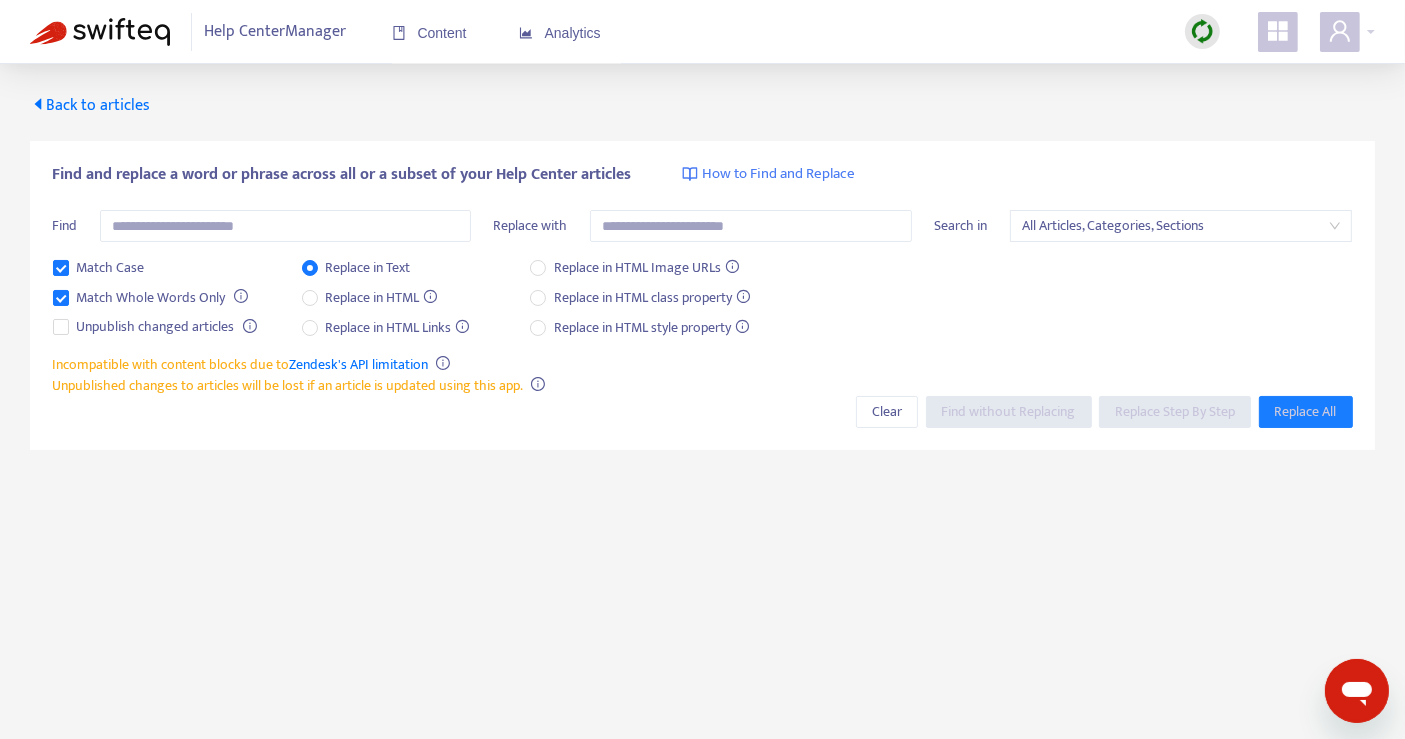 click on "Back to articles Find and replace a word or phrase across all or a subset of your Help Center articles How to Find and Replace Find Replace with Search in All Articles, Categories, Sections Match Case Match Whole Words Only Unpublish changed articles Replace in Text Replace in HTML Replace in HTML Links Replace in HTML Image URLs Replace in HTML class property Replace in HTML style property Incompatible with content blocks due to  Zendesk's API limitation Unpublished changes to articles will be lost if an article is updated using this app. Clear Find without Replacing Replace Step By Step Replace All" at bounding box center (702, 433) 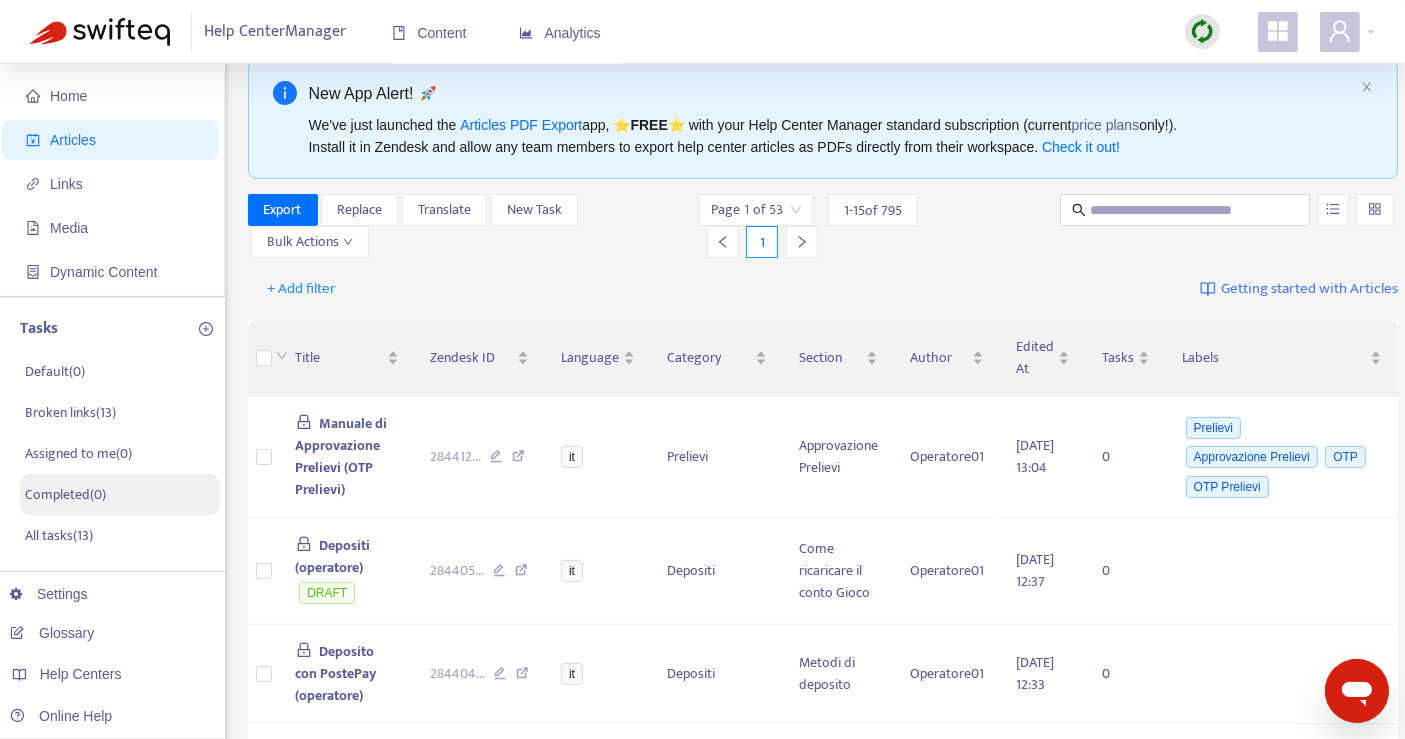 scroll, scrollTop: 0, scrollLeft: 0, axis: both 